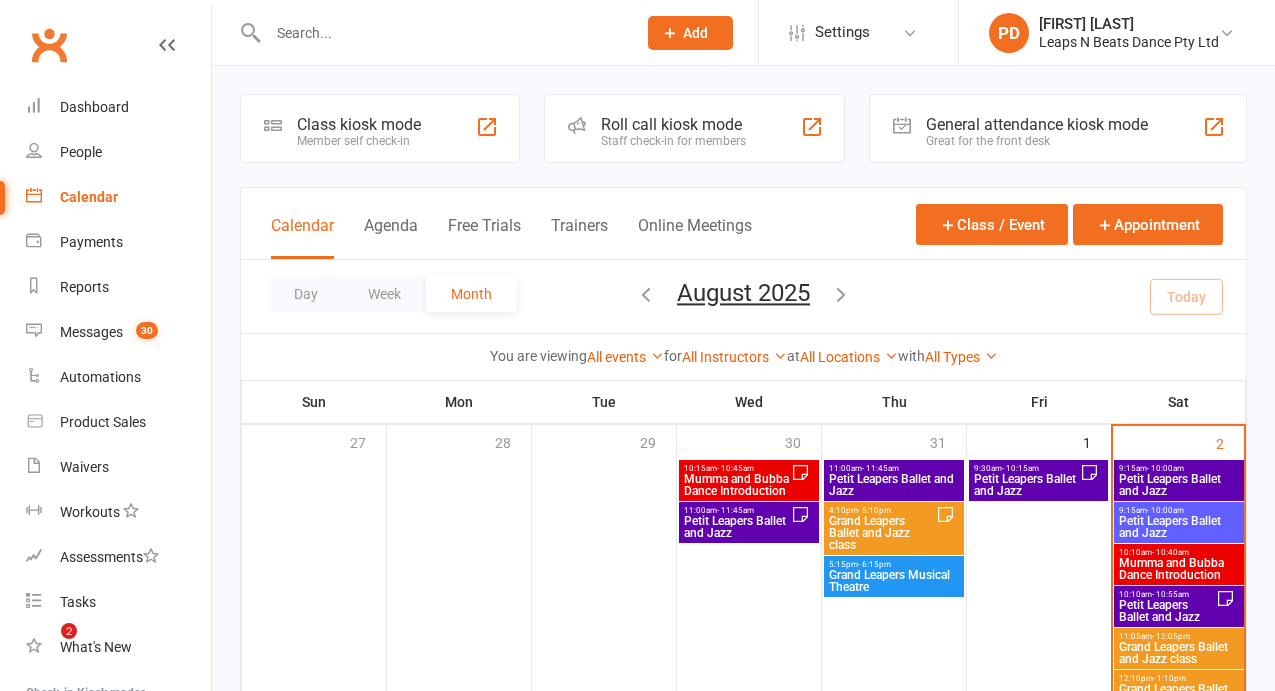 scroll, scrollTop: 0, scrollLeft: 0, axis: both 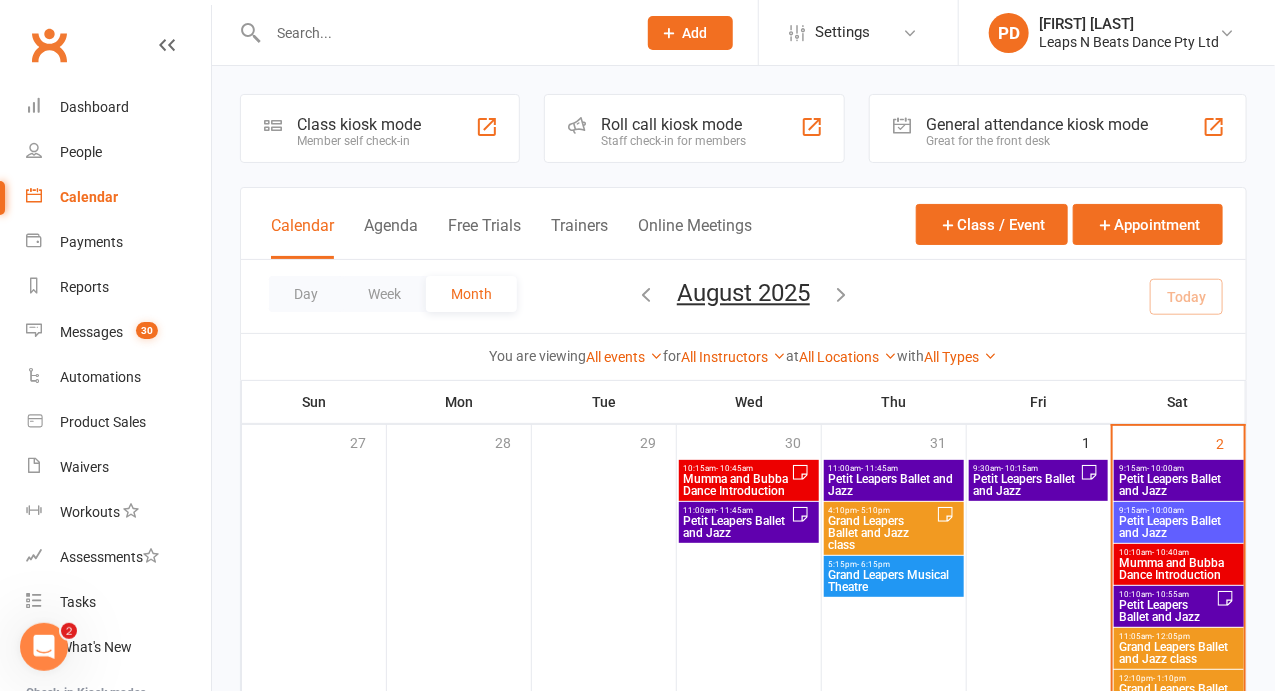 click at bounding box center [646, 294] 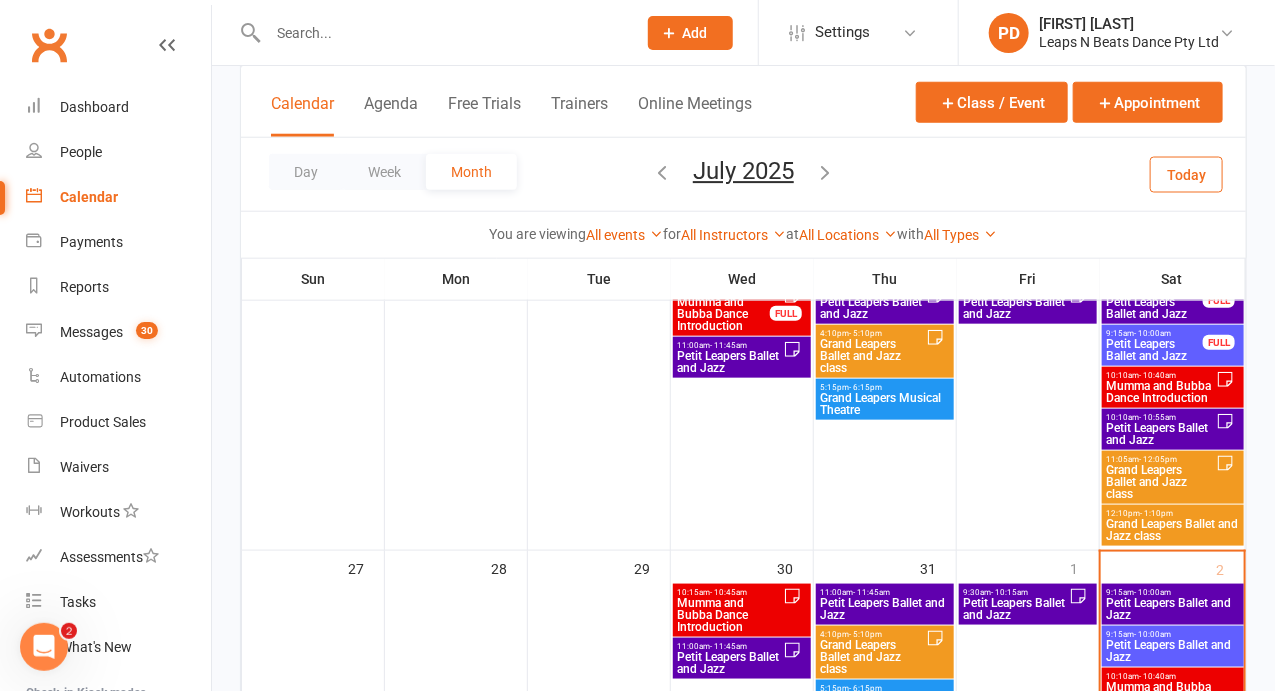 scroll, scrollTop: 638, scrollLeft: 0, axis: vertical 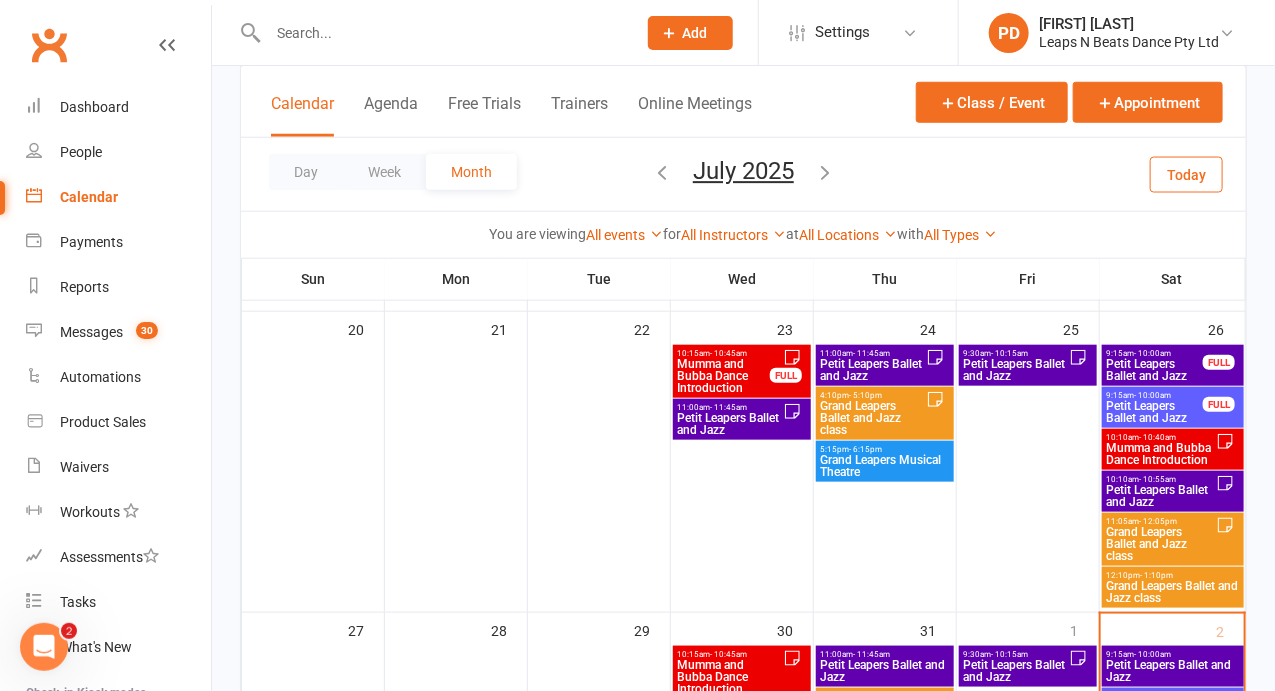click on "Petit Leapers Ballet and Jazz" at bounding box center [1155, 370] 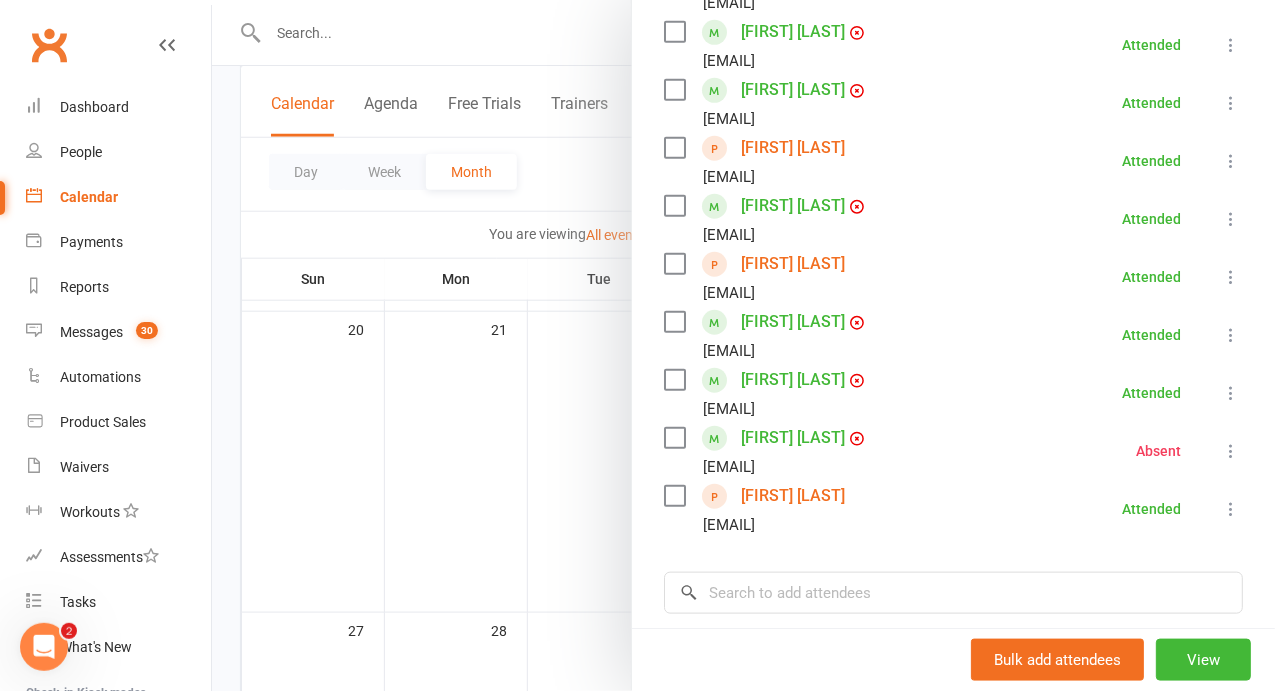 scroll, scrollTop: 538, scrollLeft: 0, axis: vertical 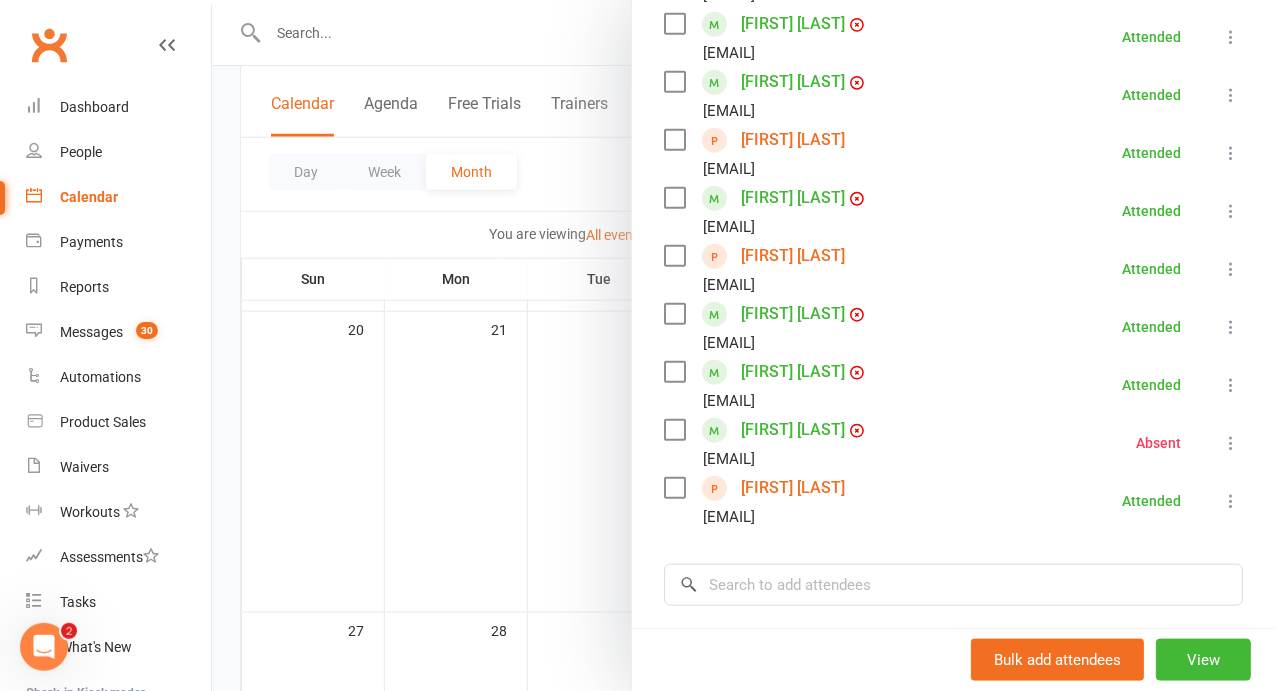 click on "[FIRST] [LAST]" at bounding box center (793, 488) 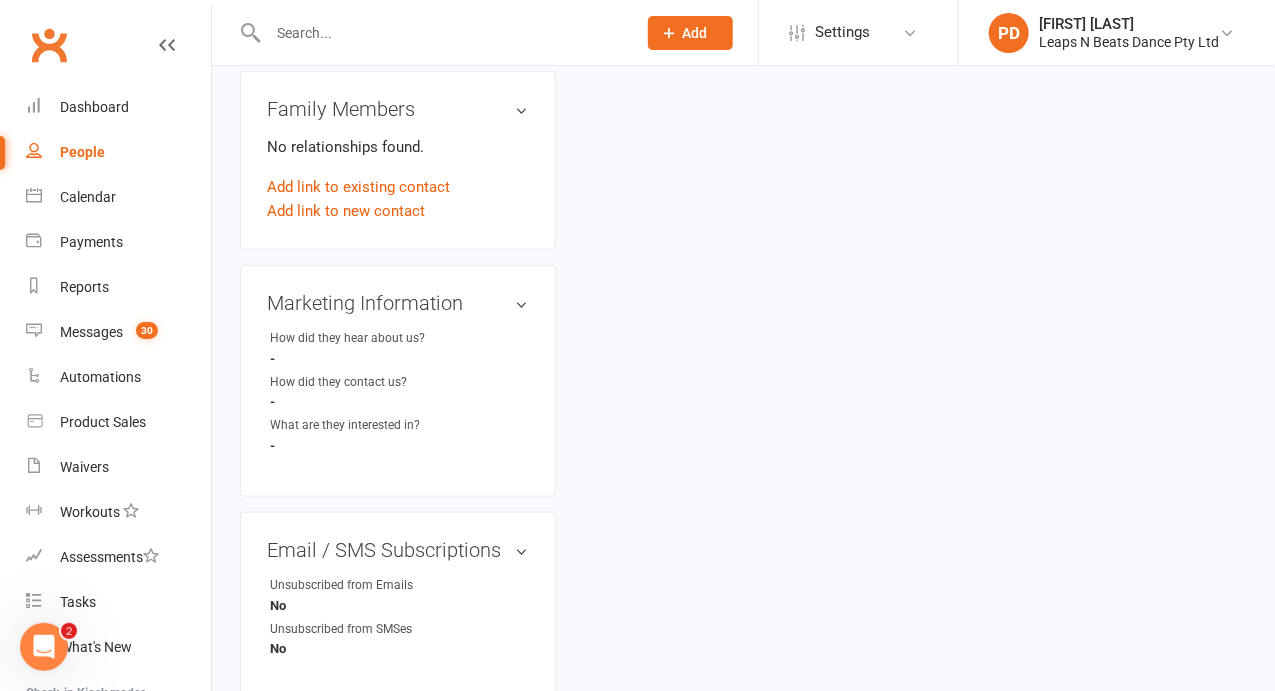 scroll, scrollTop: 0, scrollLeft: 0, axis: both 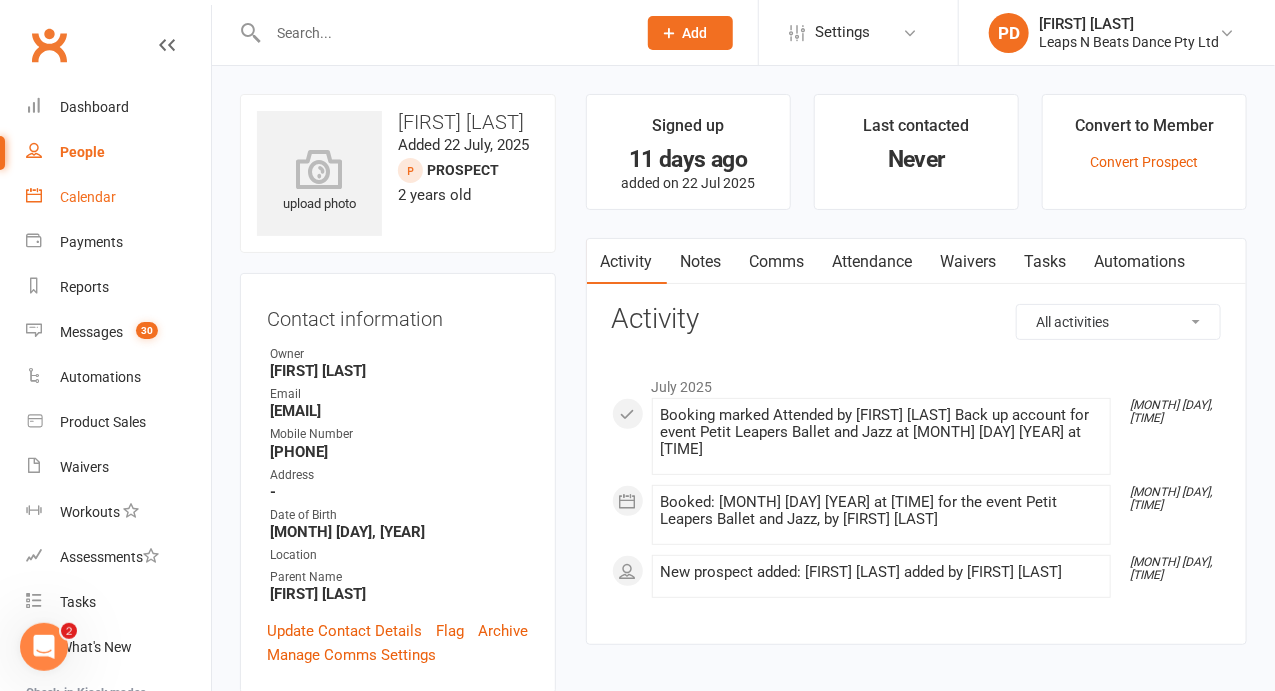 click on "Calendar" at bounding box center [88, 197] 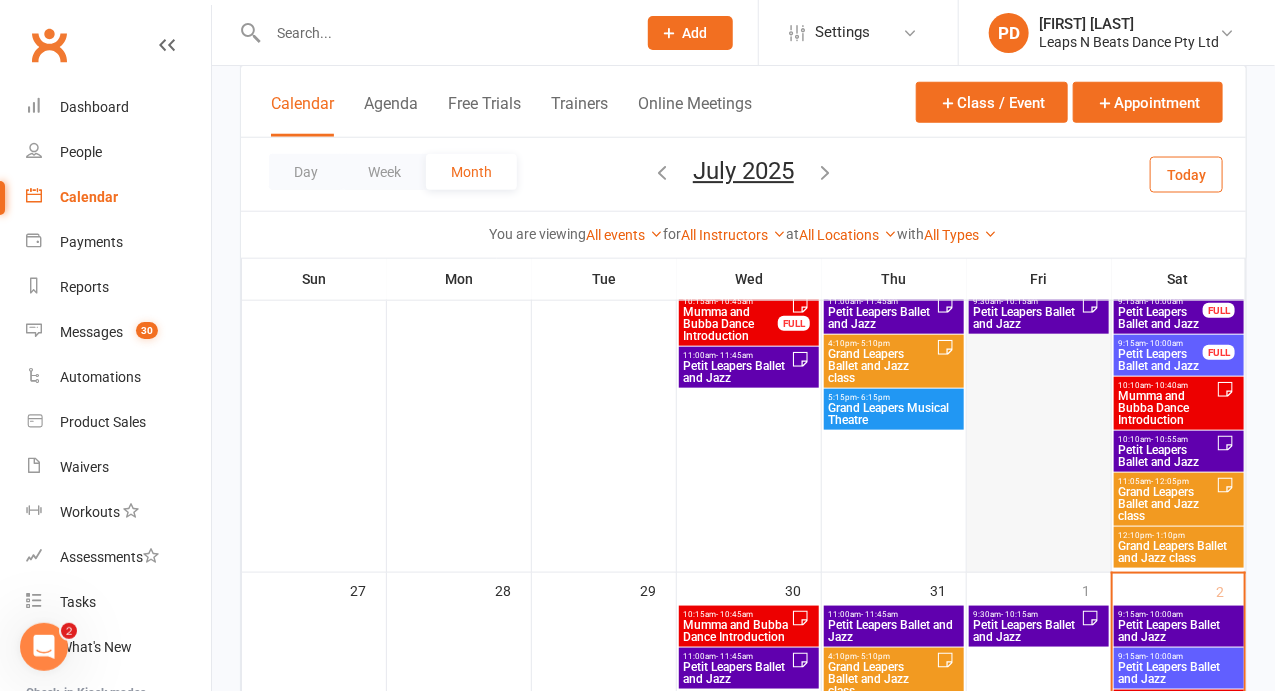 scroll, scrollTop: 553, scrollLeft: 0, axis: vertical 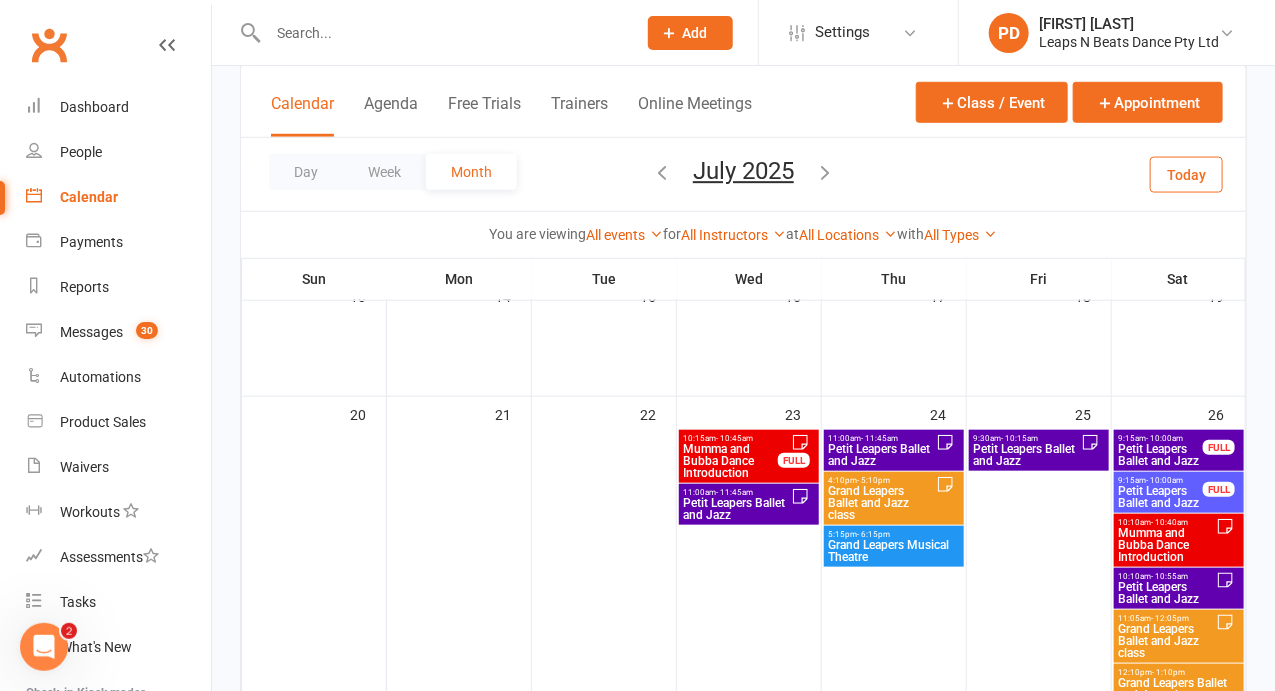 click on "Petit Leapers Ballet and Jazz" at bounding box center [1161, 455] 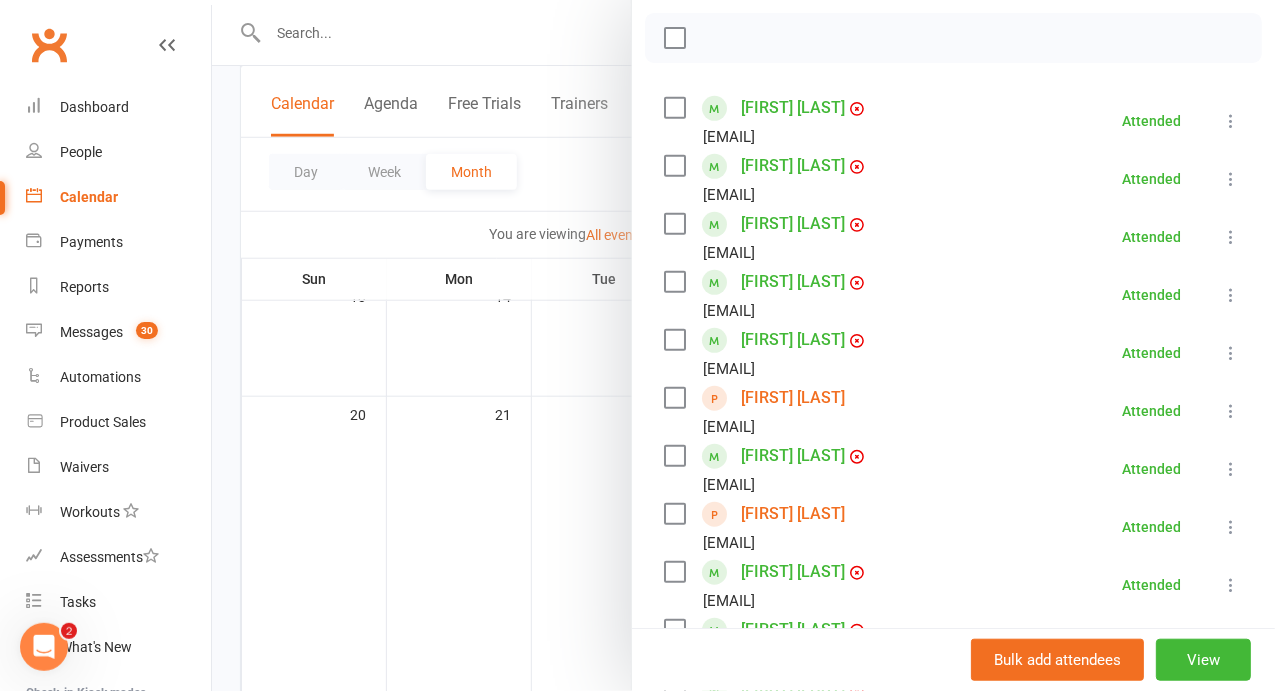 scroll, scrollTop: 349, scrollLeft: 0, axis: vertical 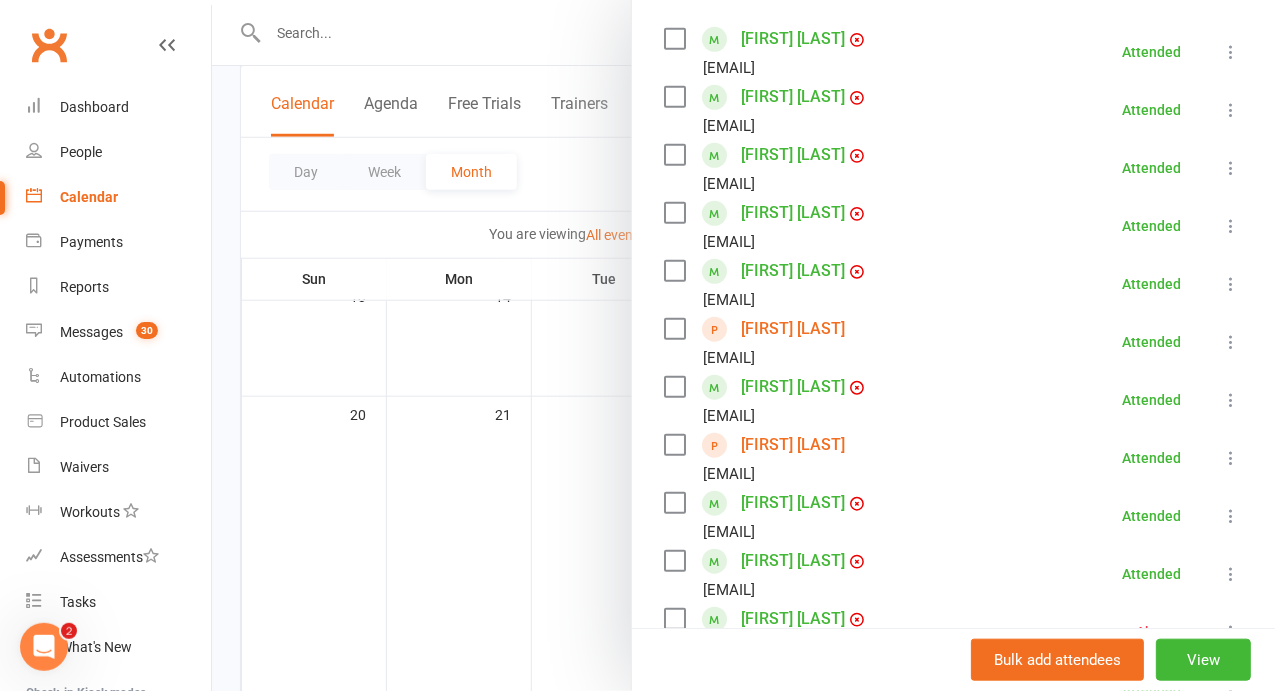click on "[FIRST] [LAST]" at bounding box center (793, 329) 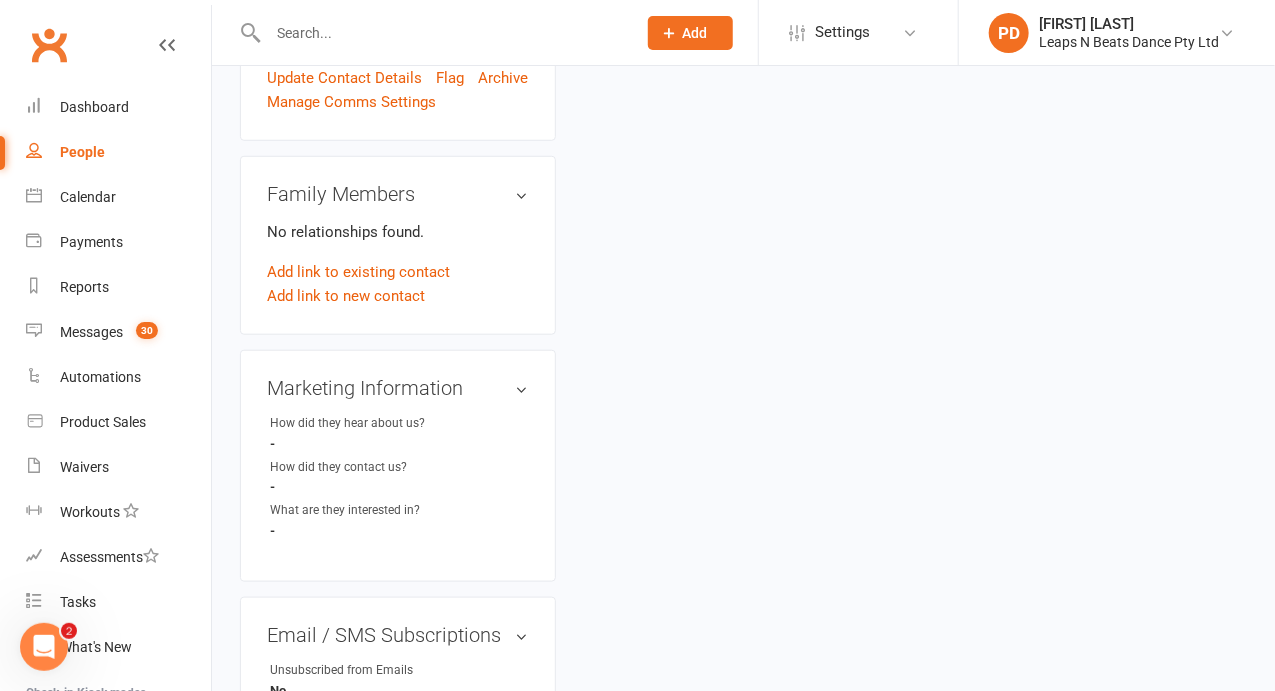 scroll, scrollTop: 0, scrollLeft: 0, axis: both 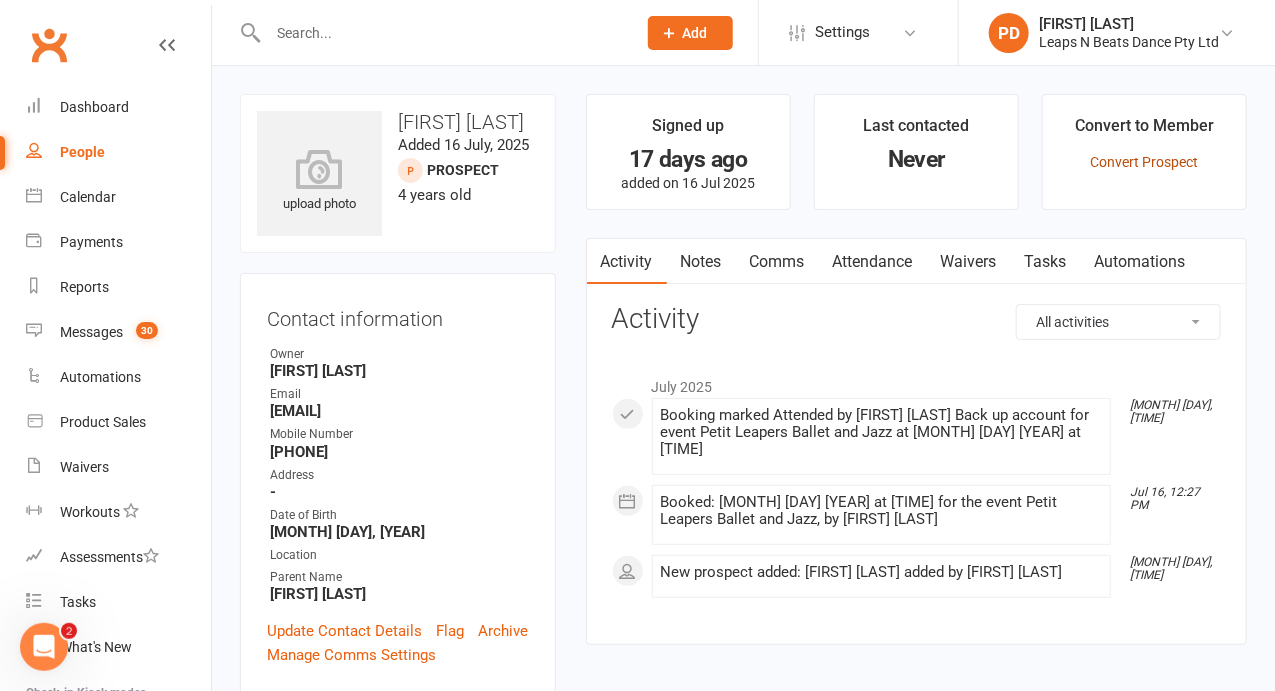 click on "Convert Prospect" at bounding box center [1144, 162] 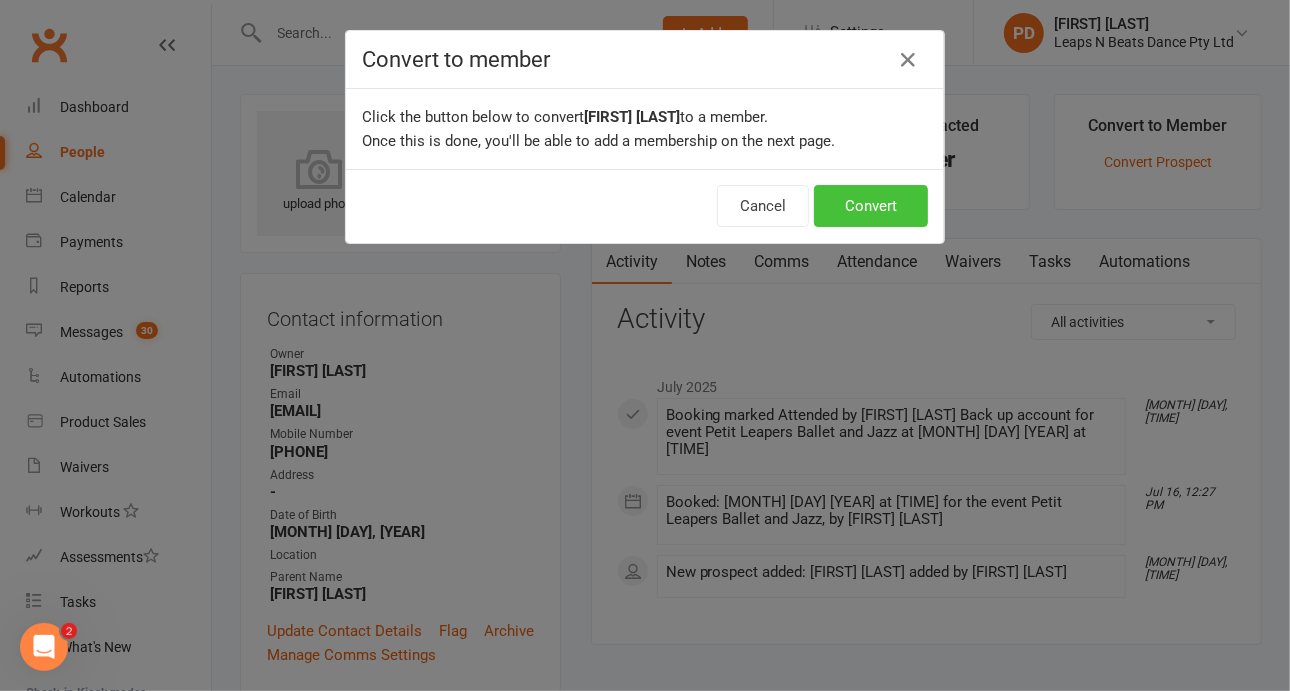 click on "Convert" at bounding box center [871, 206] 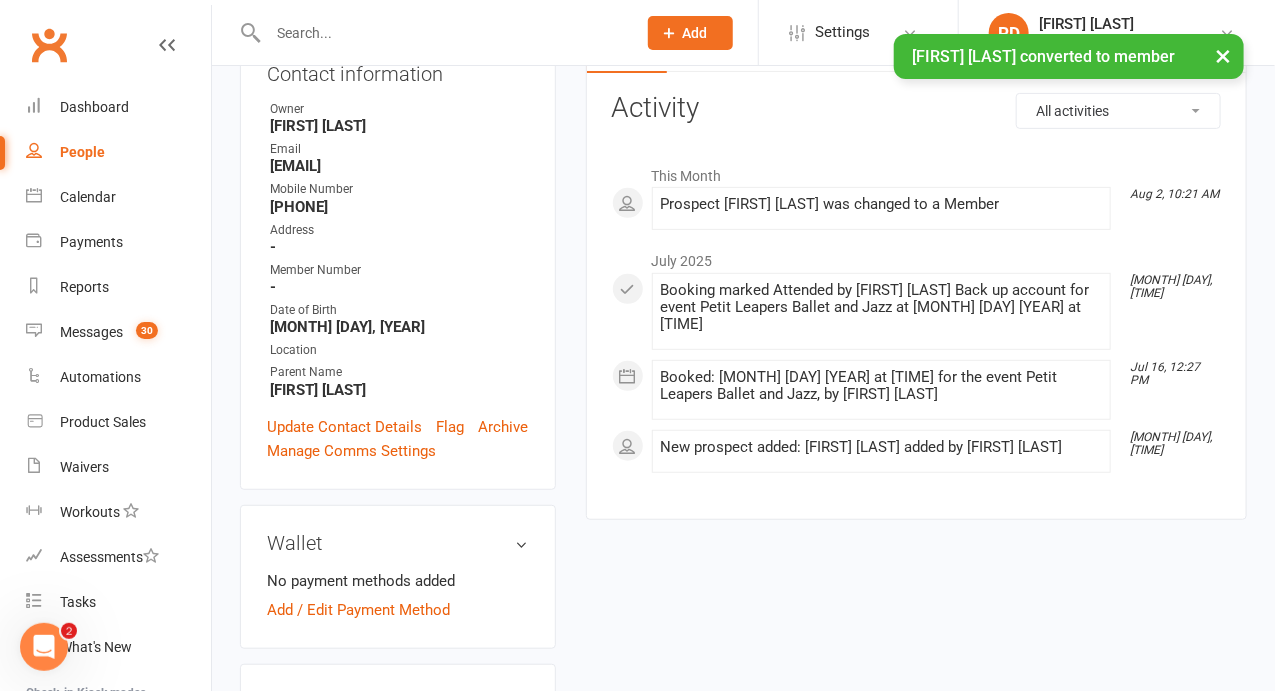 scroll, scrollTop: 509, scrollLeft: 0, axis: vertical 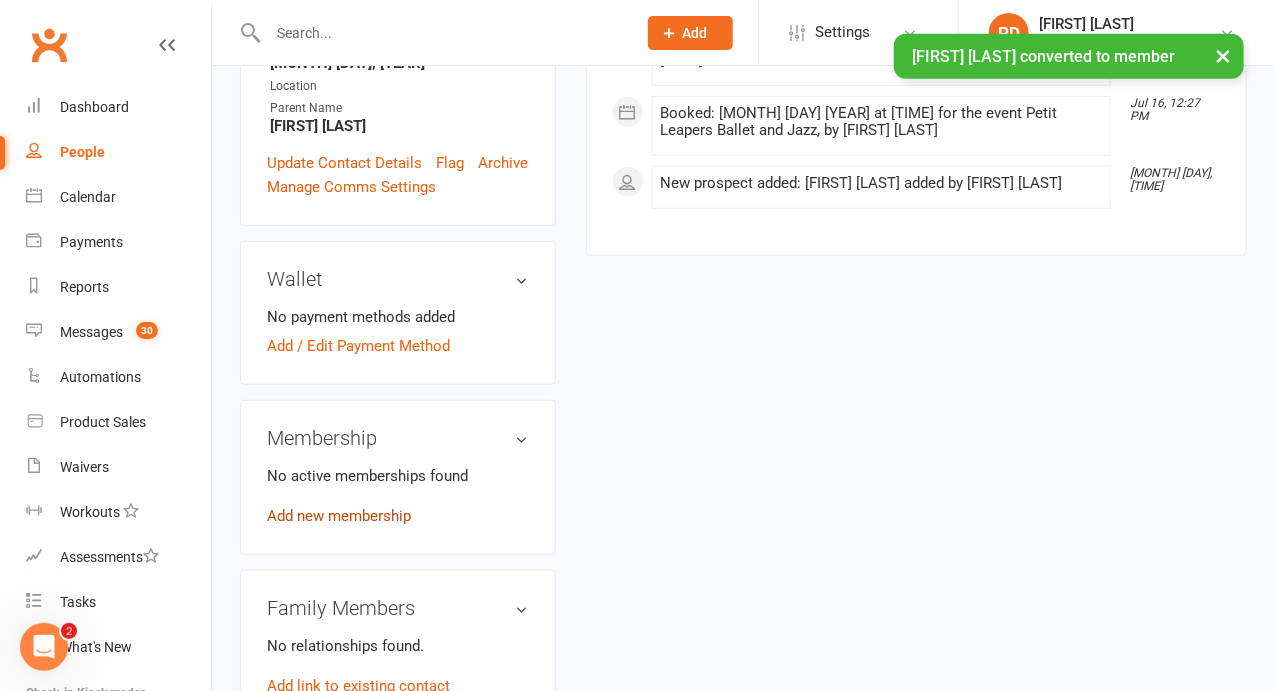 click on "Add new membership" at bounding box center [339, 516] 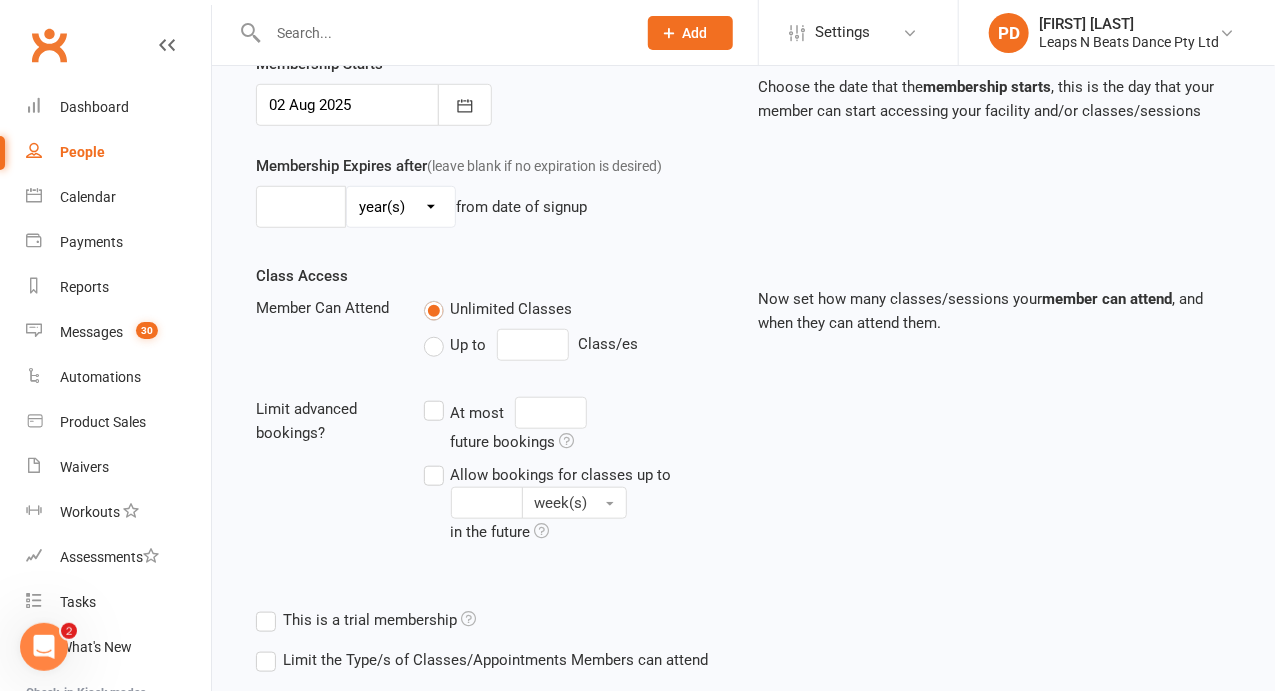 scroll, scrollTop: 0, scrollLeft: 0, axis: both 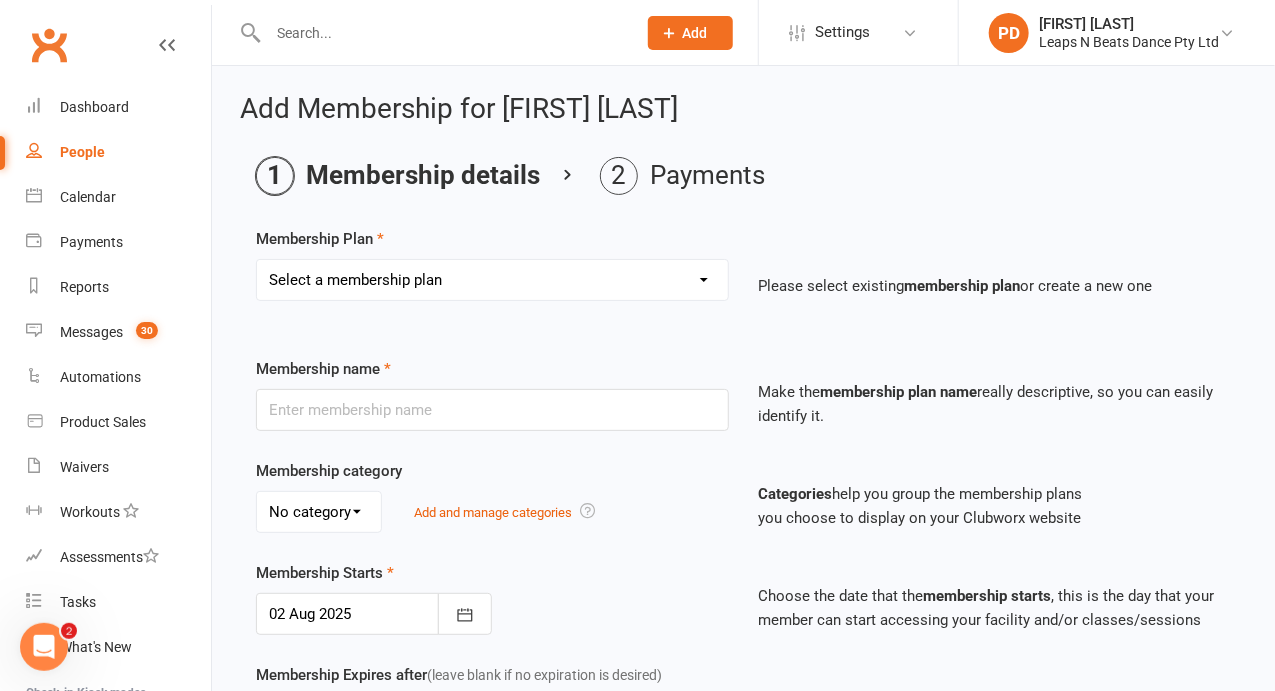 click on "Select a membership plan Create new Membership Plan Term 1 Mumma & Bubba 2023 - Existing (10 weeks) Term 1 Petit Leapers - Existing (10 week) Term 1 Grand Leapers - Existing (10 week) Term 1 Petit Leapers- Existing (9 week) Term 1 Mumma & Bubba 2023 Existing (9 week) Term 1 Grand Leapers- Existing (9 week pack) Term 1 Grand Leapers ACRO- Existing (9 week) Petit Leapers ACRO Existing (9 weeks) Sign Up Fee Sign Up Fee (2nd Member) Grand Leapers- monthly pack Term 2 Mumma & Bubba 2023 - Existing 9 week Term 2 Petit Leapers- Existing (9 week) Term 2 Grand Leapers- Existing (9 week pack) Term 2 ACRO Petit Leapers- Existing (9 week) Term 2  Grand Leapers ACRO- Existing (9 week pack) Term 2 Petit Leapers - Existing (10 week) Term 2 Mumma & Bubba 2023 - (10 week) Term 2  Grand Leapers- Existing (10 week pack) Term 2 Grand Leapers- Existing (10 week pack) Term 2 ACRO Grand Leapers- Existing (10 week) Term 2 Mumma & Bubba 2023 (3 week) Term 3  Grand Leapers 2023 - 10 week Term 3 Grand Leapers Acrobatics 2023 - 10 week" at bounding box center (492, 280) 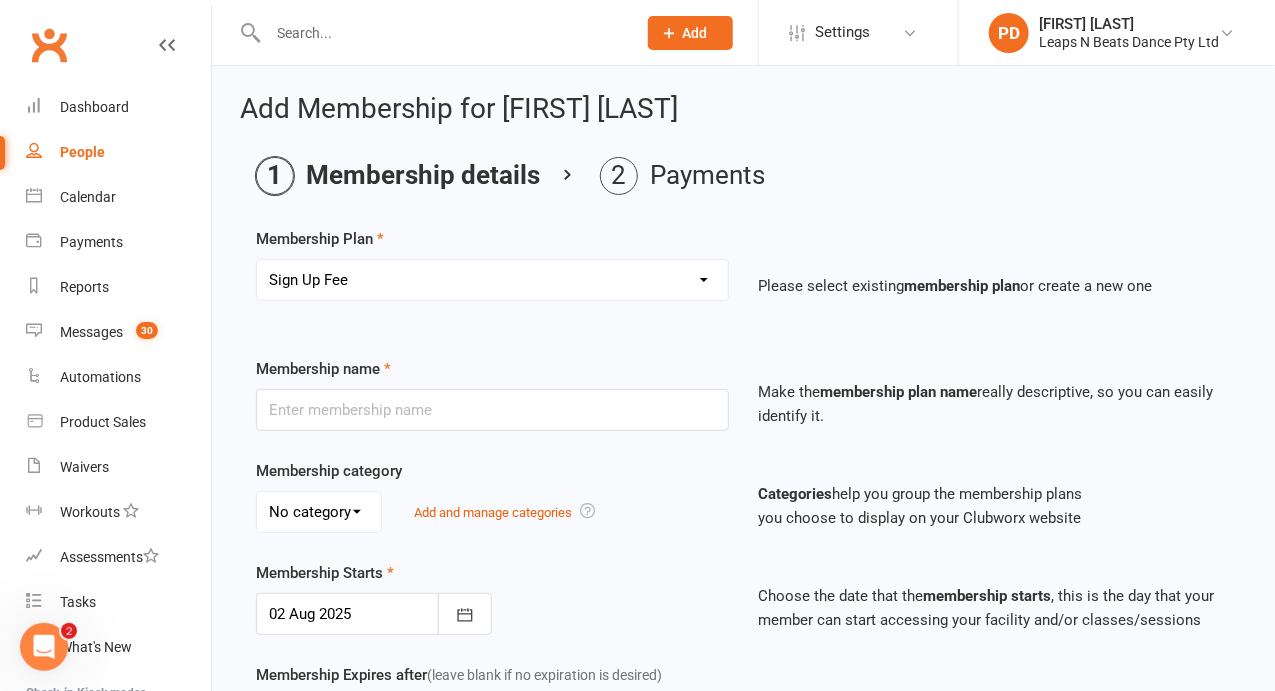 click on "Select a membership plan Create new Membership Plan Term 1 Mumma & Bubba 2023 - Existing (10 weeks) Term 1 Petit Leapers - Existing (10 week) Term 1 Grand Leapers - Existing (10 week) Term 1 Petit Leapers- Existing (9 week) Term 1 Mumma & Bubba 2023 Existing (9 week) Term 1 Grand Leapers- Existing (9 week pack) Term 1 Grand Leapers ACRO- Existing (9 week) Petit Leapers ACRO Existing (9 weeks) Sign Up Fee Sign Up Fee (2nd Member) Grand Leapers- monthly pack Term 2 Mumma & Bubba 2023 - Existing 9 week Term 2 Petit Leapers- Existing (9 week) Term 2 Grand Leapers- Existing (9 week pack) Term 2 ACRO Petit Leapers- Existing (9 week) Term 2  Grand Leapers ACRO- Existing (9 week pack) Term 2 Petit Leapers - Existing (10 week) Term 2 Mumma & Bubba 2023 - (10 week) Term 2  Grand Leapers- Existing (10 week pack) Term 2 Grand Leapers- Existing (10 week pack) Term 2 ACRO Grand Leapers- Existing (10 week) Term 2 Mumma & Bubba 2023 (3 week) Term 3  Grand Leapers 2023 - 10 week Term 3 Grand Leapers Acrobatics 2023 - 10 week" at bounding box center (492, 280) 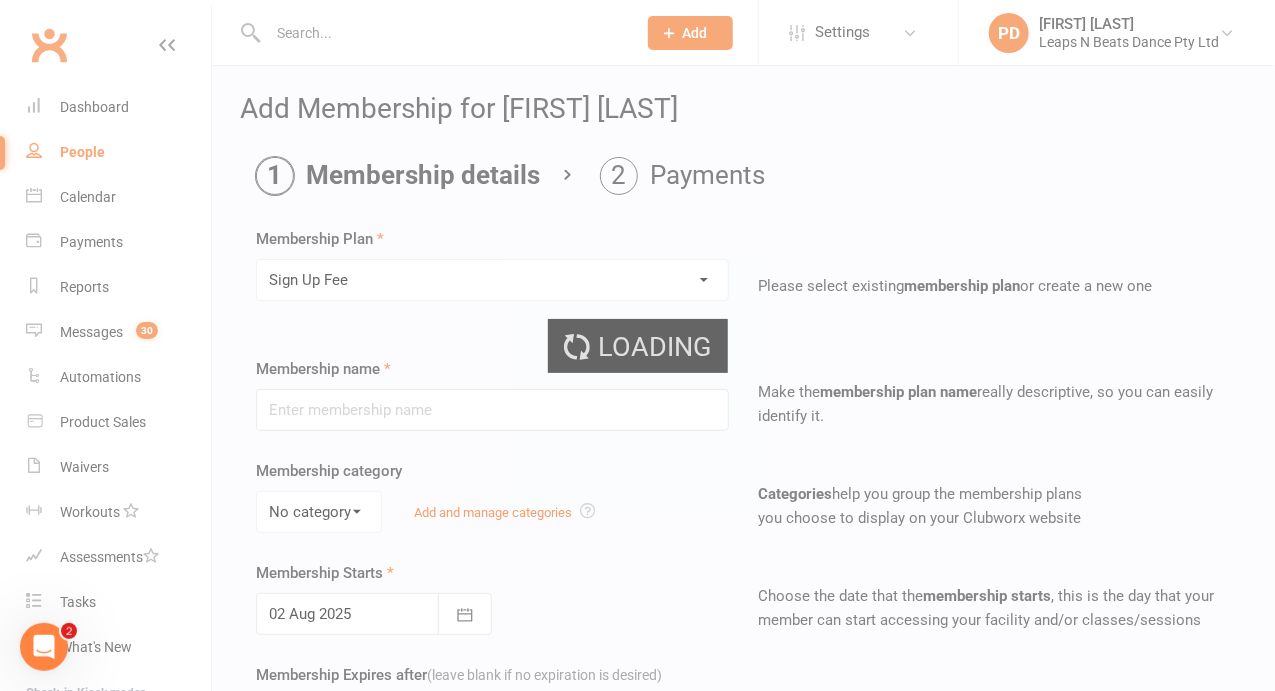 type on "Sign Up Fee" 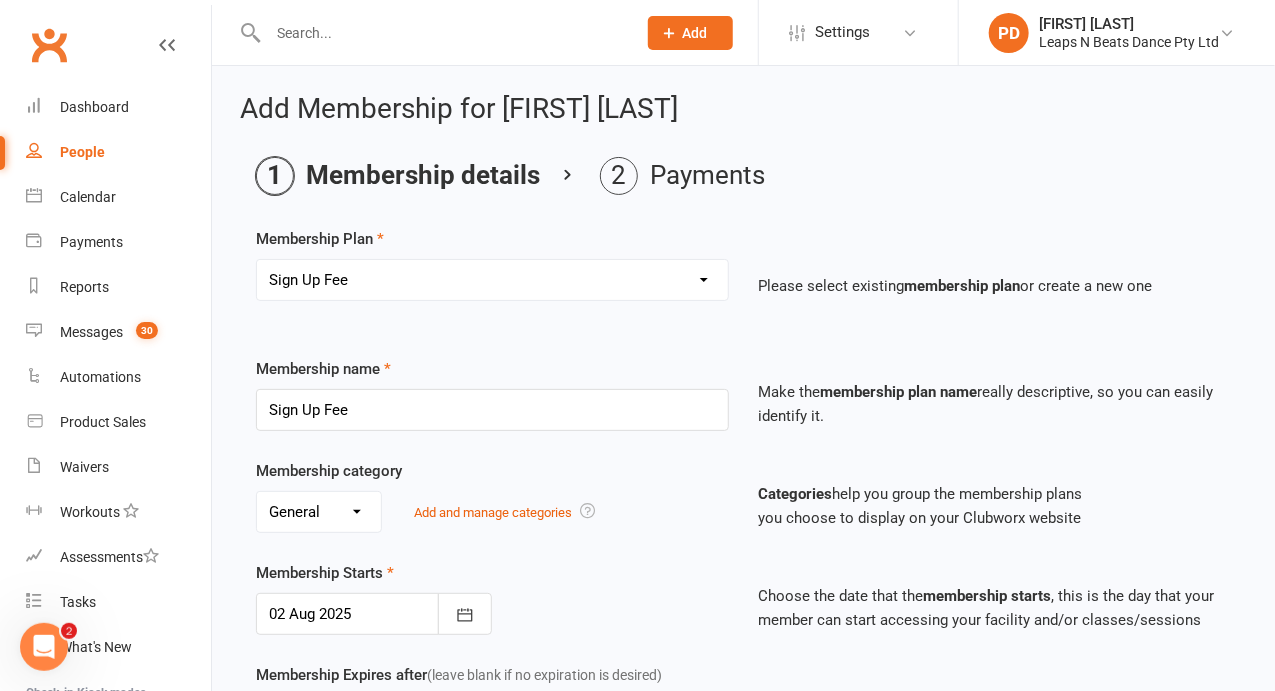 scroll, scrollTop: 549, scrollLeft: 0, axis: vertical 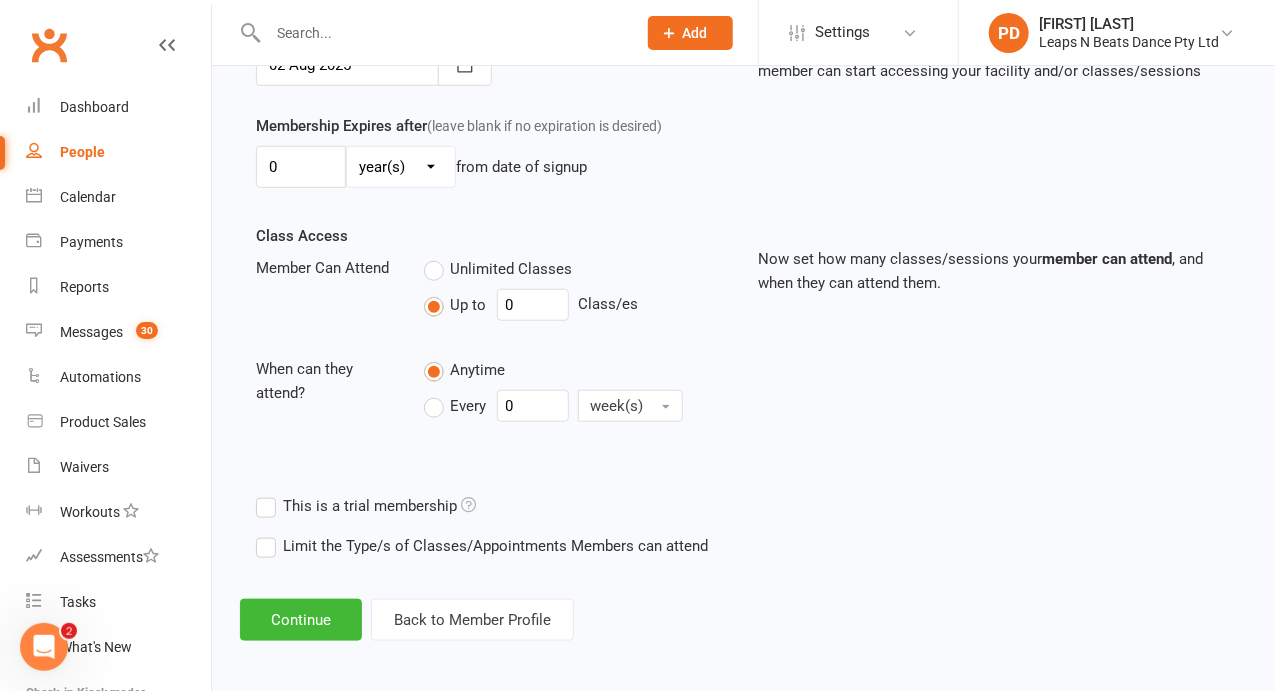 click on "Add Membership for [FIRST] [LAST] Membership details Payments Membership Plan Select a membership plan Create new Membership Plan Term [NUMBER] Mumma & Bubba [YEAR] - Existing ([NUMBER] weeks) Term [NUMBER] Petit Leapers - Existing ([NUMBER] week) Term [NUMBER] Grand Leapers - Existing ([NUMBER] week) Term [NUMBER] Petit Leapers- Existing ([NUMBER] week) Term [NUMBER] Mumma & Bubba [YEAR] Existing ([NUMBER] week) Term [NUMBER] Grand Leapers- Existing ([NUMBER] week pack) Term [NUMBER] ACRO Petit Leapers- Existing ([NUMBER] week) Term [NUMBER]  Grand Leapers ACRO- Existing ([NUMBER] week pack) Term [NUMBER] Petit Leapers - Existing ([NUMBER] week) Term [NUMBER] Mumma & Bubba [YEAR] - ([NUMBER] week) Term [NUMBER]  Grand Leapers- Existing ([NUMBER] week pack) Term [NUMBER] Grand Leapers- Existing ([NUMBER] week pack) Term [NUMBER] ACRO Grand Leapers- Existing ([NUMBER] week) Term [NUMBER] Mumma & Bubba [YEAR] ([NUMBER] week) General" at bounding box center (743, 93) 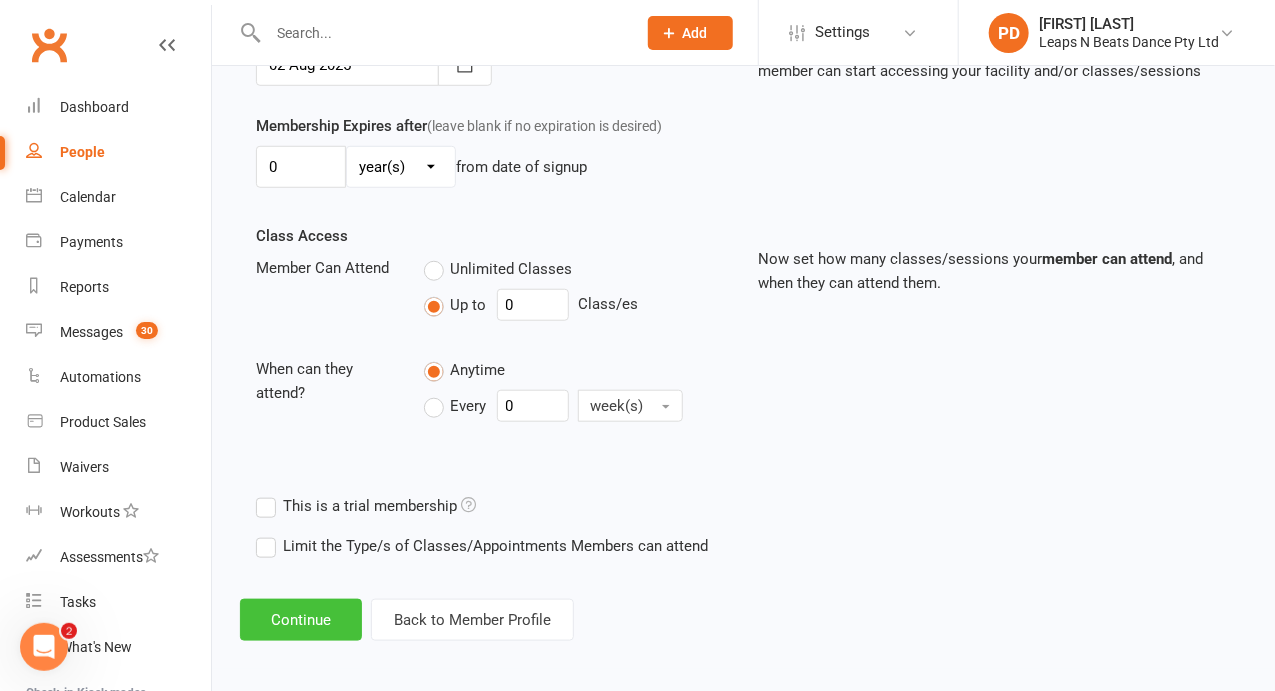 click on "Continue" at bounding box center [301, 620] 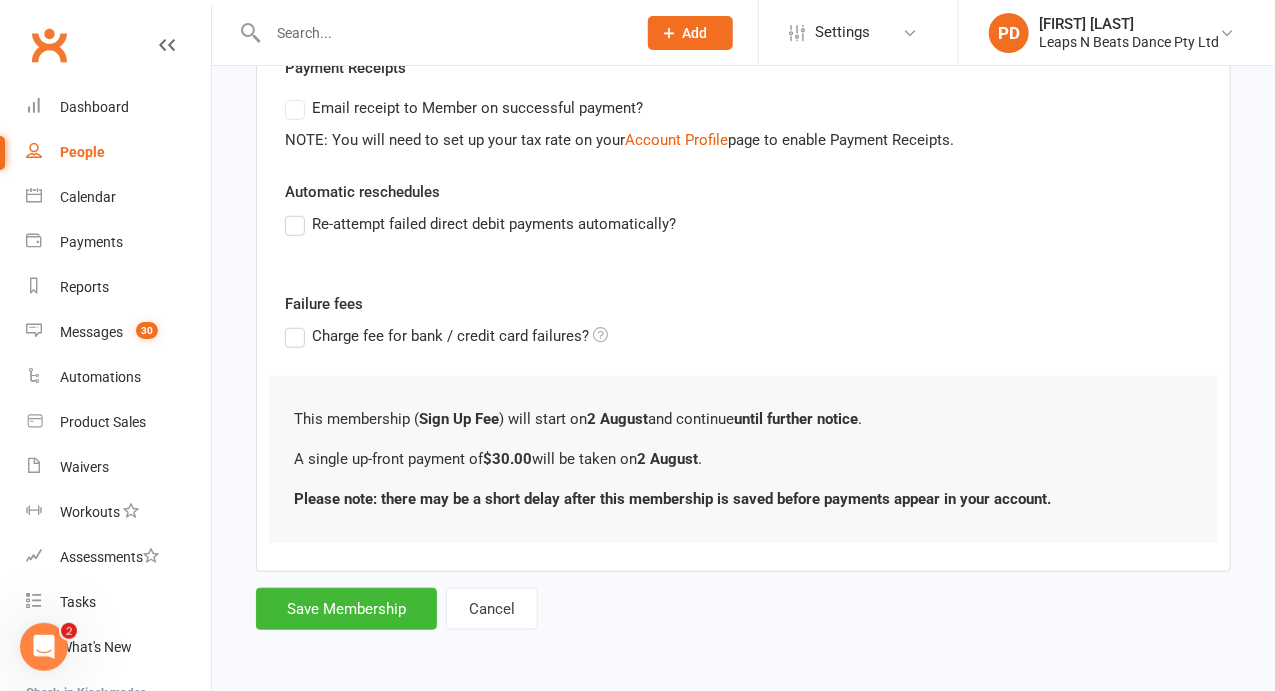 scroll, scrollTop: 0, scrollLeft: 0, axis: both 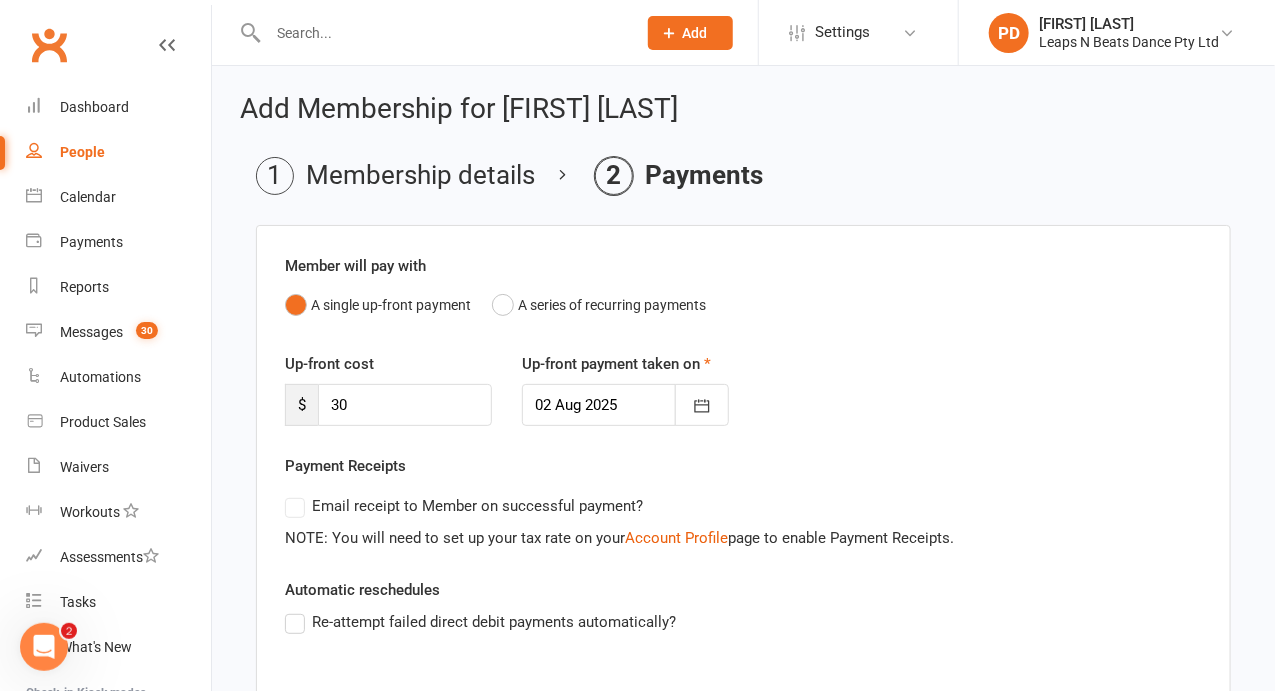 click on "Re-attempt failed direct debit payments automatically?" at bounding box center [480, 622] 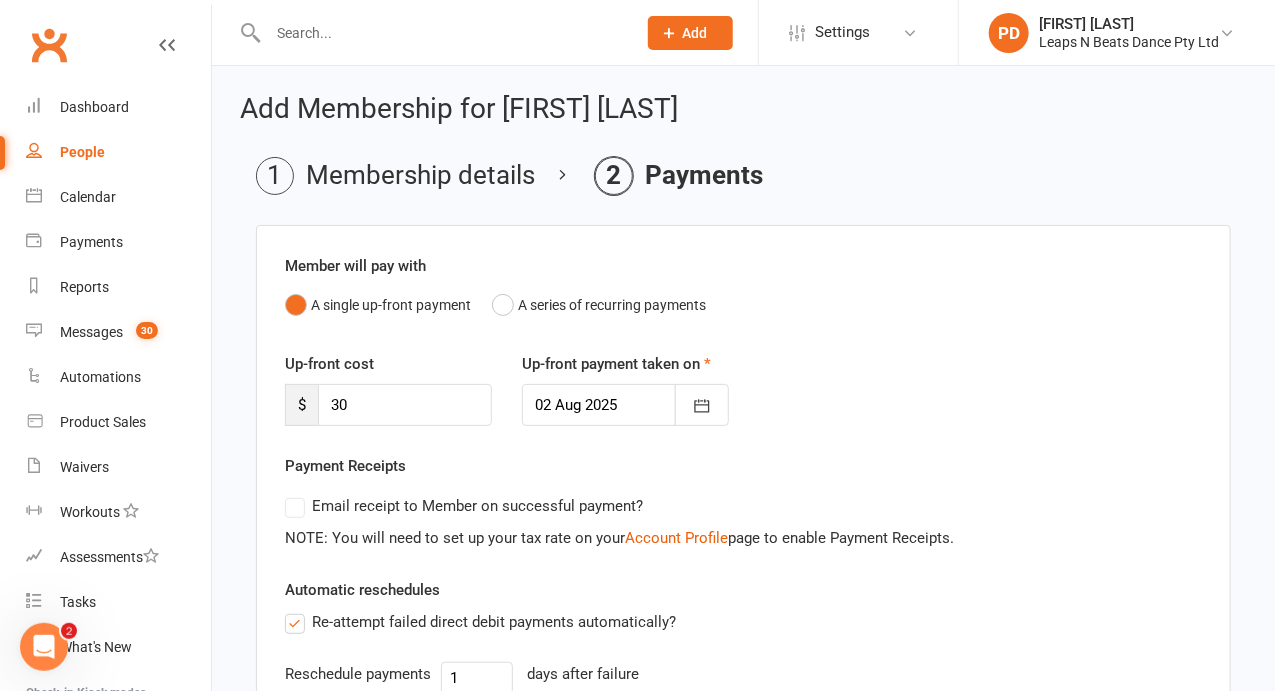 click on "Re-attempt failed direct debit payments automatically?" at bounding box center [480, 622] 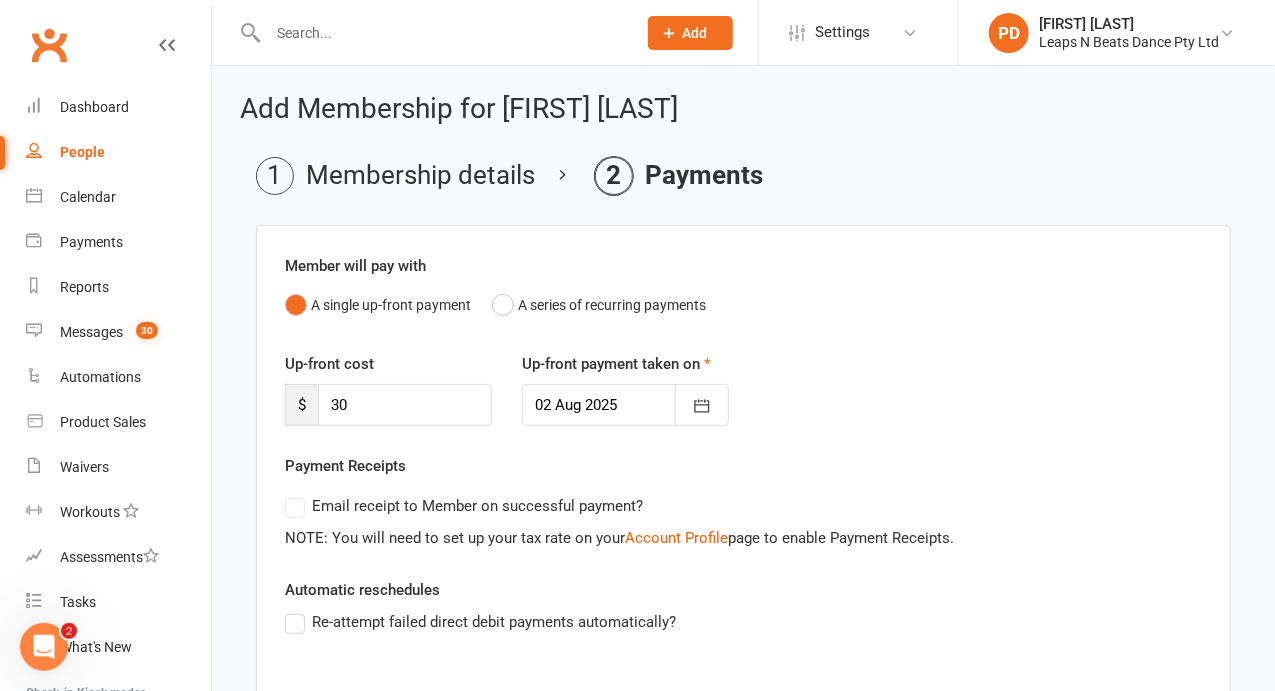 scroll, scrollTop: 394, scrollLeft: 0, axis: vertical 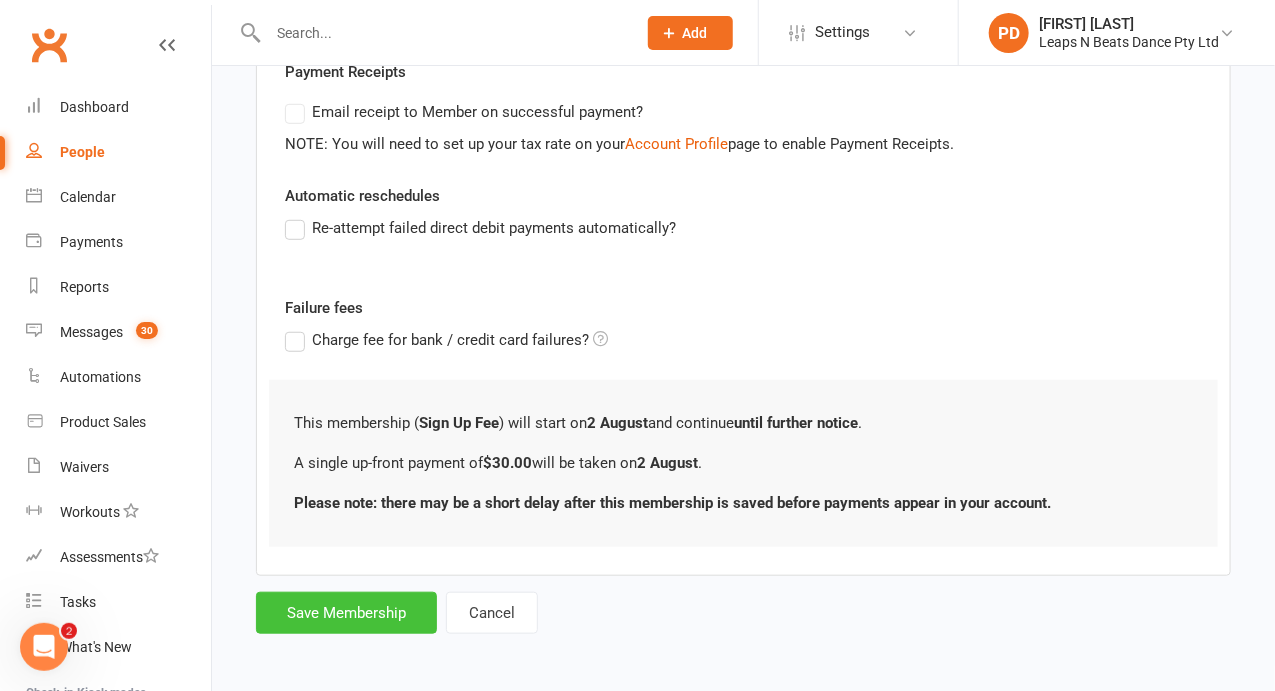 click on "Save Membership" at bounding box center [346, 613] 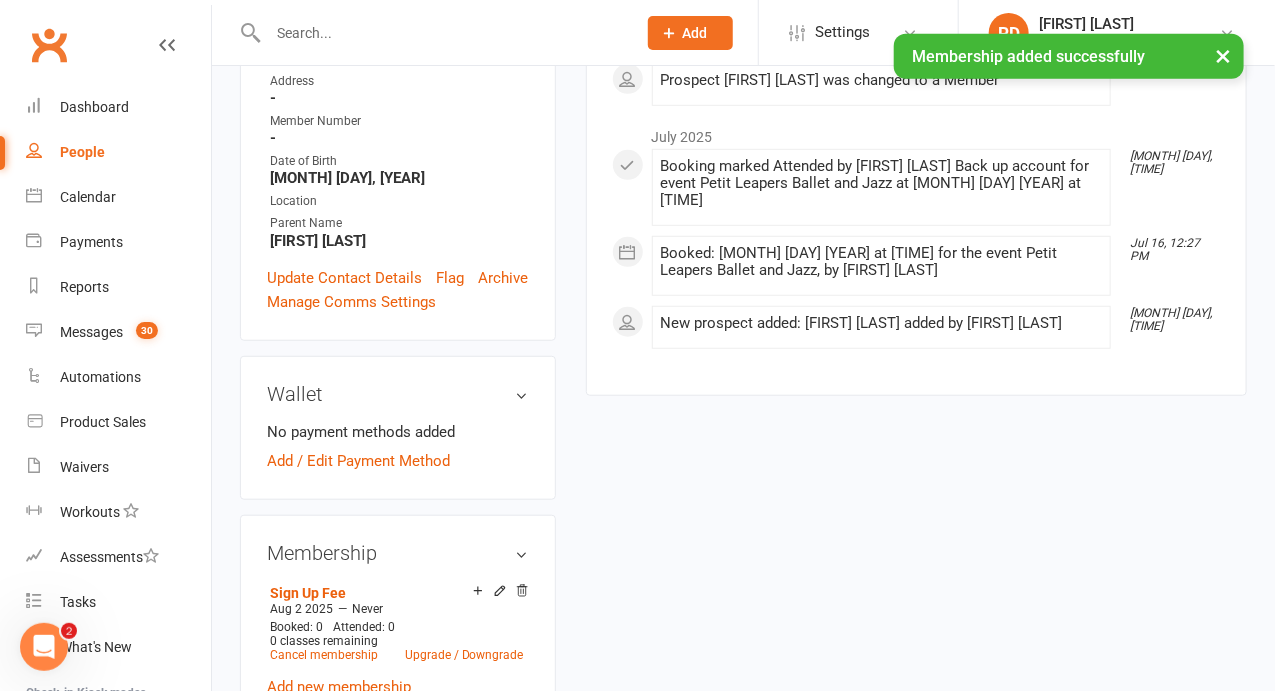 scroll, scrollTop: 505, scrollLeft: 0, axis: vertical 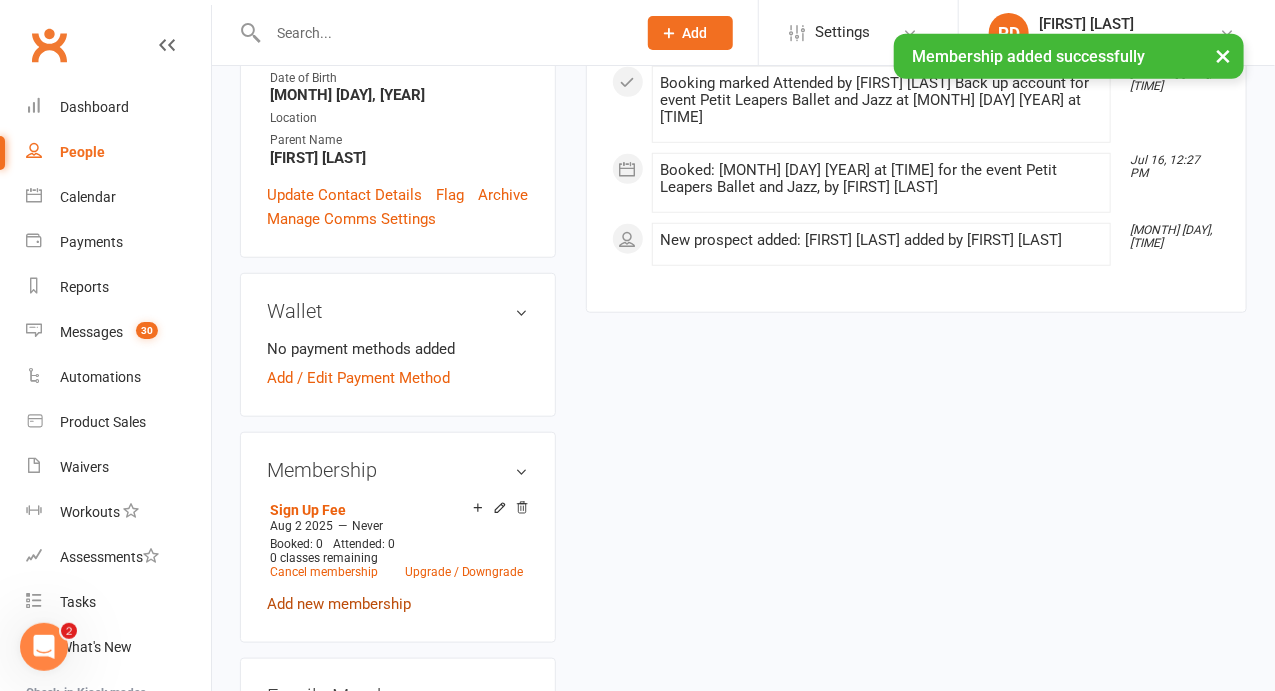 click on "Add new membership" at bounding box center [339, 604] 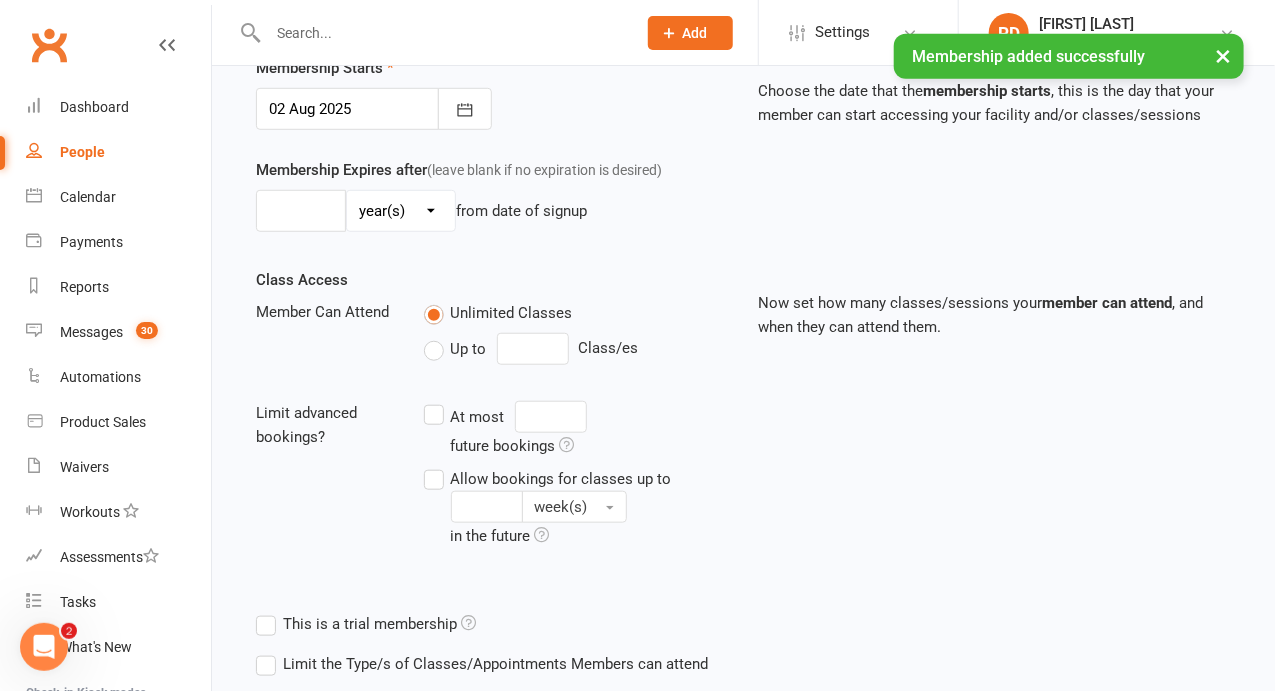 scroll, scrollTop: 0, scrollLeft: 0, axis: both 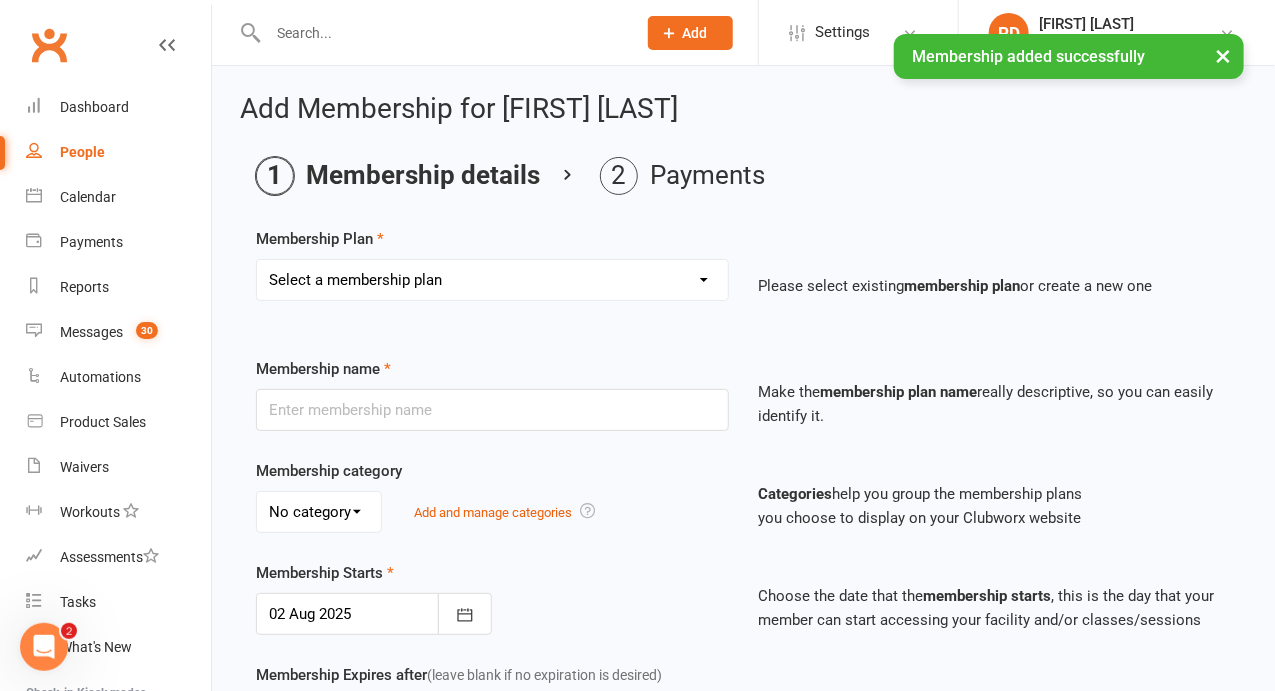 click on "Select a membership plan Create new Membership Plan Term 1 Mumma & Bubba 2023 - Existing (10 weeks) Term 1 Petit Leapers - Existing (10 week) Term 1 Grand Leapers - Existing (10 week) Term 1 Petit Leapers- Existing (9 week) Term 1 Mumma & Bubba 2023 Existing (9 week) Term 1 Grand Leapers- Existing (9 week pack) Term 1 Grand Leapers ACRO- Existing (9 week) Petit Leapers ACRO Existing (9 weeks) Sign Up Fee Sign Up Fee (2nd Member) Grand Leapers- monthly pack Term 2 Mumma & Bubba 2023 - Existing 9 week Term 2 Petit Leapers- Existing (9 week) Term 2 Grand Leapers- Existing (9 week pack) Term 2 ACRO Petit Leapers- Existing (9 week) Term 2  Grand Leapers ACRO- Existing (9 week pack) Term 2 Petit Leapers - Existing (10 week) Term 2 Mumma & Bubba 2023 - (10 week) Term 2  Grand Leapers- Existing (10 week pack) Term 2 Grand Leapers- Existing (10 week pack) Term 2 ACRO Grand Leapers- Existing (10 week) Term 2 Mumma & Bubba 2023 (3 week) Term 3  Grand Leapers 2023 - 10 week Term 3 Grand Leapers Acrobatics 2023 - 10 week" at bounding box center [492, 294] 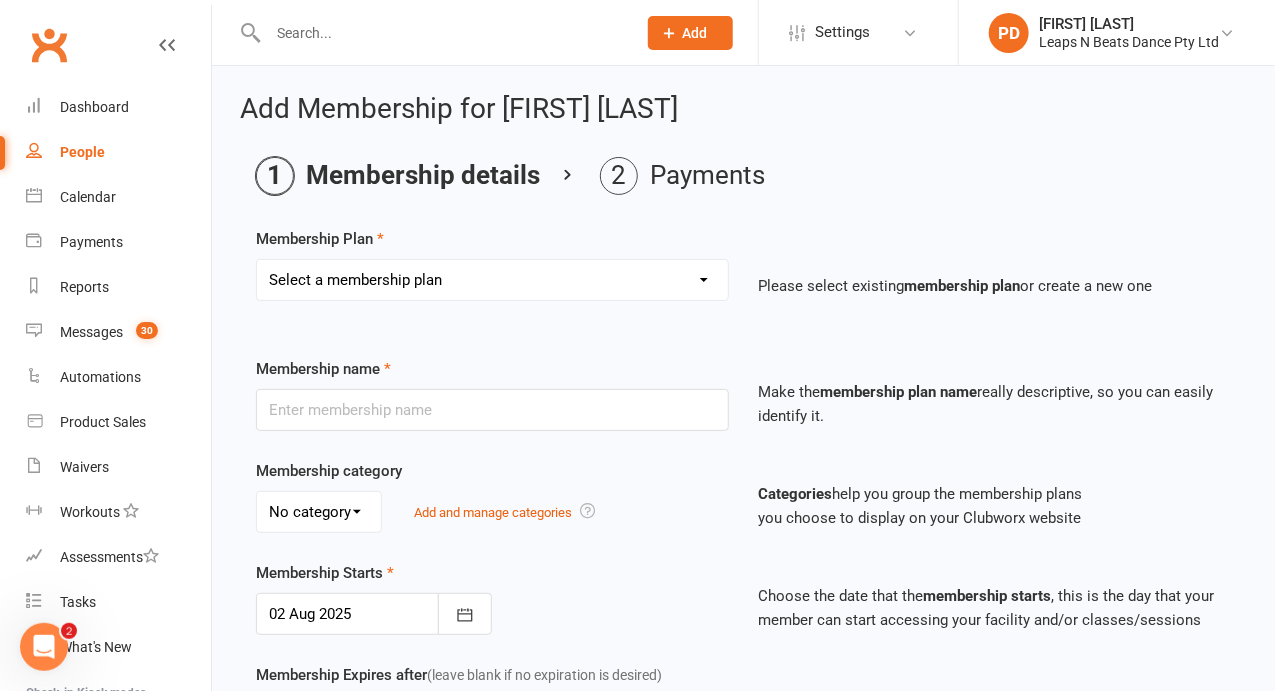 click on "Select a membership plan Create new Membership Plan Term 1 Mumma & Bubba 2023 - Existing (10 weeks) Term 1 Petit Leapers - Existing (10 week) Term 1 Grand Leapers - Existing (10 week) Term 1 Petit Leapers- Existing (9 week) Term 1 Mumma & Bubba 2023 Existing (9 week) Term 1 Grand Leapers- Existing (9 week pack) Term 1 Grand Leapers ACRO- Existing (9 week) Petit Leapers ACRO Existing (9 weeks) Sign Up Fee Sign Up Fee (2nd Member) Grand Leapers- monthly pack Term 2 Mumma & Bubba 2023 - Existing 9 week Term 2 Petit Leapers- Existing (9 week) Term 2 Grand Leapers- Existing (9 week pack) Term 2 ACRO Petit Leapers- Existing (9 week) Term 2  Grand Leapers ACRO- Existing (9 week pack) Term 2 Petit Leapers - Existing (10 week) Term 2 Mumma & Bubba 2023 - (10 week) Term 2  Grand Leapers- Existing (10 week pack) Term 2 Grand Leapers- Existing (10 week pack) Term 2 ACRO Grand Leapers- Existing (10 week) Term 2 Mumma & Bubba 2023 (3 week) Term 3  Grand Leapers 2023 - 10 week Term 3 Grand Leapers Acrobatics 2023 - 10 week" at bounding box center (492, 280) 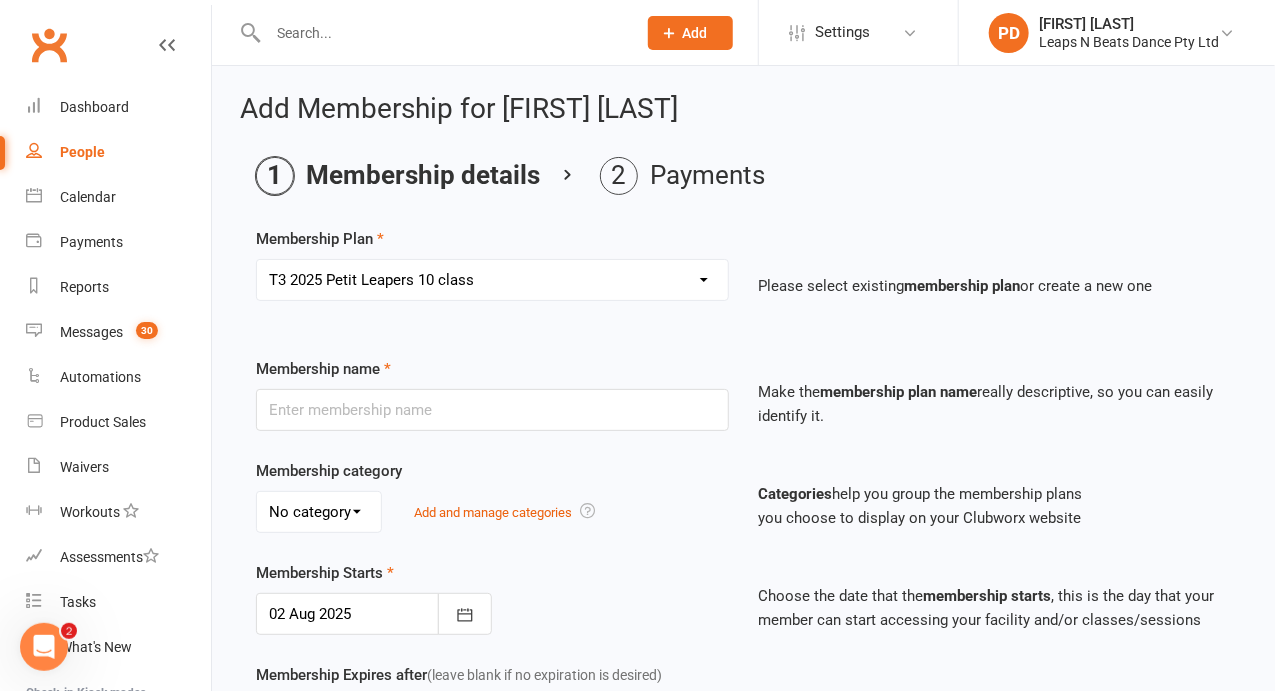 click on "Select a membership plan Create new Membership Plan Term 1 Mumma & Bubba 2023 - Existing (10 weeks) Term 1 Petit Leapers - Existing (10 week) Term 1 Grand Leapers - Existing (10 week) Term 1 Petit Leapers- Existing (9 week) Term 1 Mumma & Bubba 2023 Existing (9 week) Term 1 Grand Leapers- Existing (9 week pack) Term 1 Grand Leapers ACRO- Existing (9 week) Petit Leapers ACRO Existing (9 weeks) Sign Up Fee Sign Up Fee (2nd Member) Grand Leapers- monthly pack Term 2 Mumma & Bubba 2023 - Existing 9 week Term 2 Petit Leapers- Existing (9 week) Term 2 Grand Leapers- Existing (9 week pack) Term 2 ACRO Petit Leapers- Existing (9 week) Term 2  Grand Leapers ACRO- Existing (9 week pack) Term 2 Petit Leapers - Existing (10 week) Term 2 Mumma & Bubba 2023 - (10 week) Term 2  Grand Leapers- Existing (10 week pack) Term 2 Grand Leapers- Existing (10 week pack) Term 2 ACRO Grand Leapers- Existing (10 week) Term 2 Mumma & Bubba 2023 (3 week) Term 3  Grand Leapers 2023 - 10 week Term 3 Grand Leapers Acrobatics 2023 - 10 week" at bounding box center [492, 280] 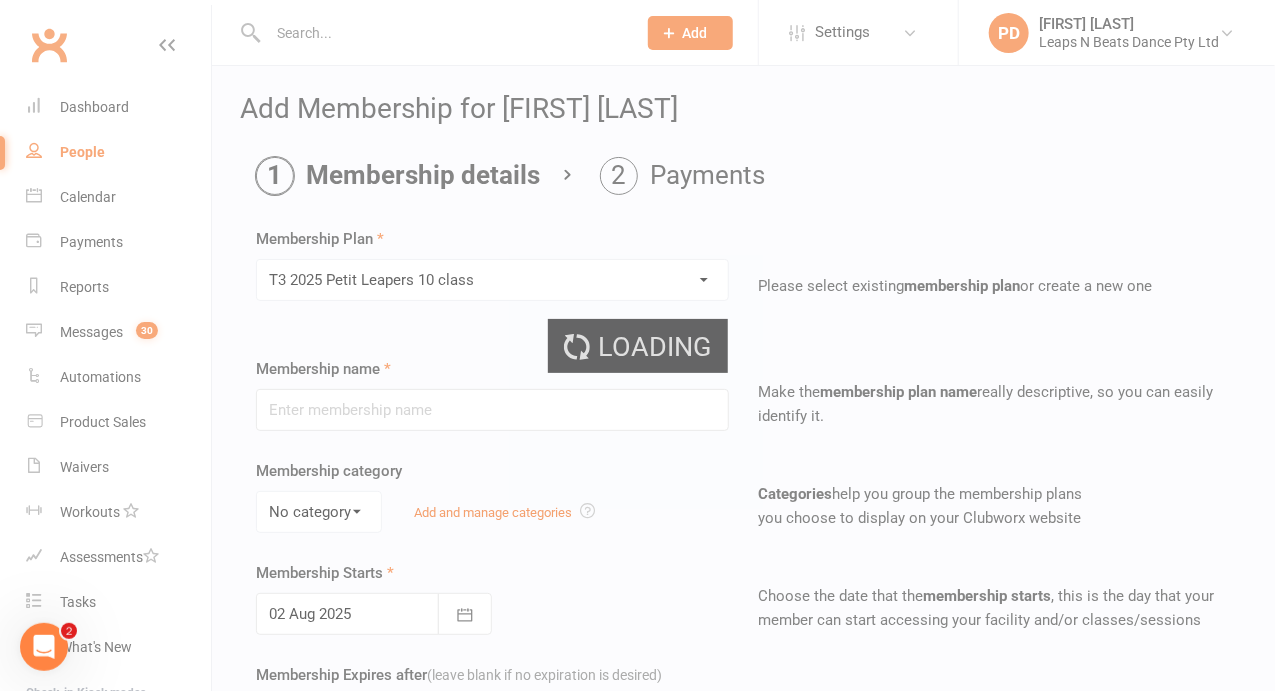 type on "T3 2025 Petit Leapers 10 class" 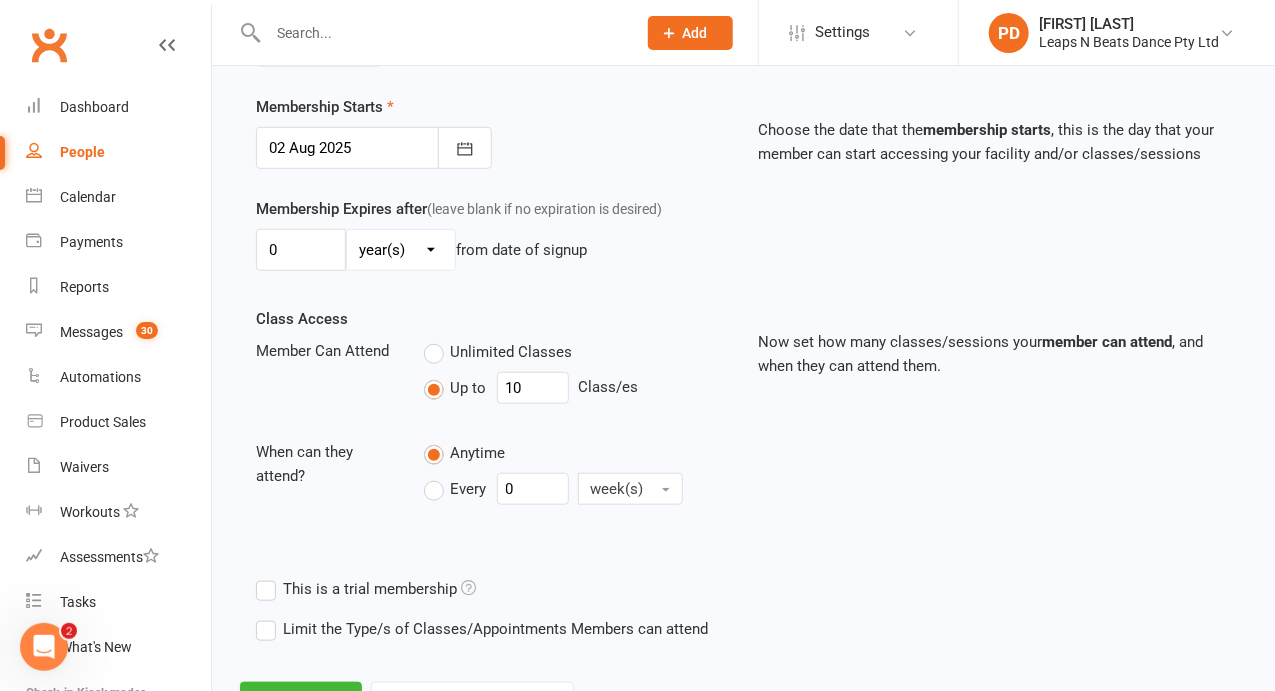 click on "Limit the Type/s of Classes/Appointments Members can attend" at bounding box center [482, 629] 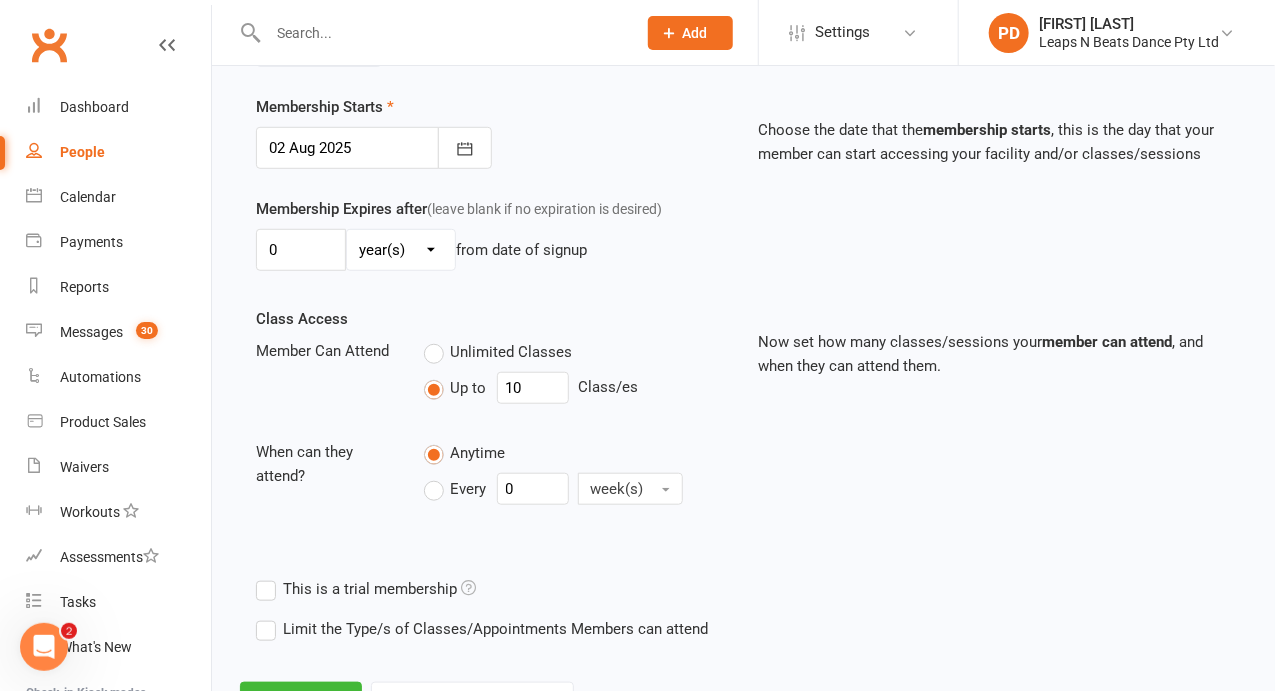 click on "Limit the Type/s of Classes/Appointments Members can attend" at bounding box center (262, 617) 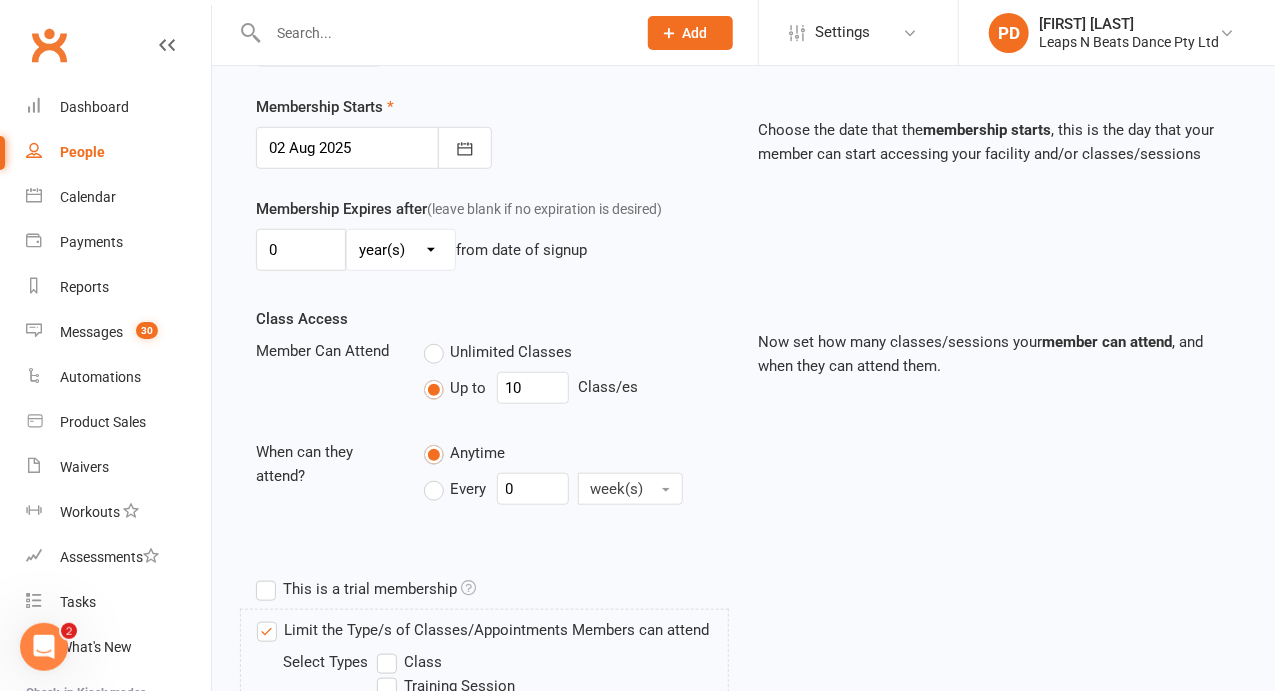 scroll, scrollTop: 678, scrollLeft: 0, axis: vertical 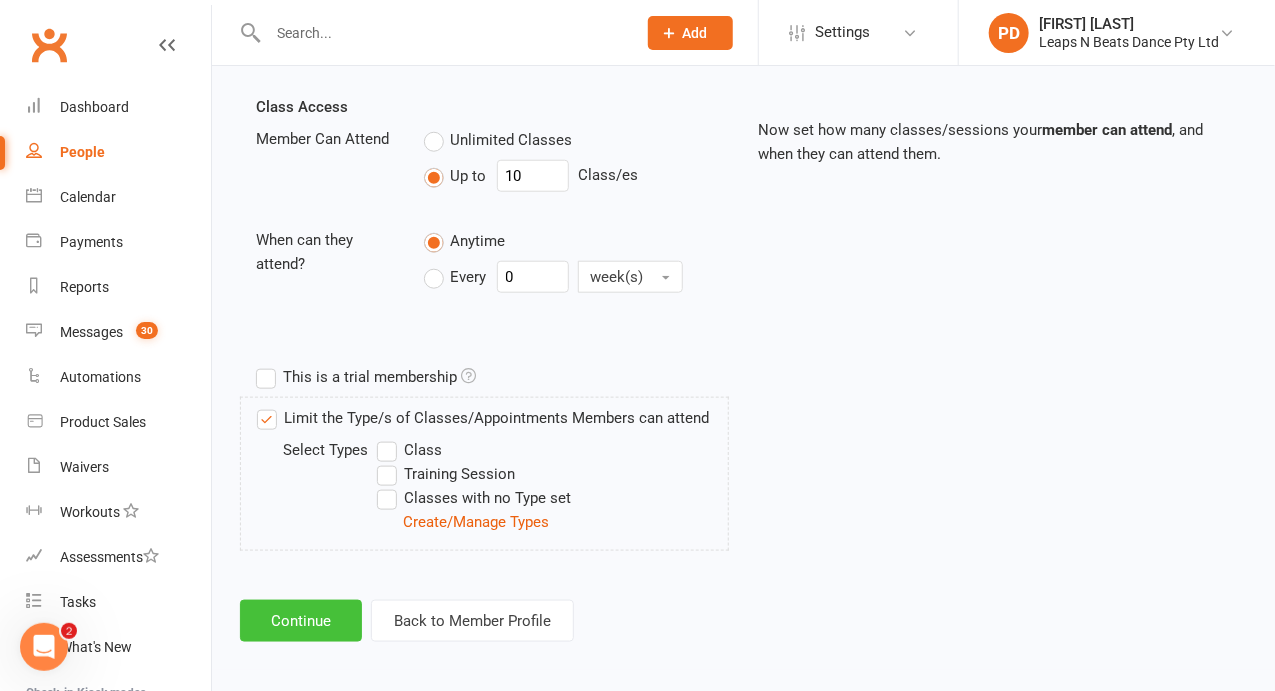 click on "Continue" at bounding box center (301, 621) 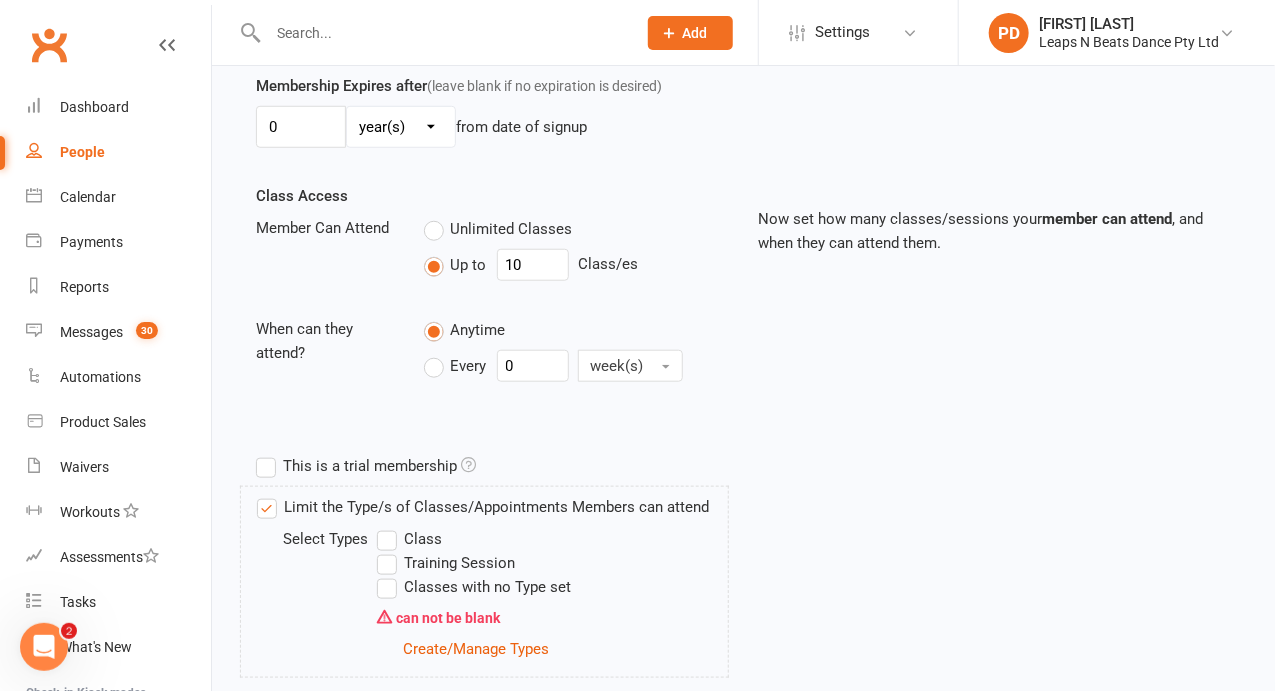 scroll, scrollTop: 717, scrollLeft: 0, axis: vertical 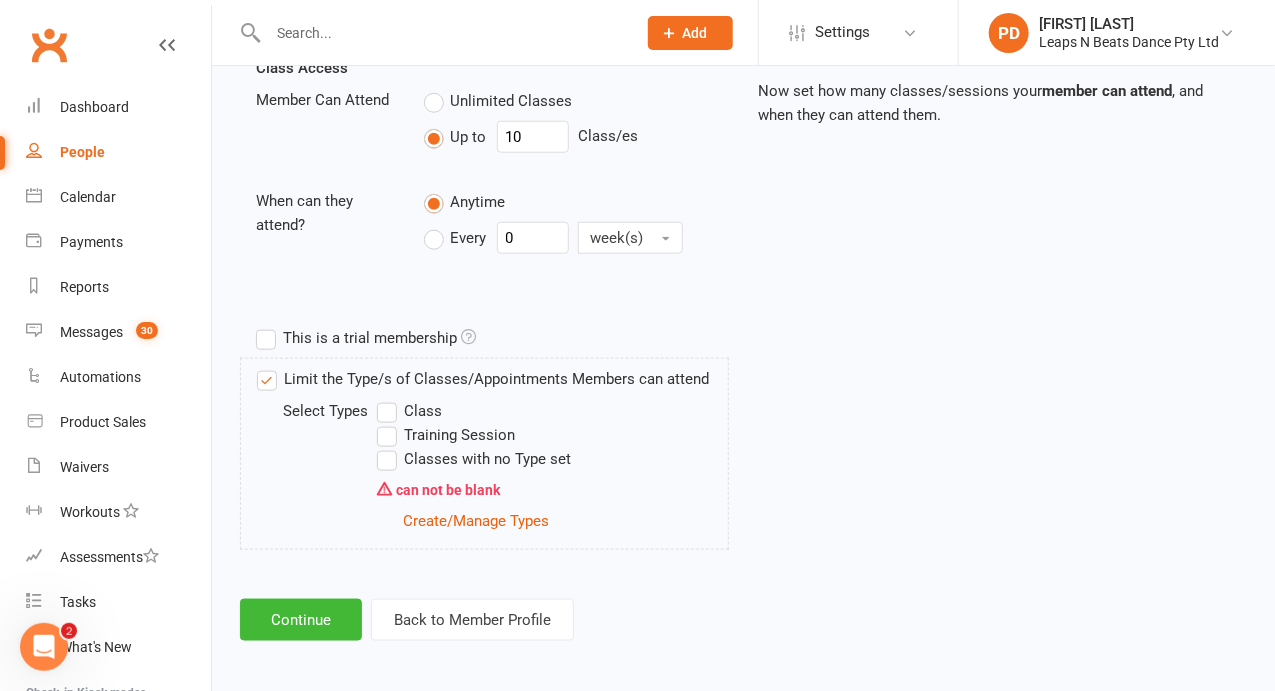 click on "Class" at bounding box center (409, 411) 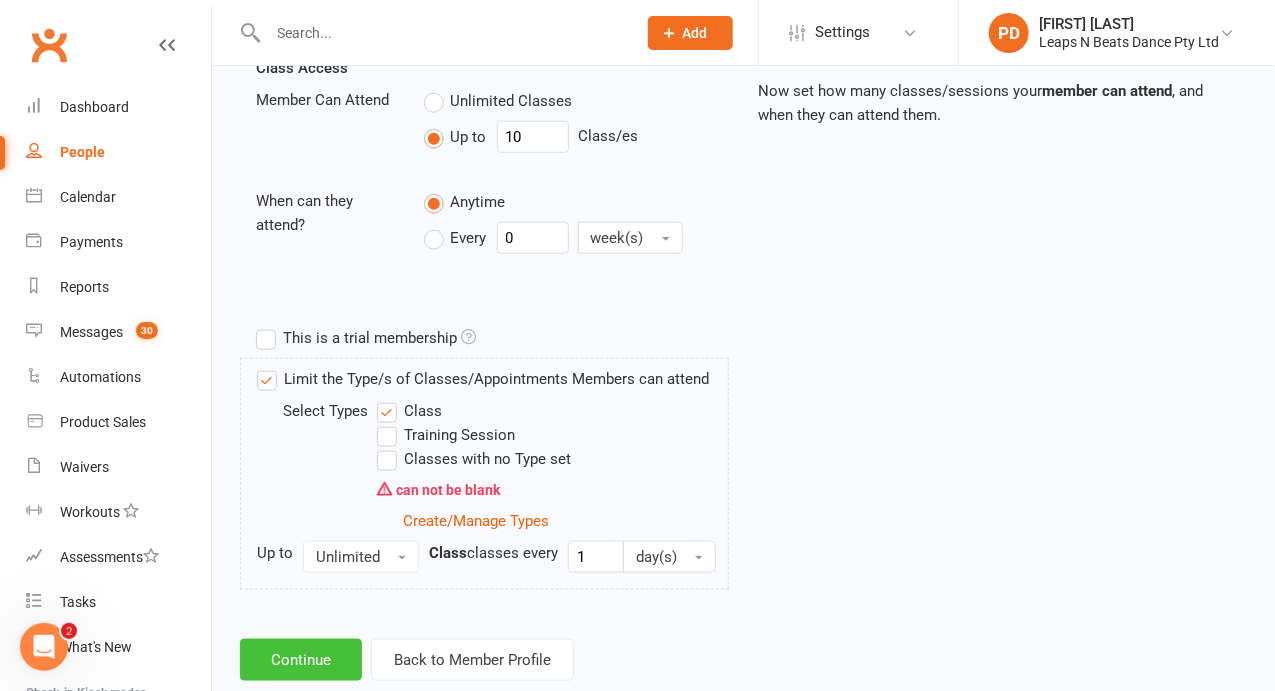 click on "Continue" at bounding box center [301, 660] 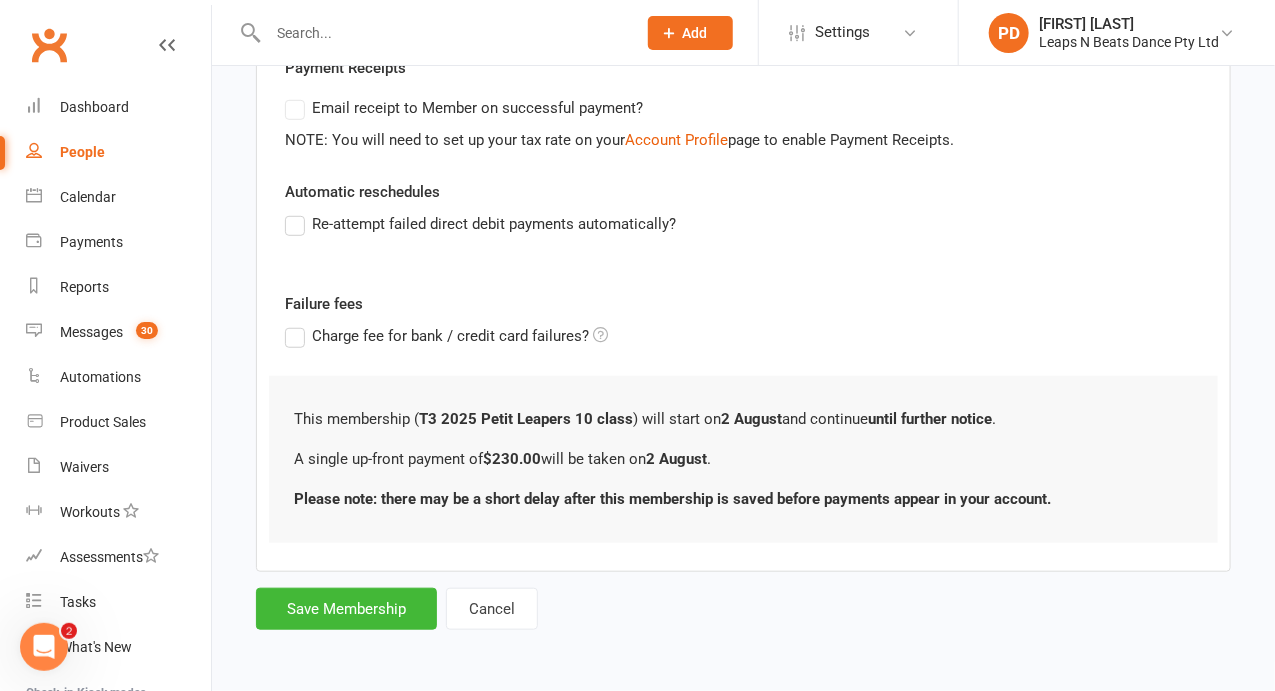 scroll, scrollTop: 0, scrollLeft: 0, axis: both 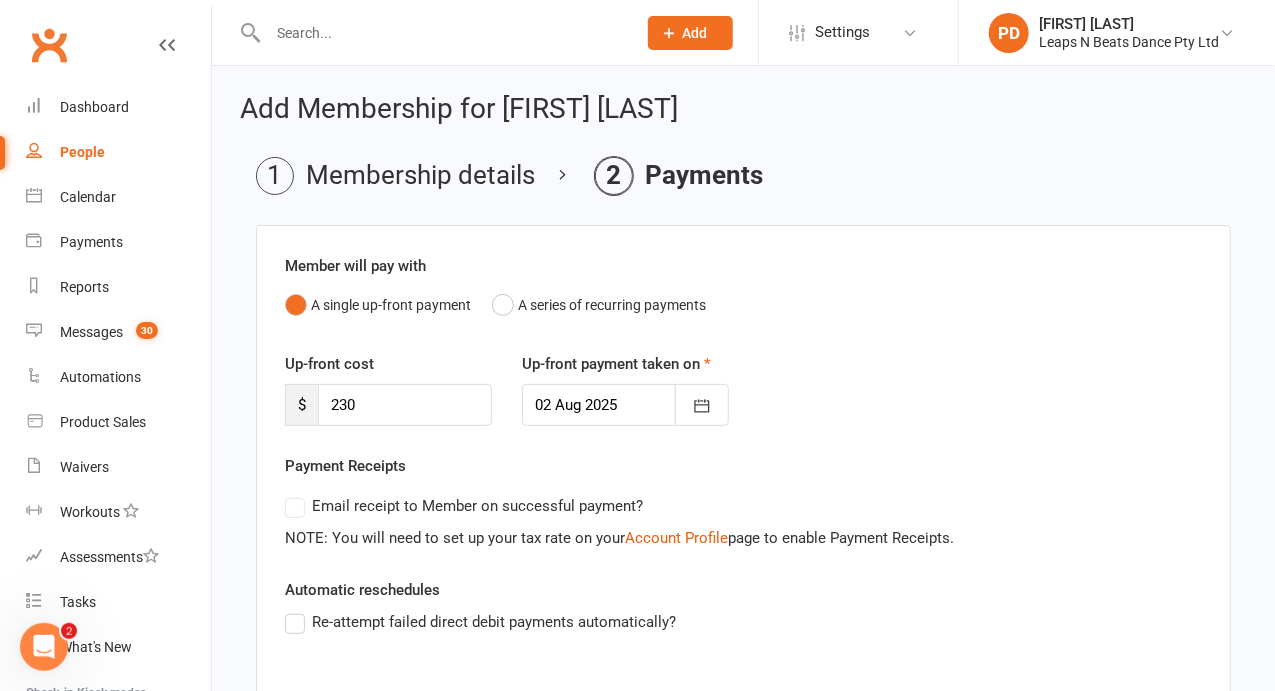 click on "Re-attempt failed direct debit payments automatically?" at bounding box center (743, 636) 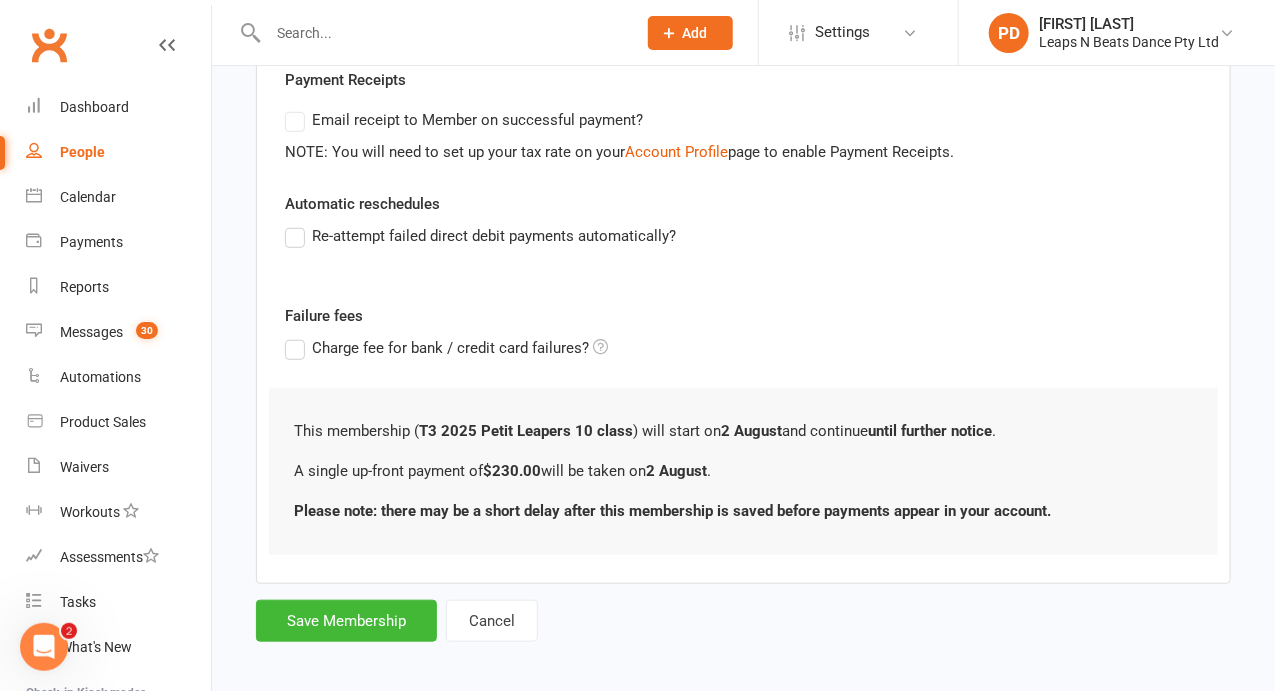 scroll, scrollTop: 394, scrollLeft: 0, axis: vertical 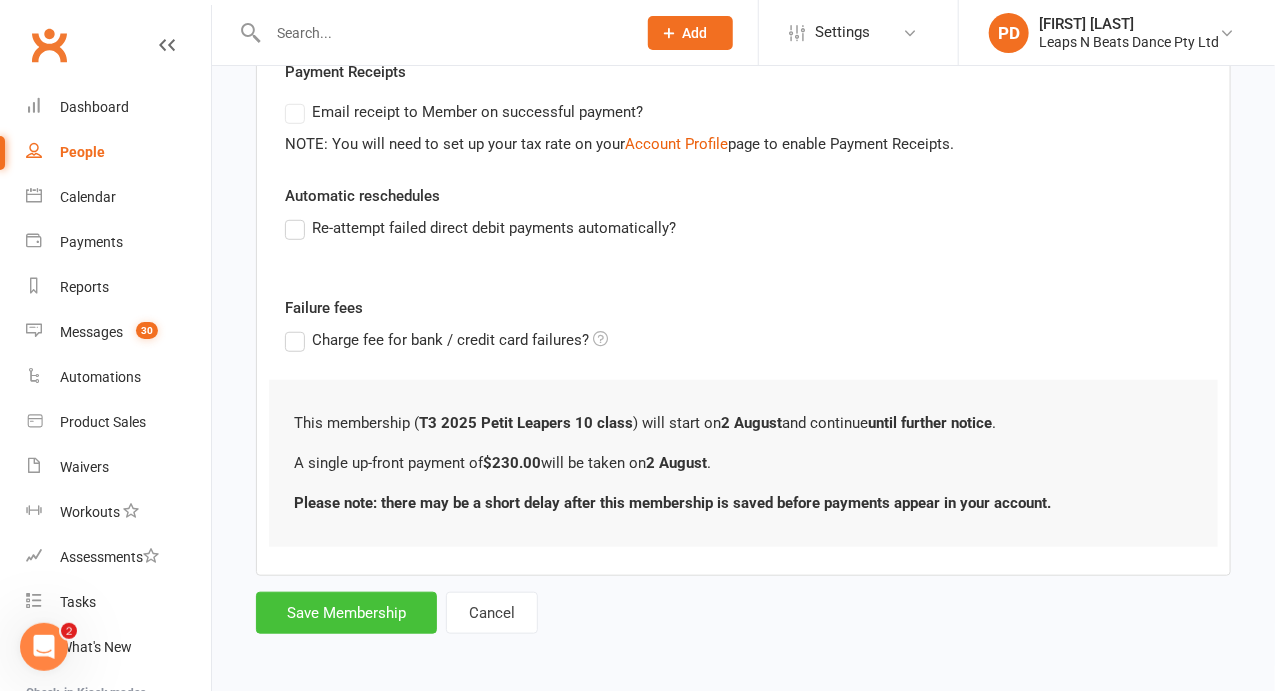 click on "Save Membership" at bounding box center (346, 613) 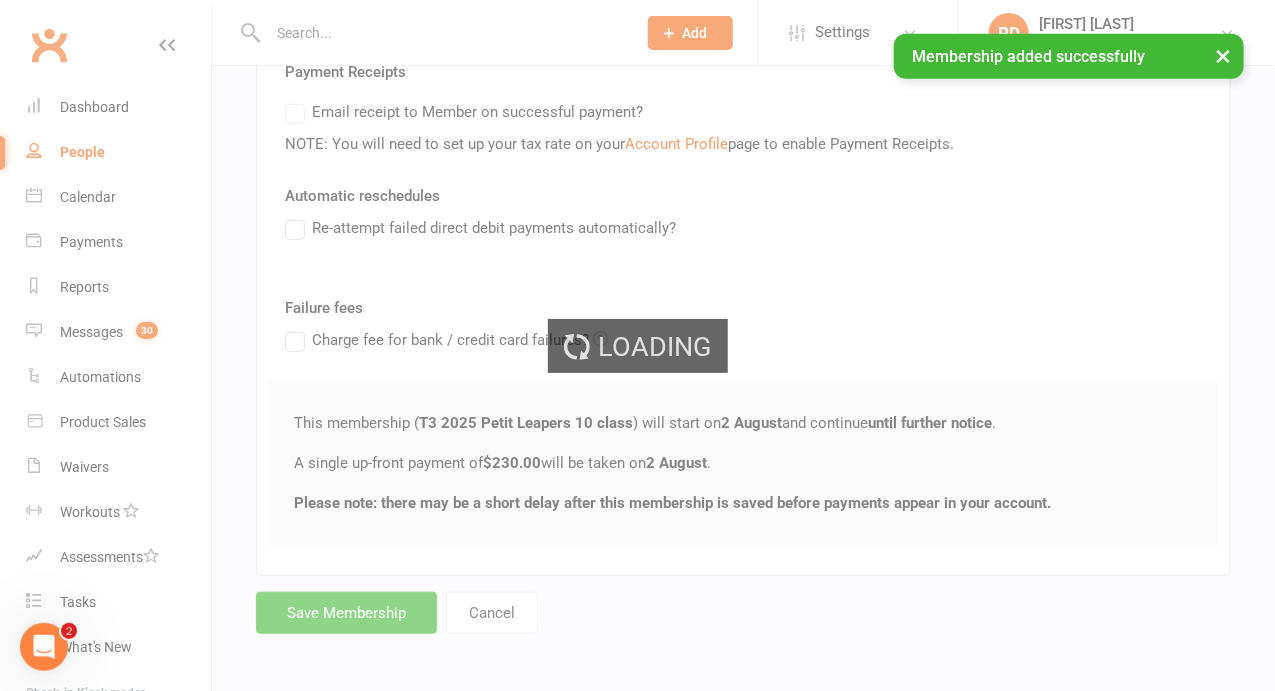 click on "Loading" at bounding box center [637, 345] 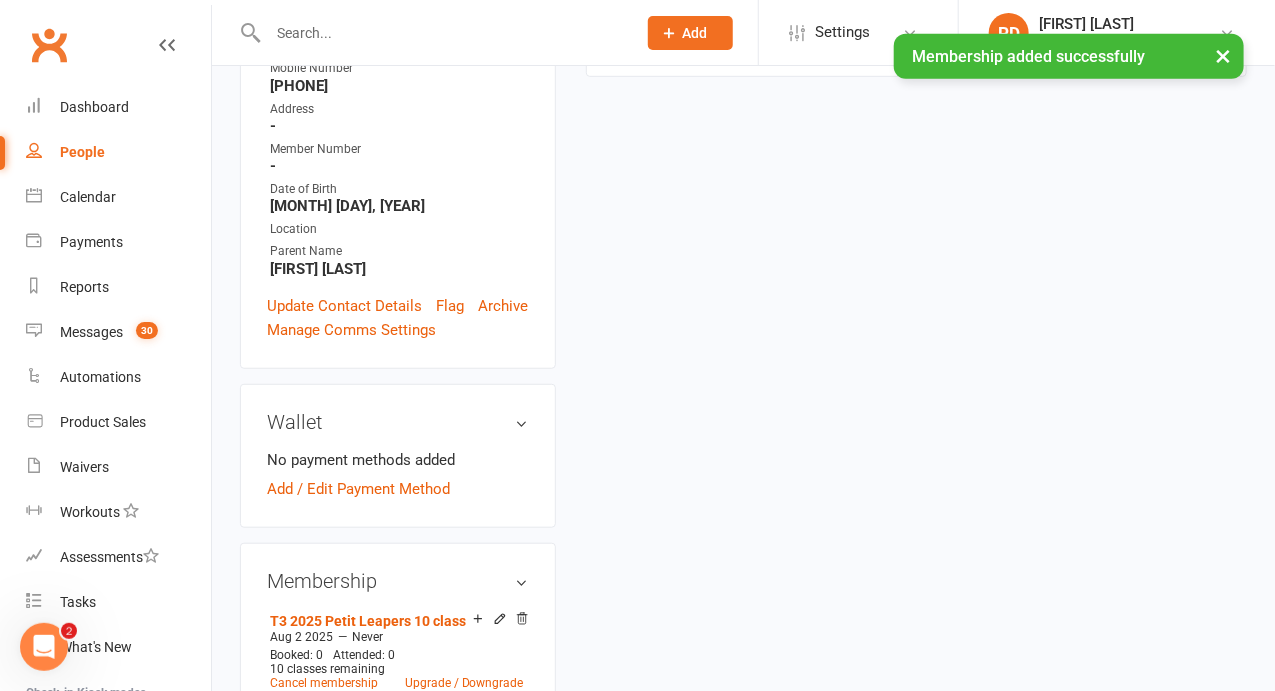 scroll, scrollTop: 0, scrollLeft: 0, axis: both 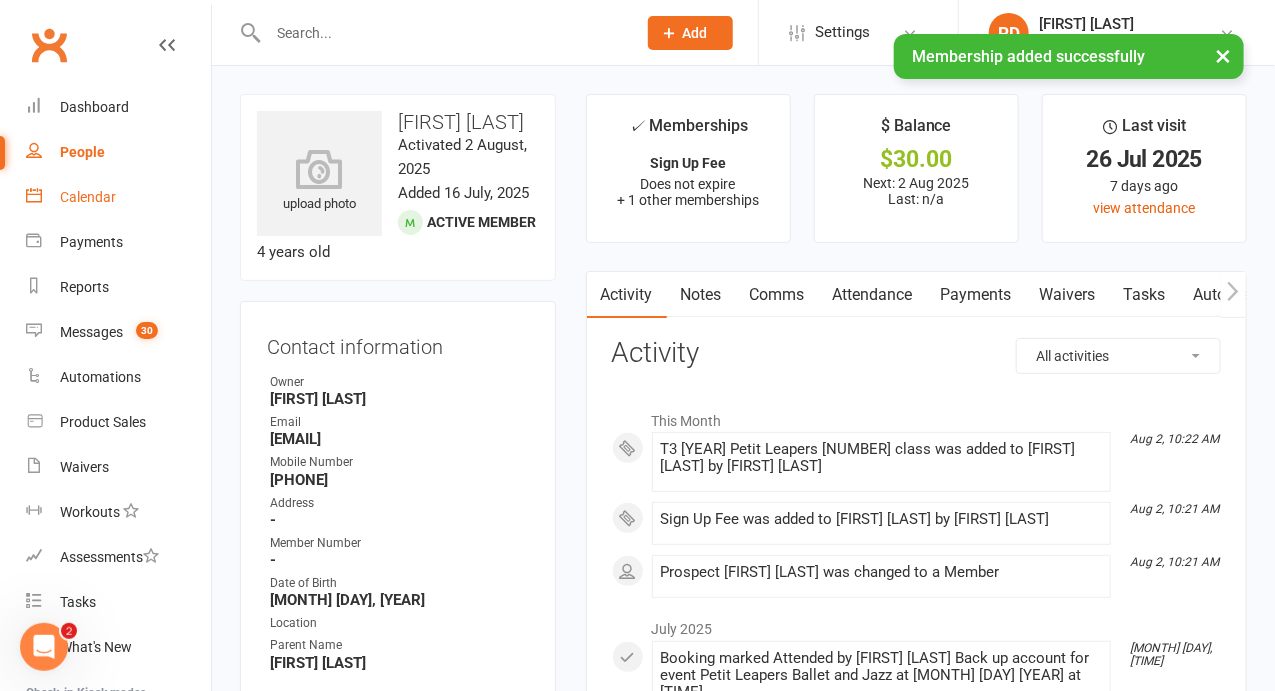 click on "Calendar" at bounding box center (88, 197) 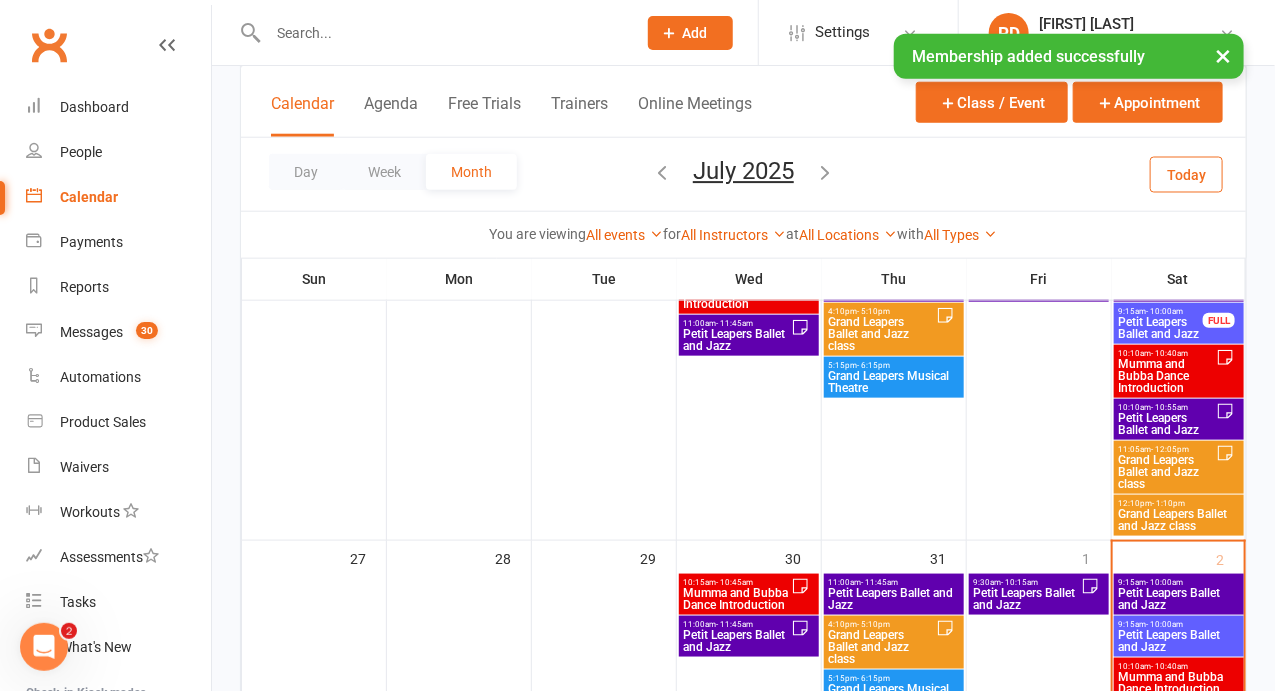 scroll, scrollTop: 898, scrollLeft: 0, axis: vertical 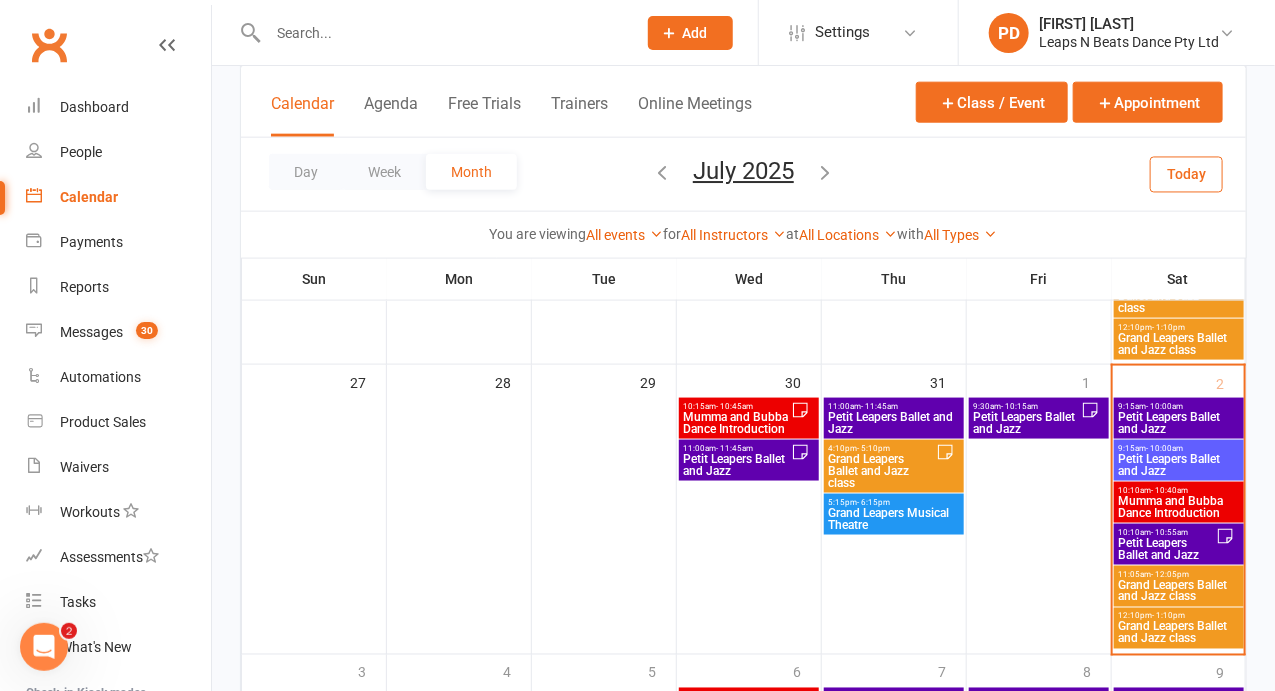 click on "Petit Leapers Ballet and Jazz" at bounding box center [1179, 423] 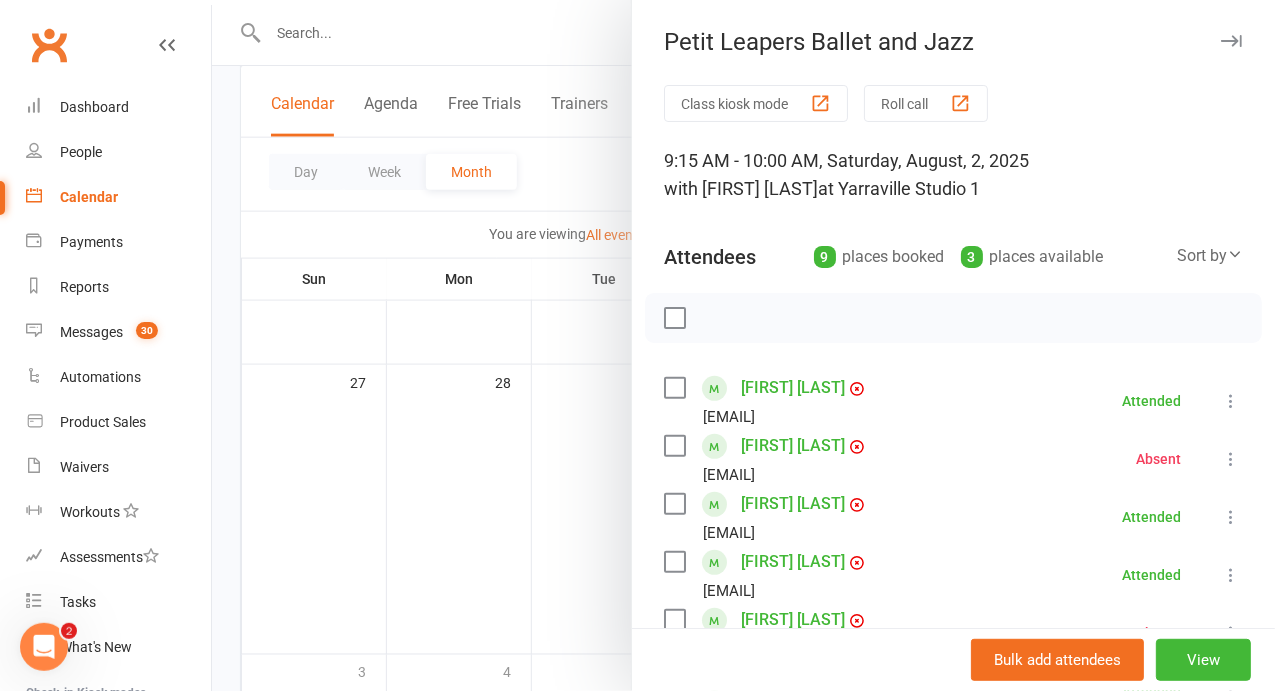 scroll, scrollTop: 532, scrollLeft: 0, axis: vertical 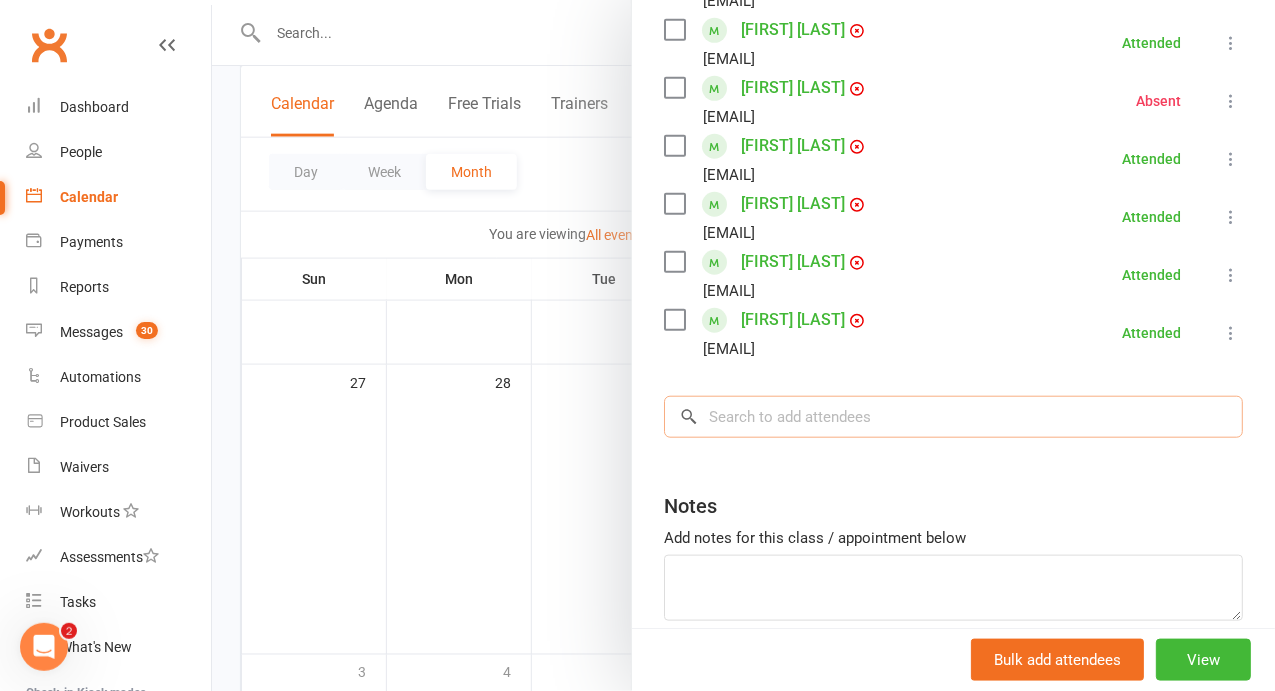 click at bounding box center (953, 417) 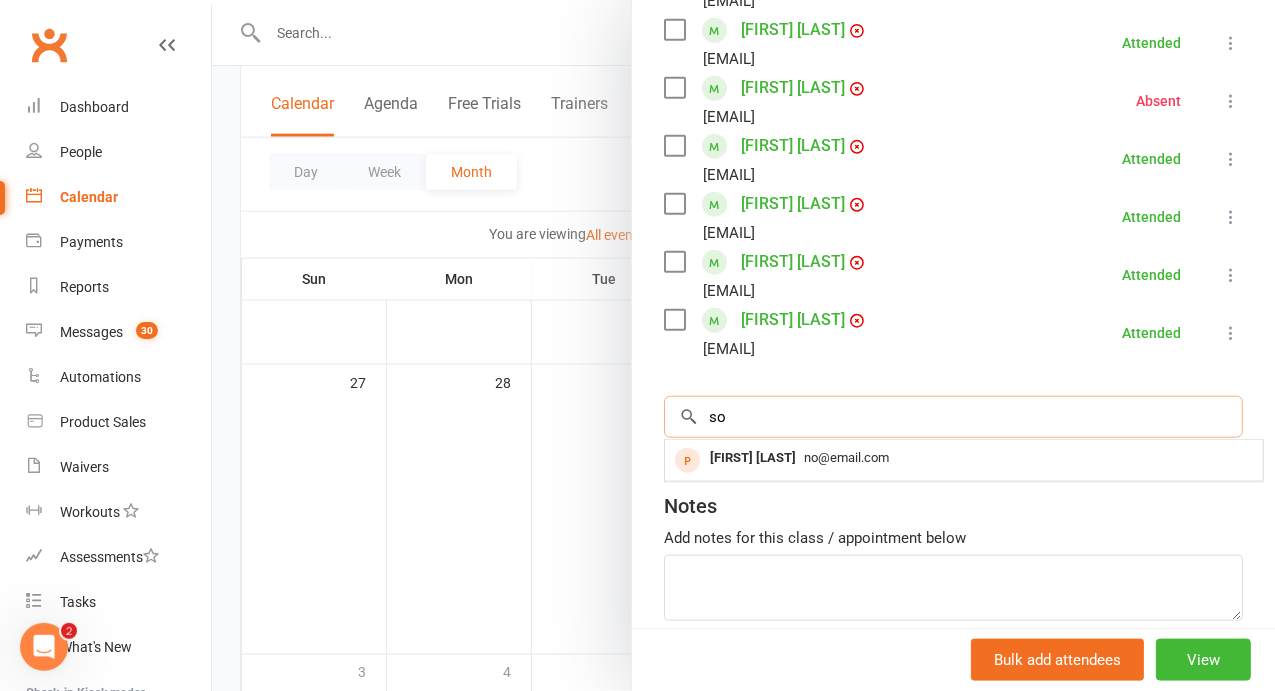 type on "s" 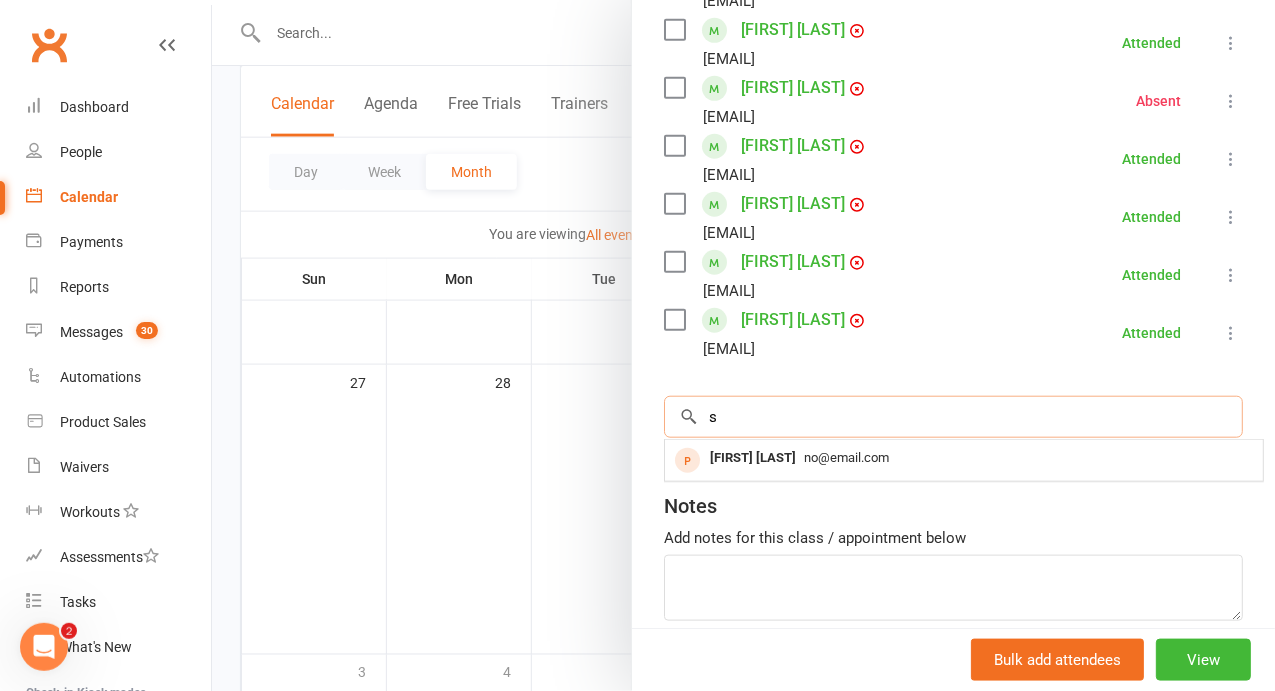 type 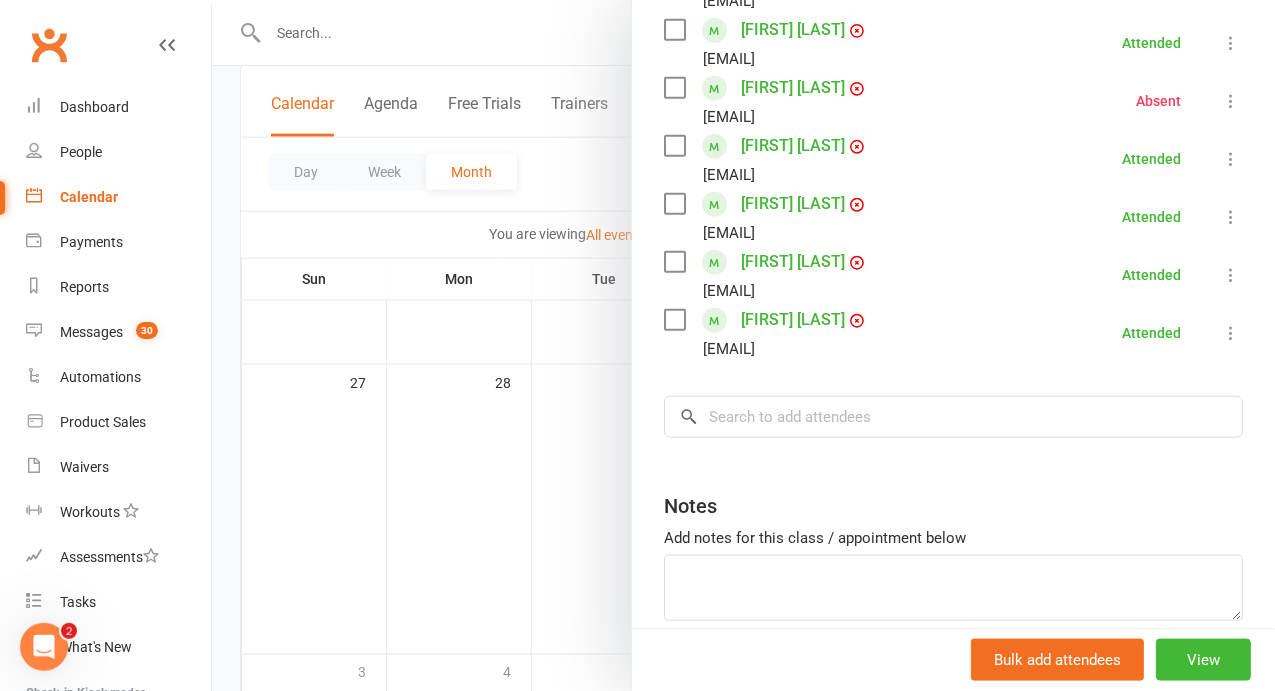 click at bounding box center [743, 345] 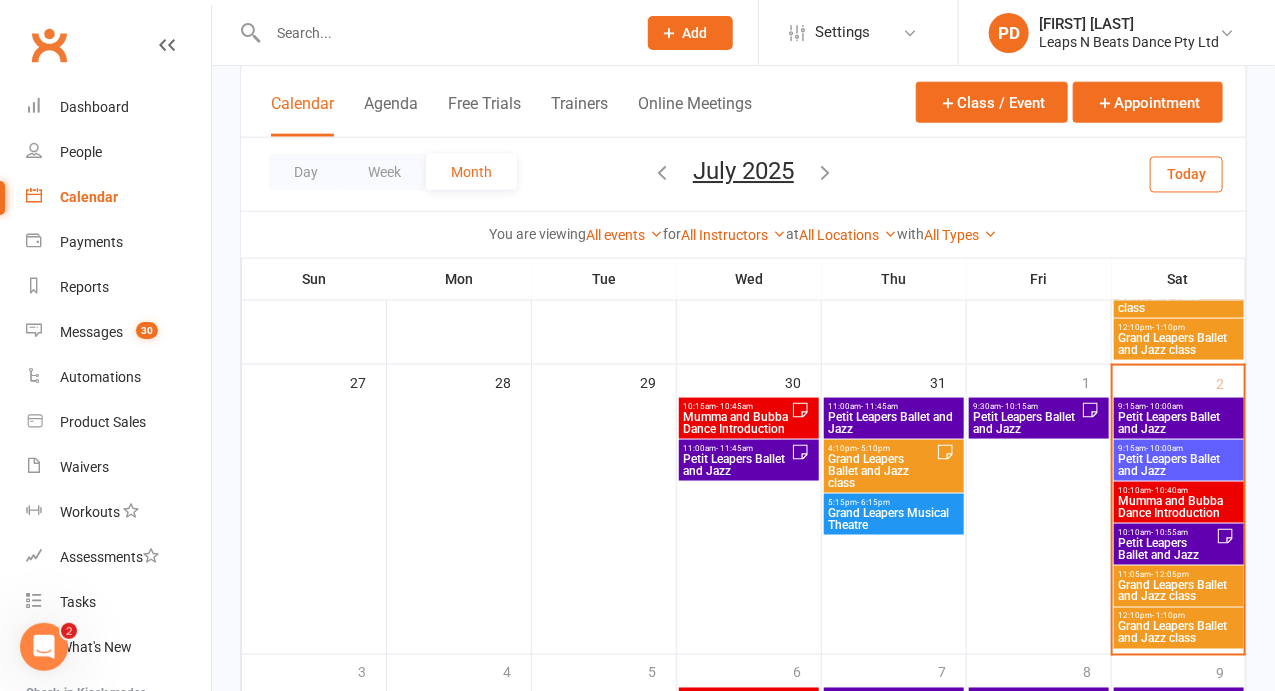 click on "Petit Leapers Ballet and Jazz" at bounding box center (1179, 465) 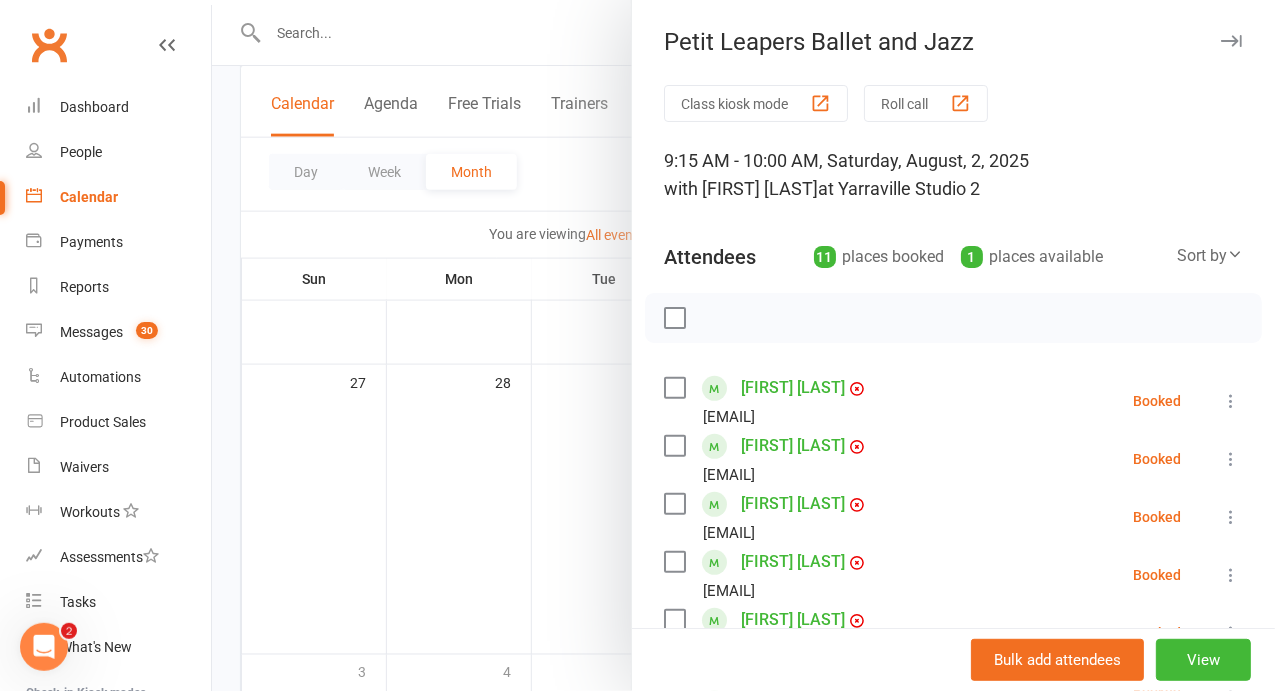 click at bounding box center (743, 345) 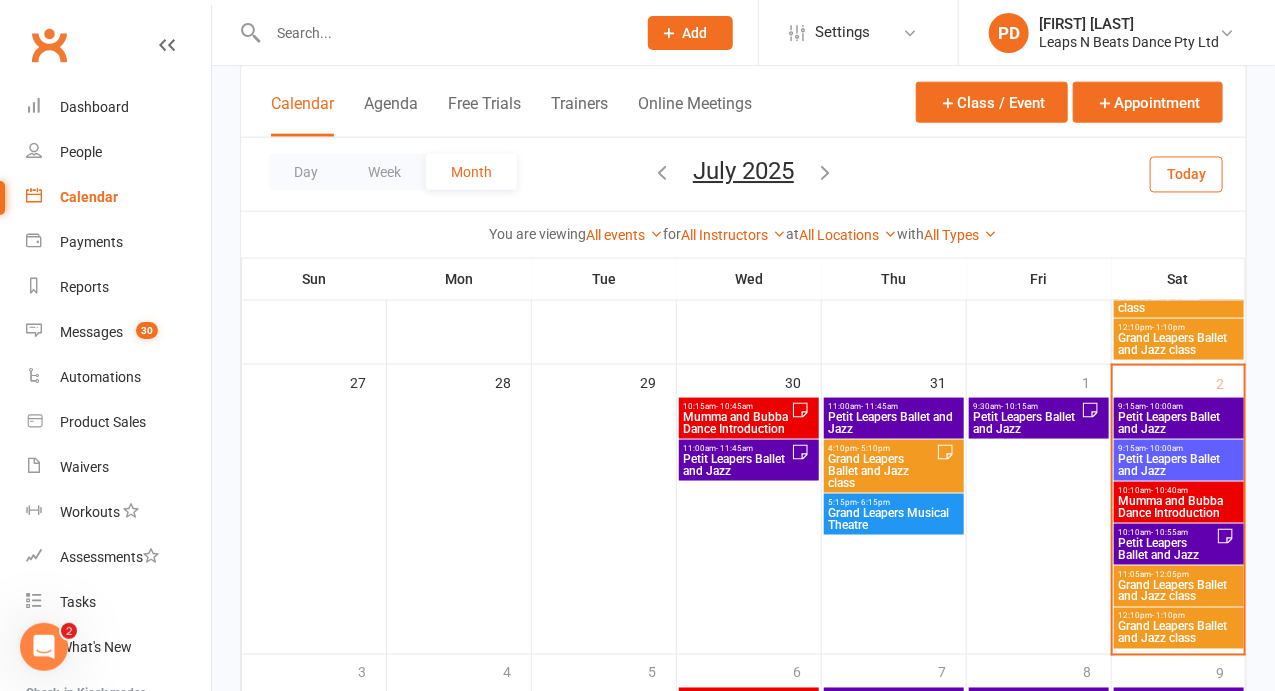 click on "Petit Leapers Ballet and Jazz" at bounding box center [1167, 549] 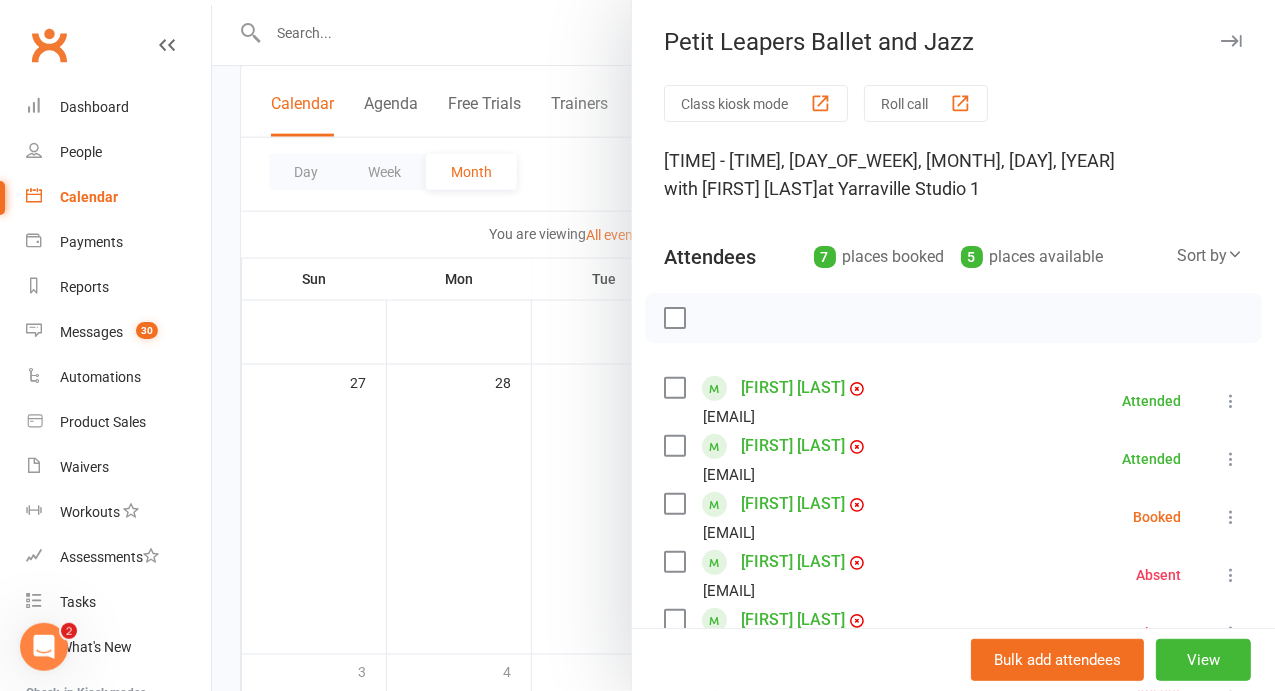 scroll, scrollTop: 474, scrollLeft: 0, axis: vertical 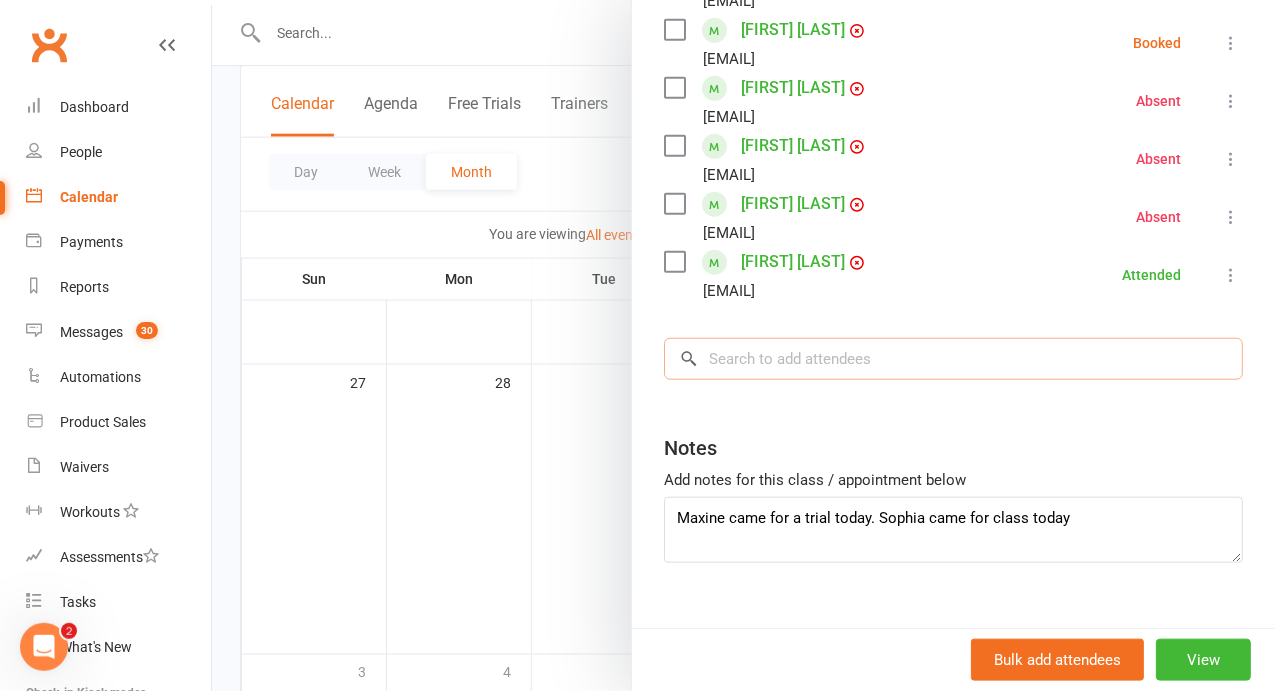 click at bounding box center [953, 359] 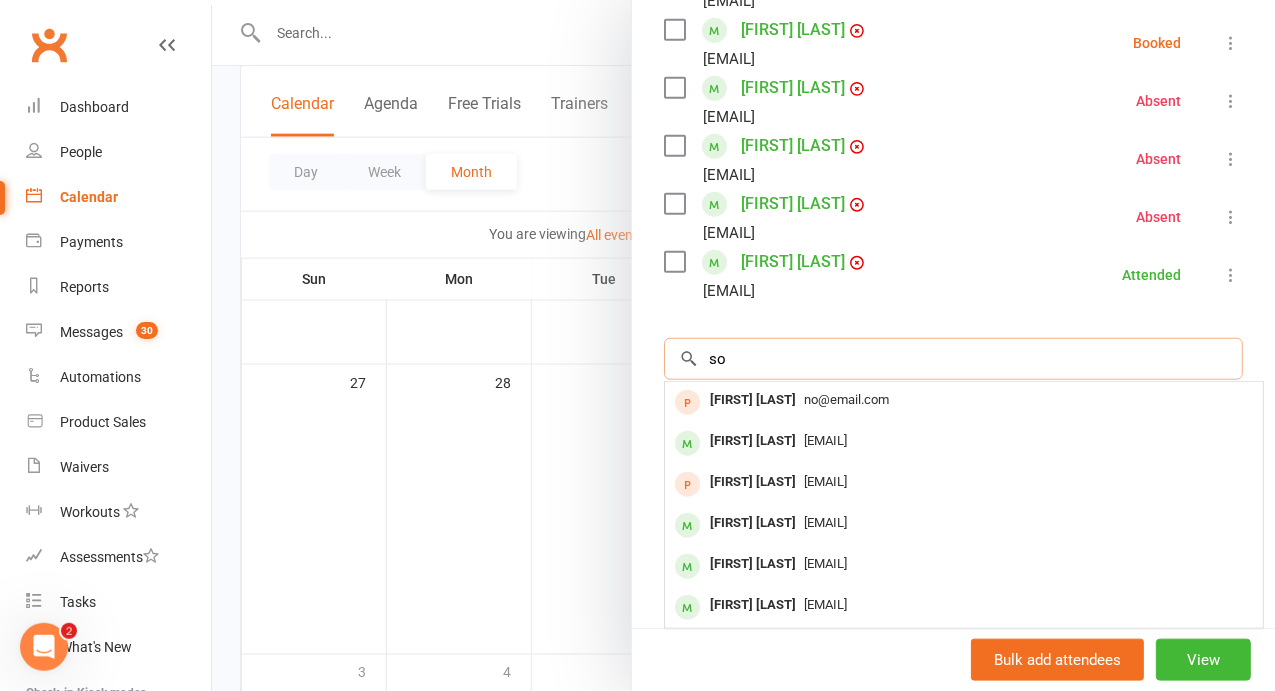 type on "s" 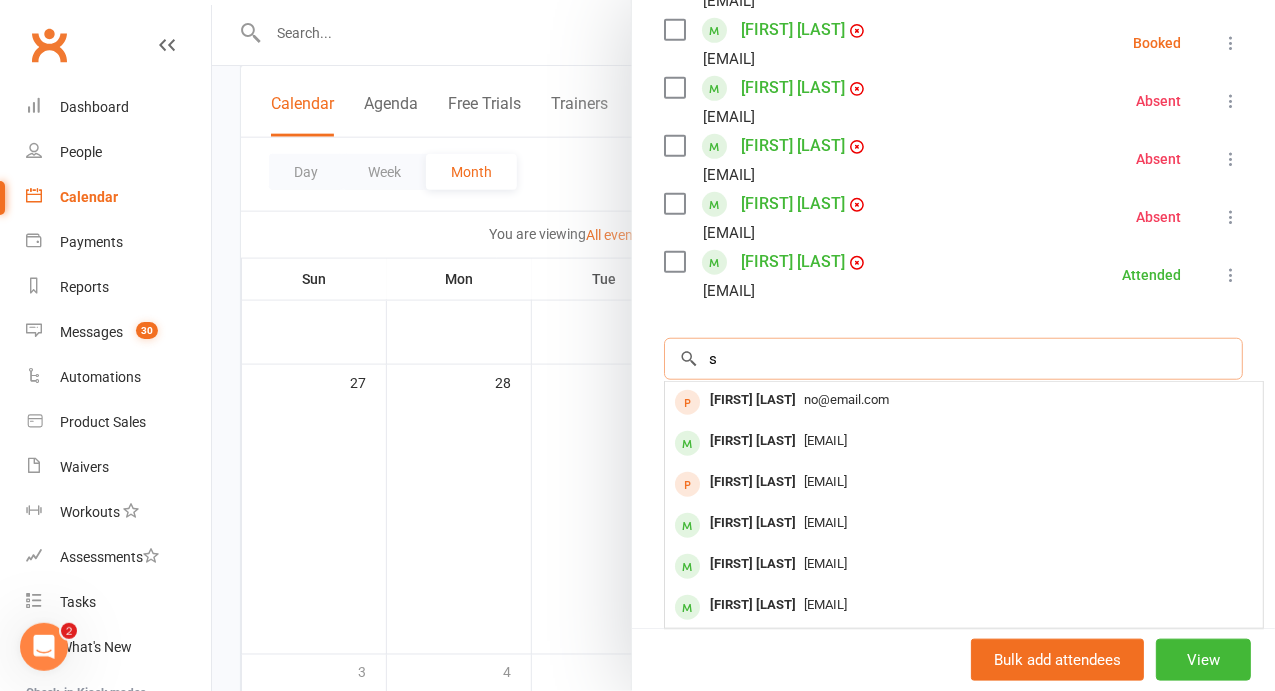 type 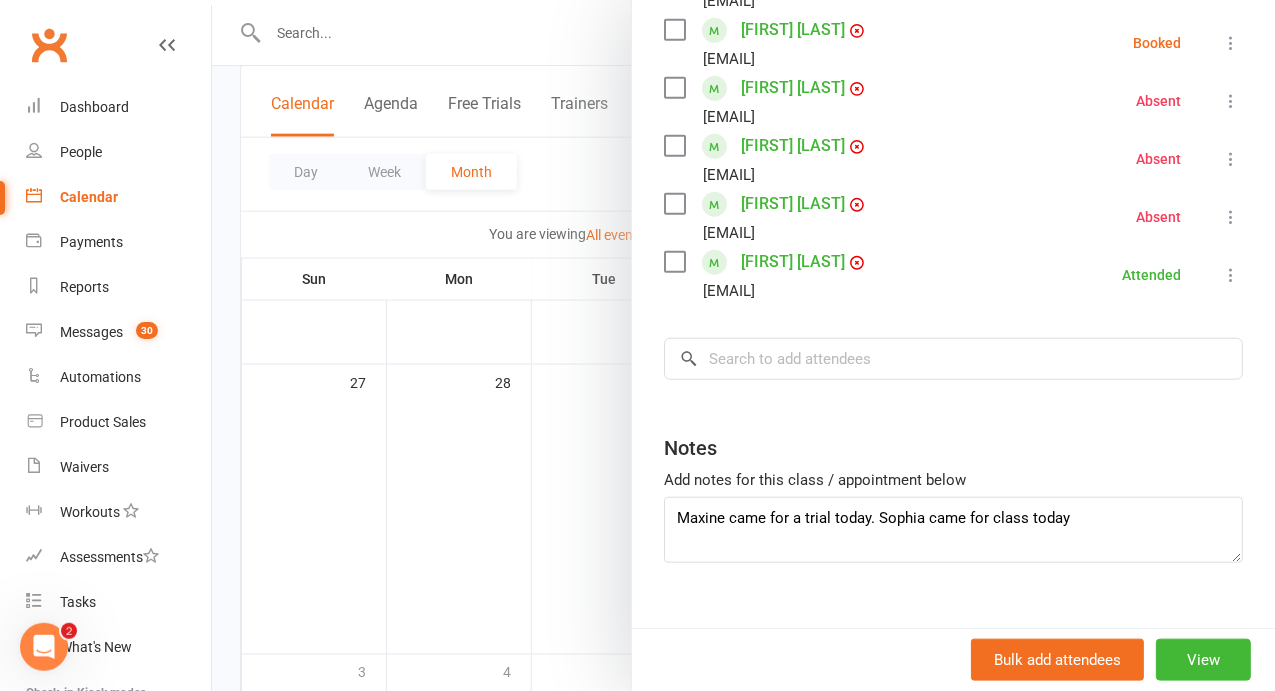 click at bounding box center (743, 345) 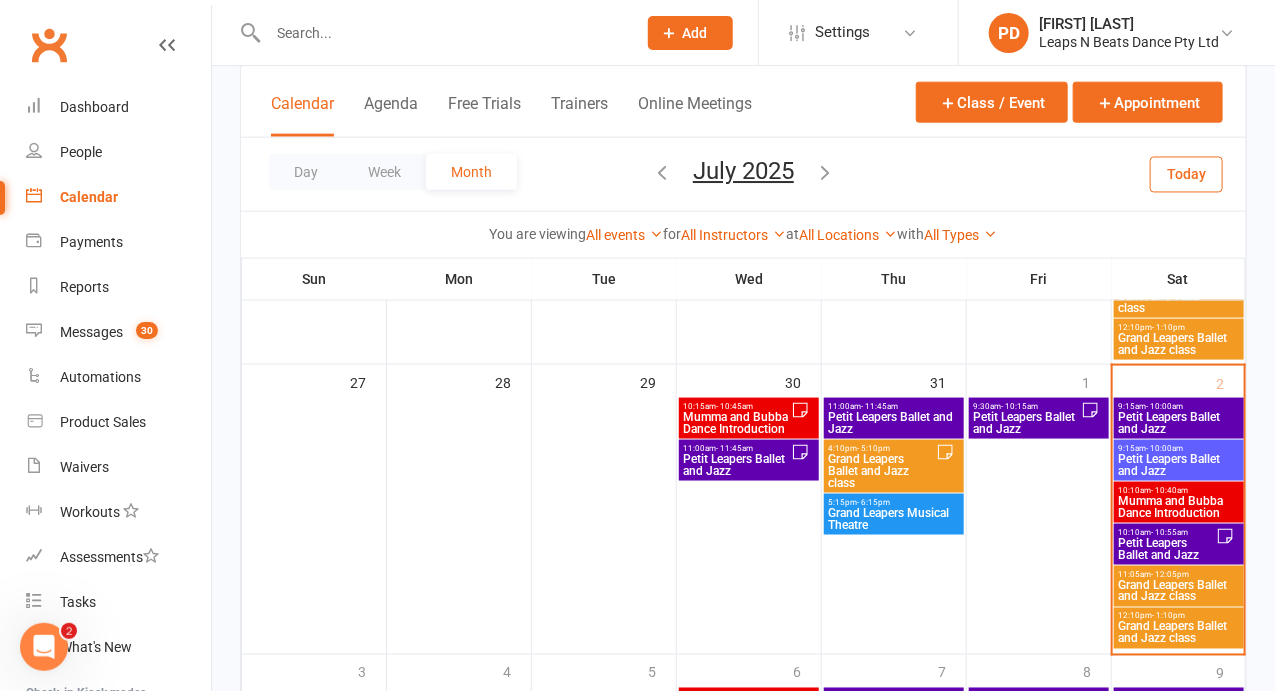 click on "Petit Leapers Ballet and Jazz" at bounding box center (1179, 423) 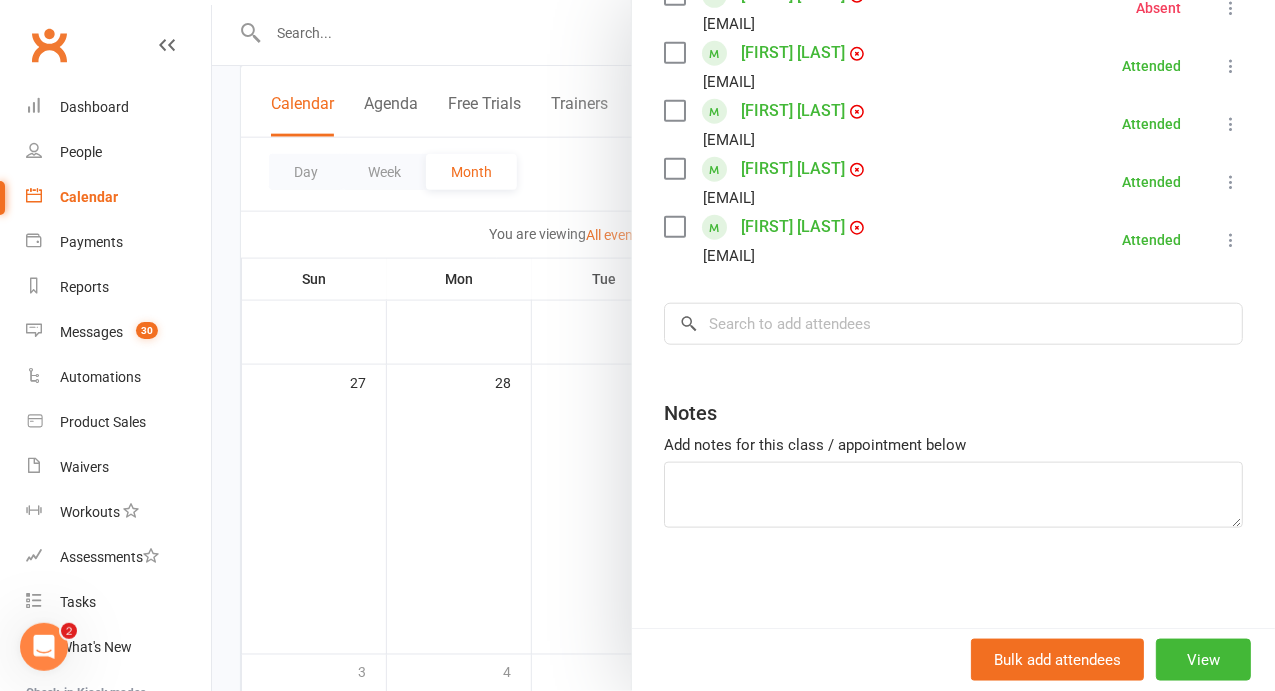 scroll, scrollTop: 645, scrollLeft: 0, axis: vertical 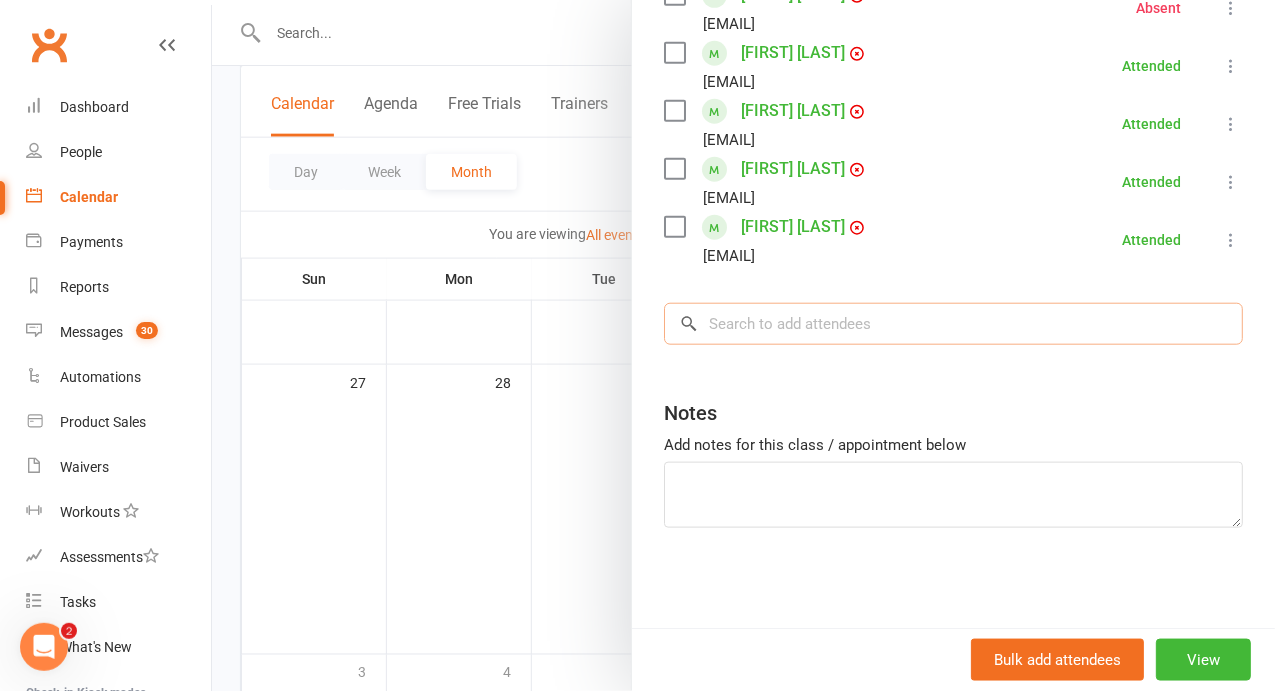click at bounding box center [953, 324] 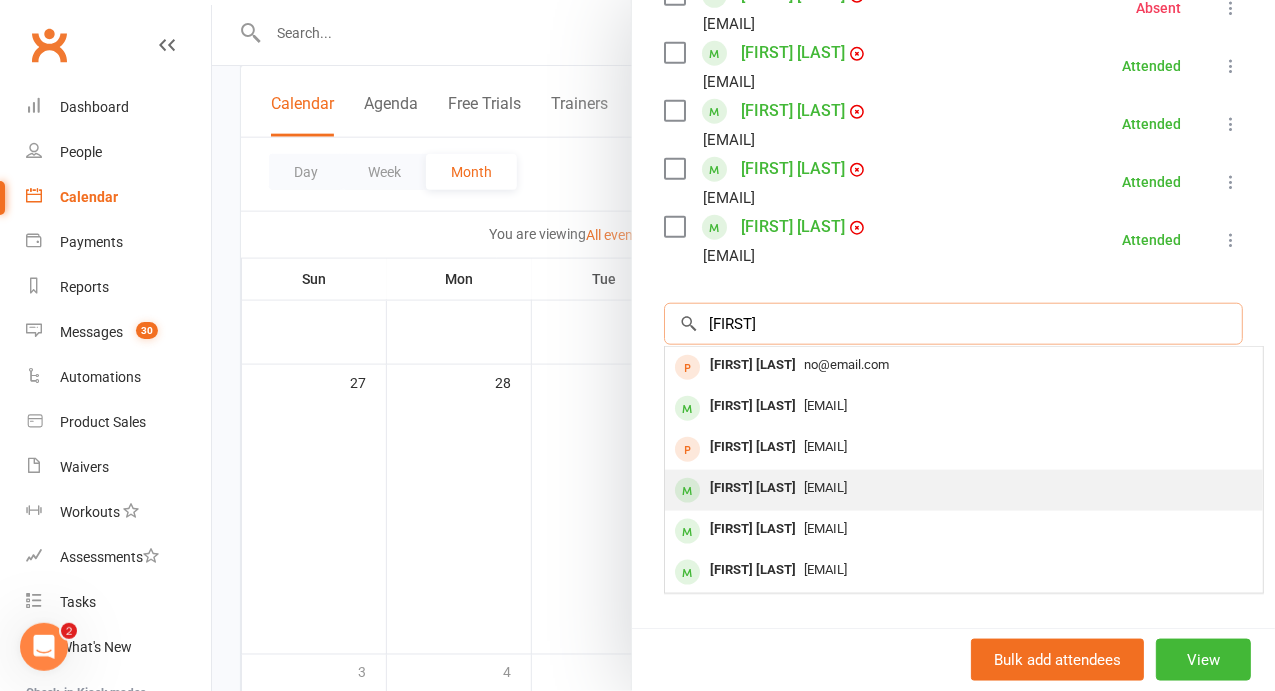 type on "[FIRST]" 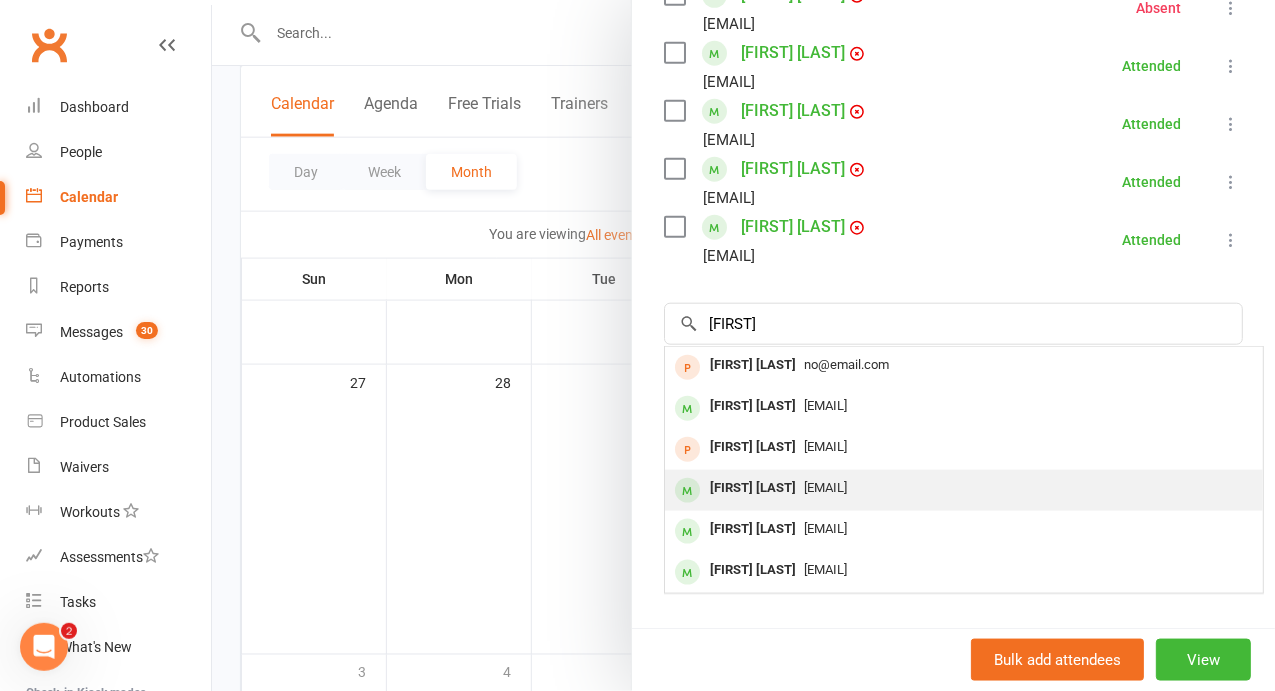 click on "[EMAIL]" at bounding box center (825, 487) 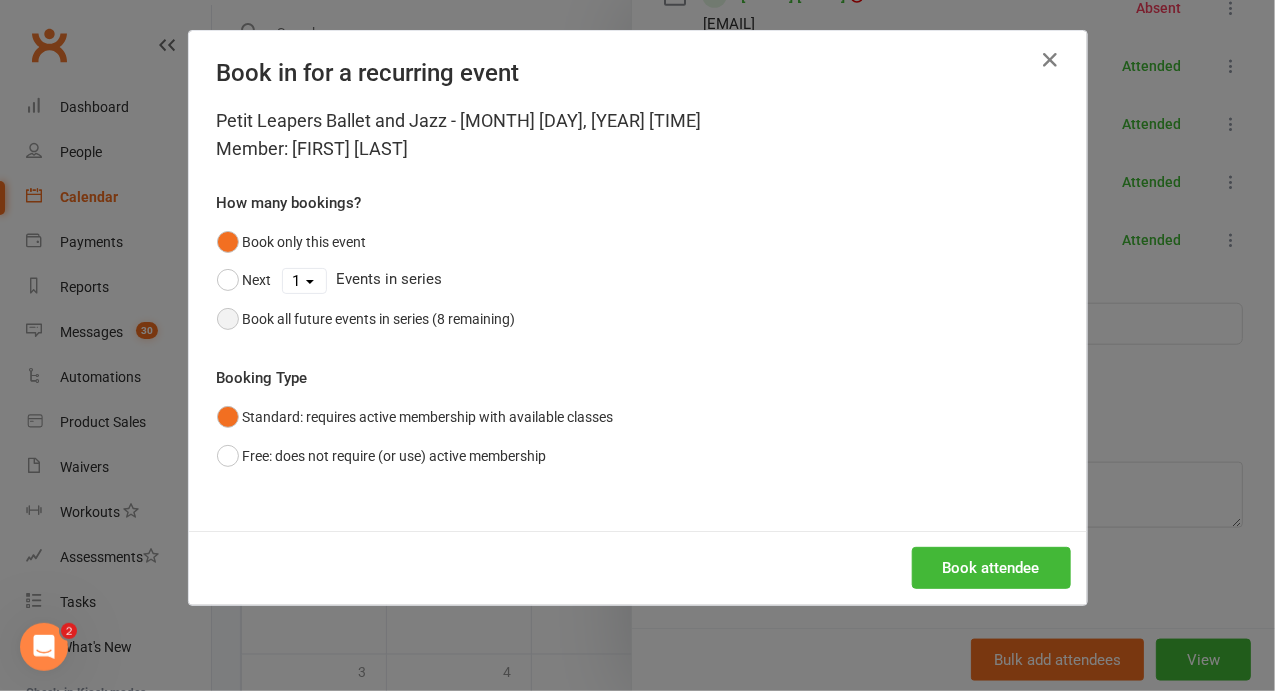 click on "Book all future events in series (8 remaining)" at bounding box center [366, 319] 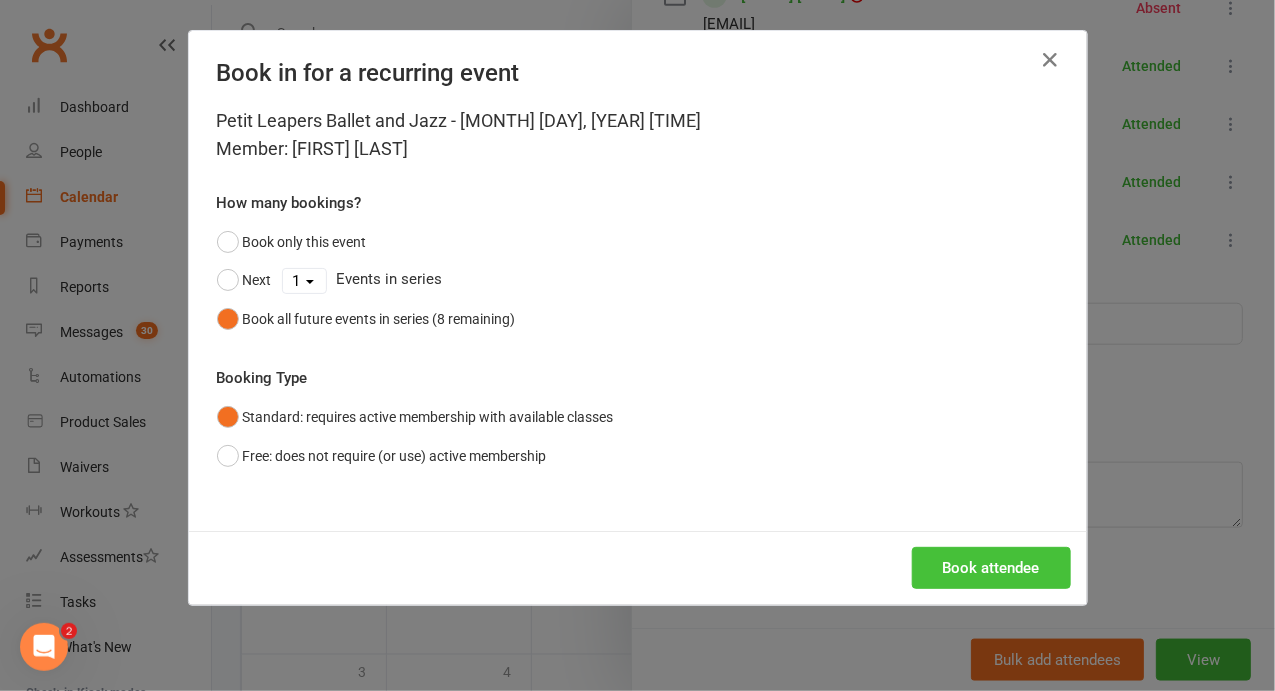 click on "Book attendee" at bounding box center [991, 568] 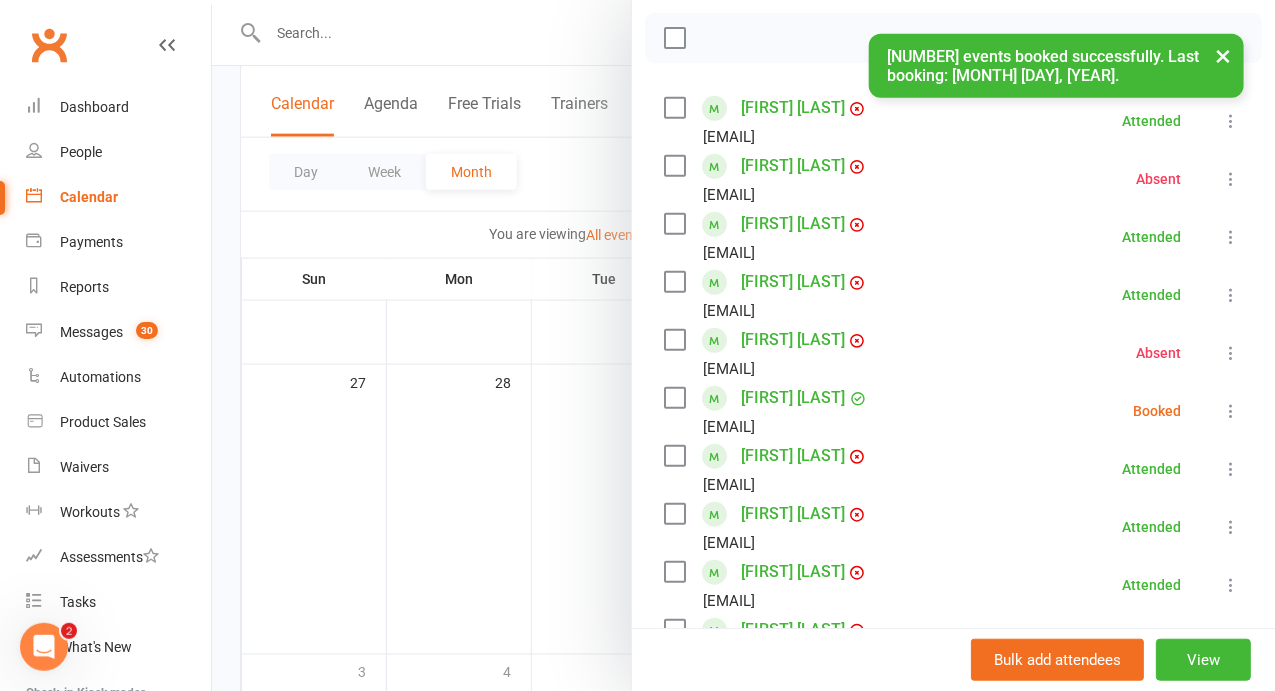 scroll, scrollTop: 285, scrollLeft: 0, axis: vertical 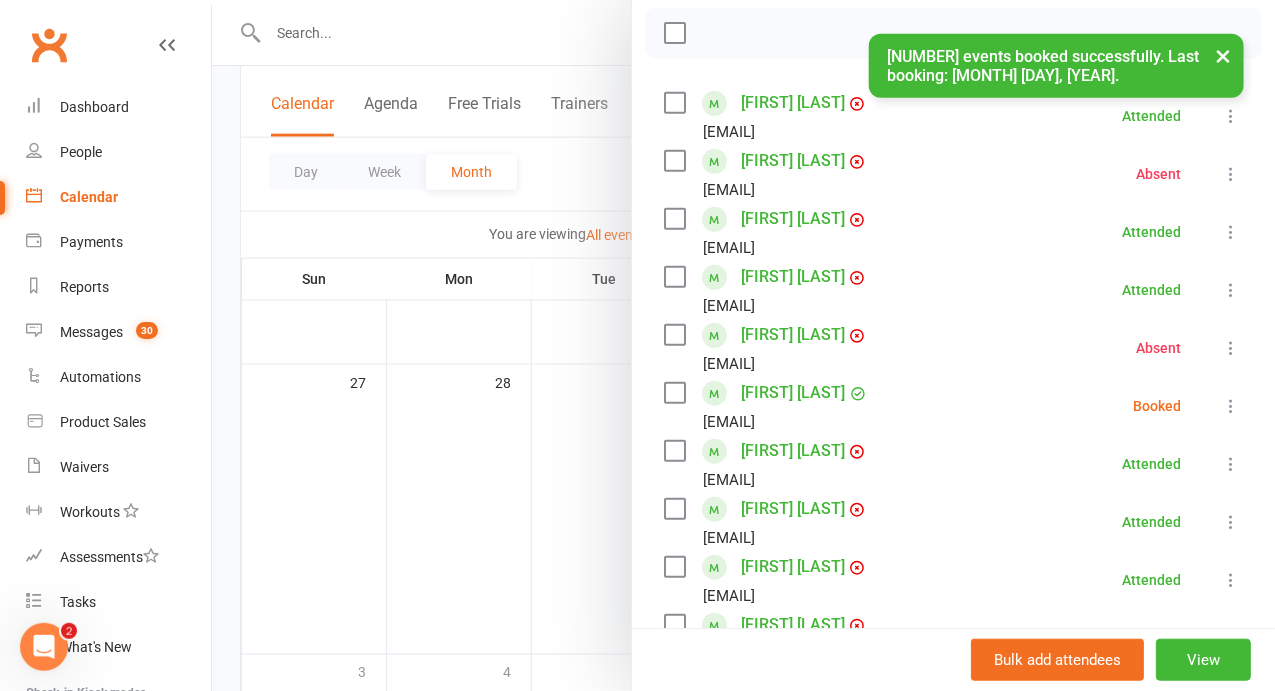 click at bounding box center (1231, 406) 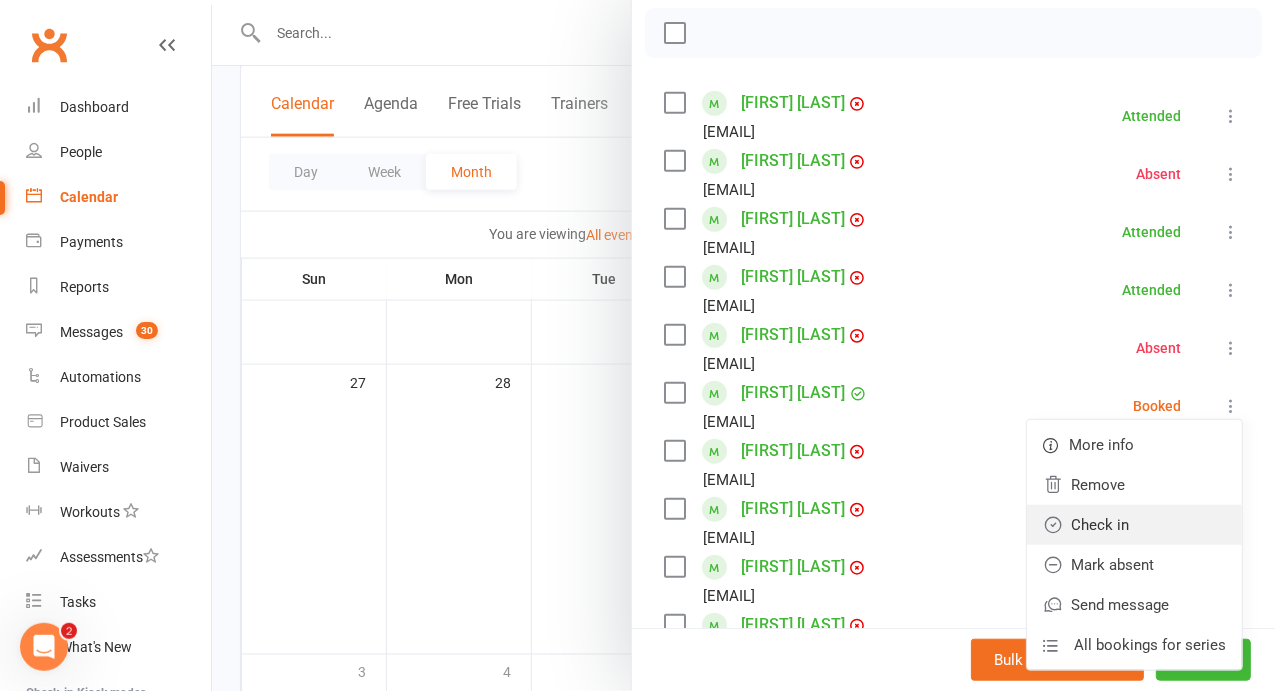 click on "Check in" at bounding box center [1134, 525] 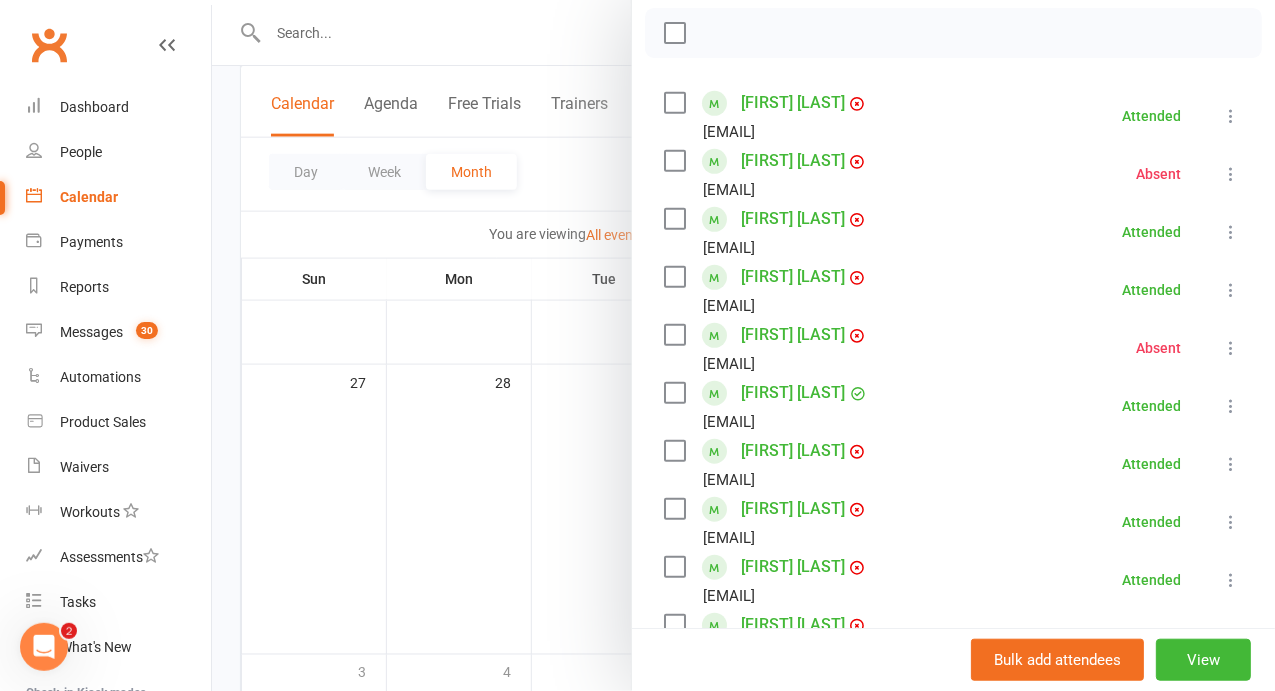 click at bounding box center [743, 345] 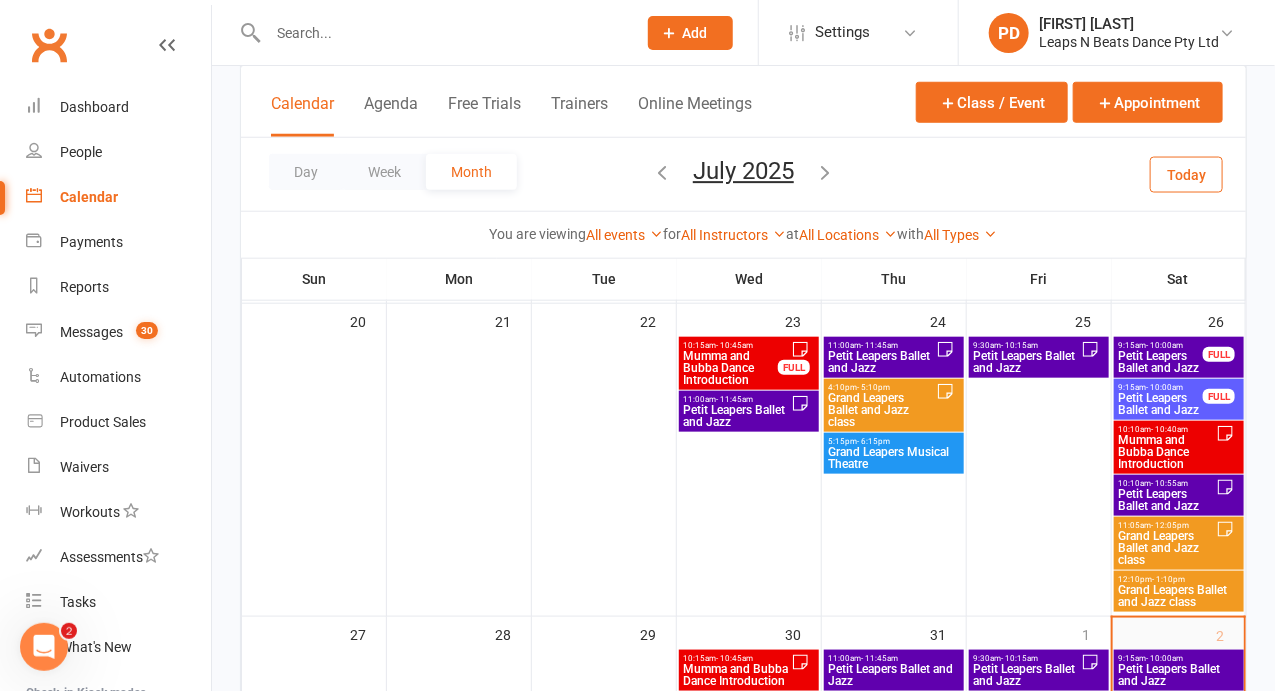 scroll, scrollTop: 644, scrollLeft: 0, axis: vertical 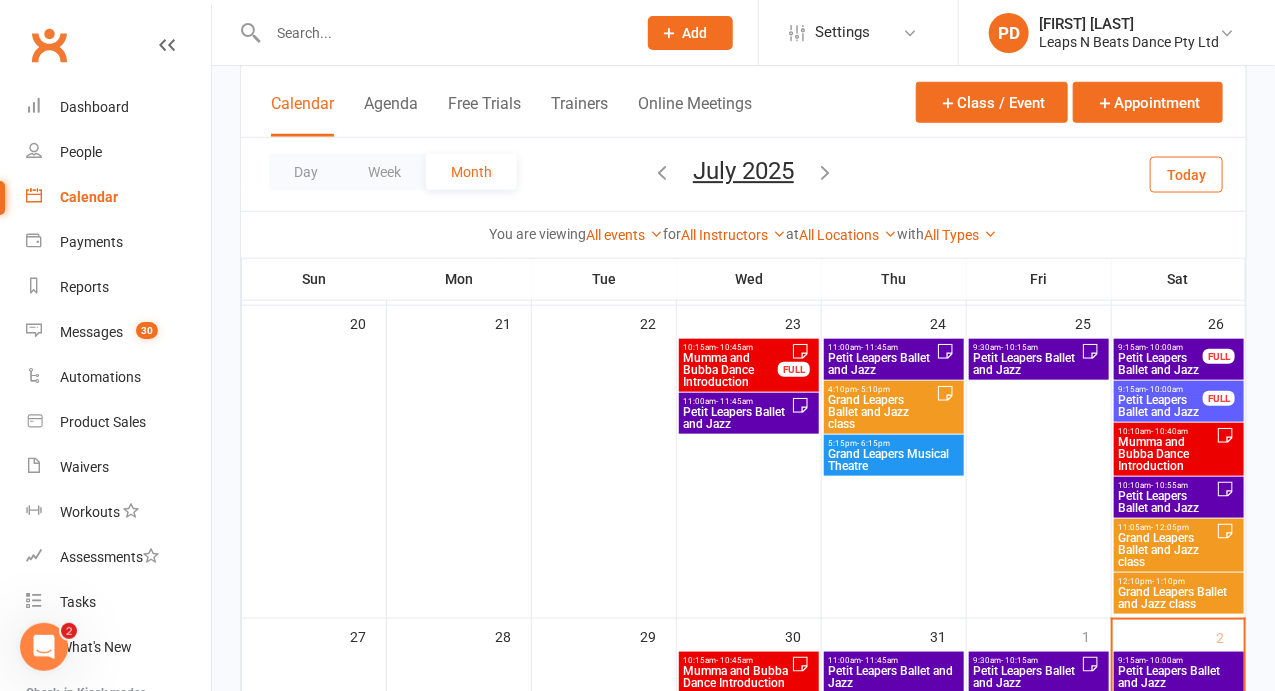 click on "Petit Leapers Ballet and Jazz" at bounding box center (1161, 364) 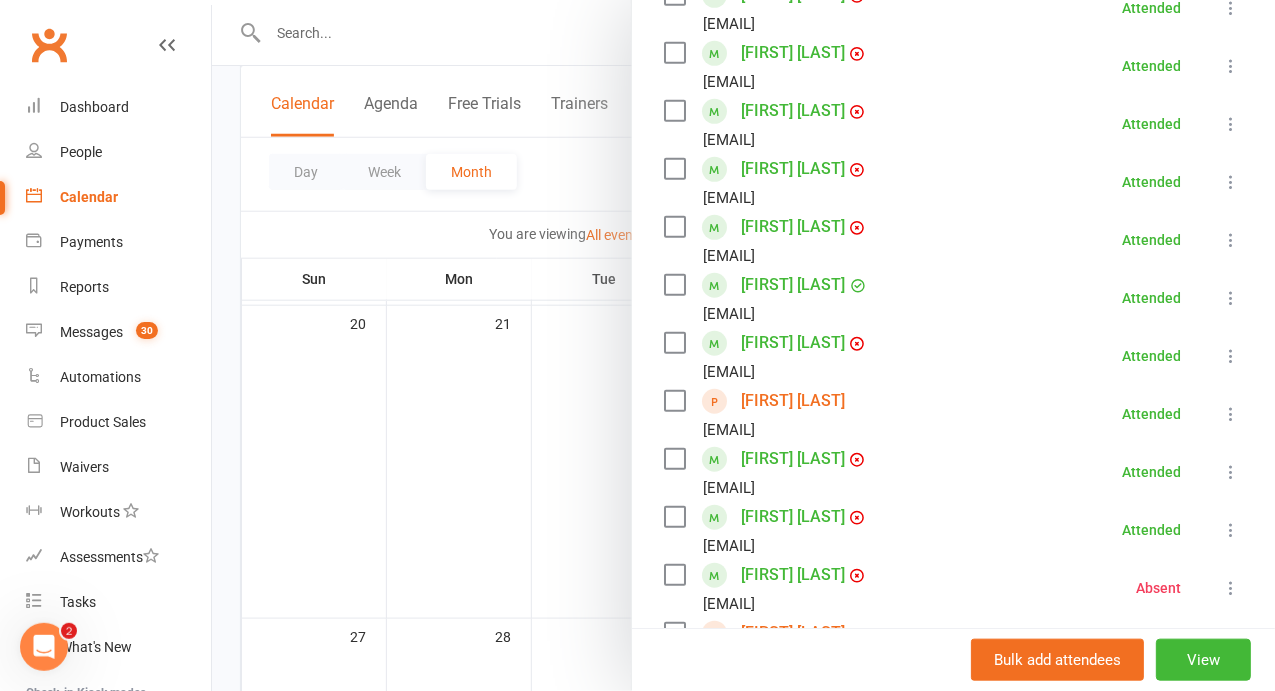 scroll, scrollTop: 494, scrollLeft: 0, axis: vertical 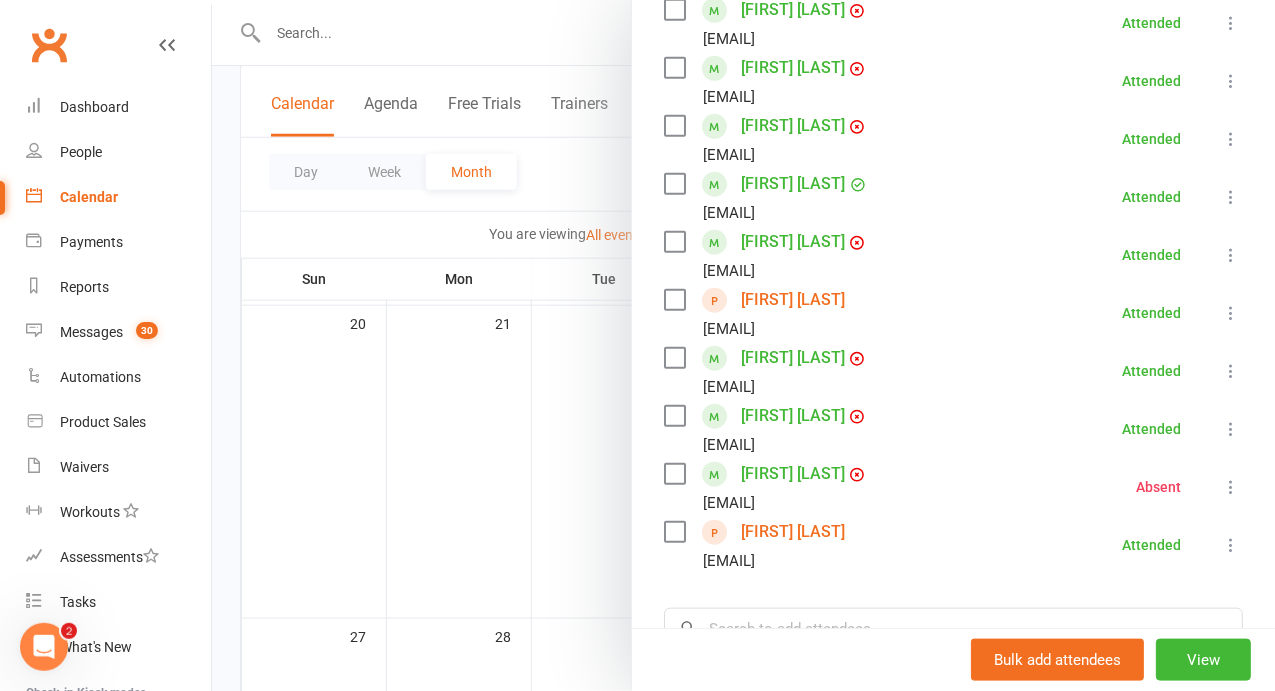 click at bounding box center [743, 345] 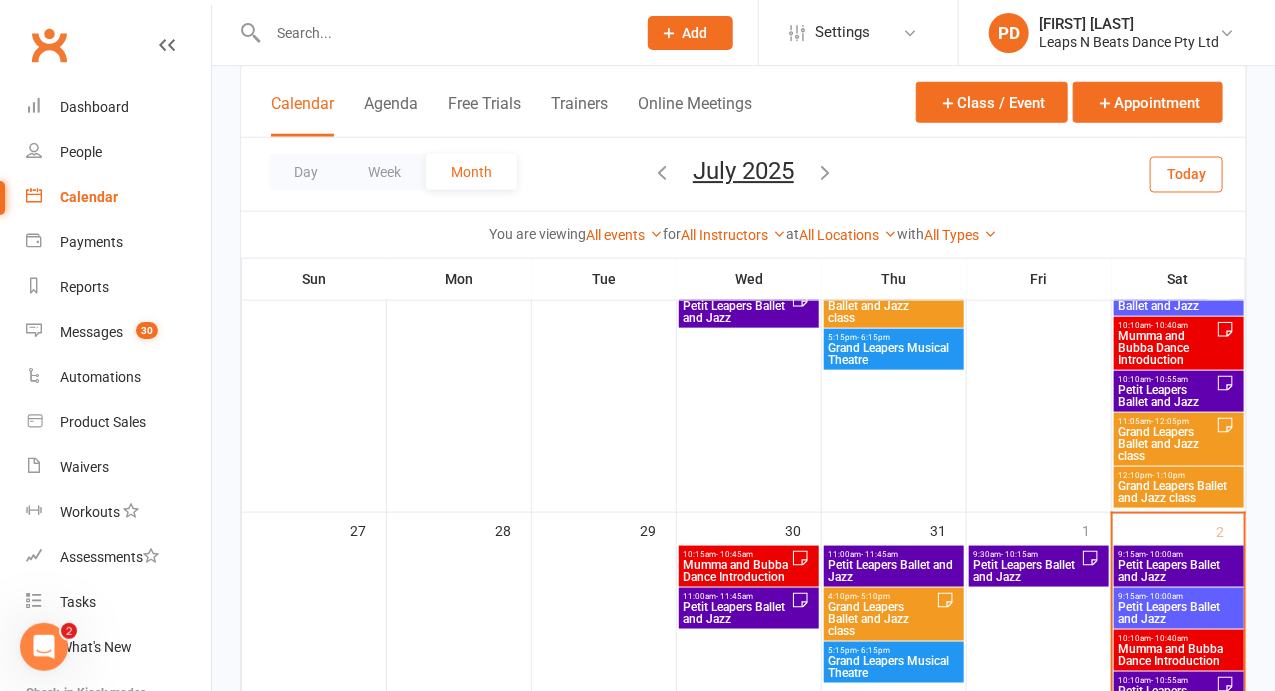 scroll, scrollTop: 820, scrollLeft: 0, axis: vertical 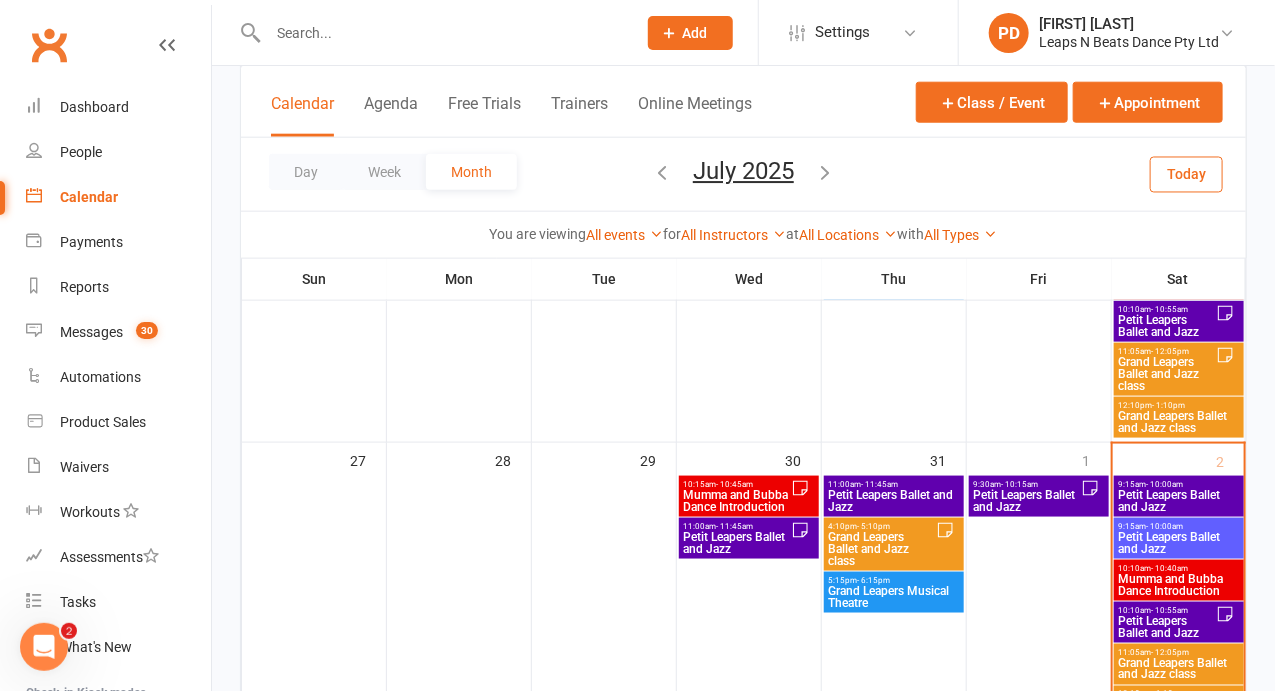 click on "Petit Leapers Ballet and Jazz" at bounding box center (1167, 627) 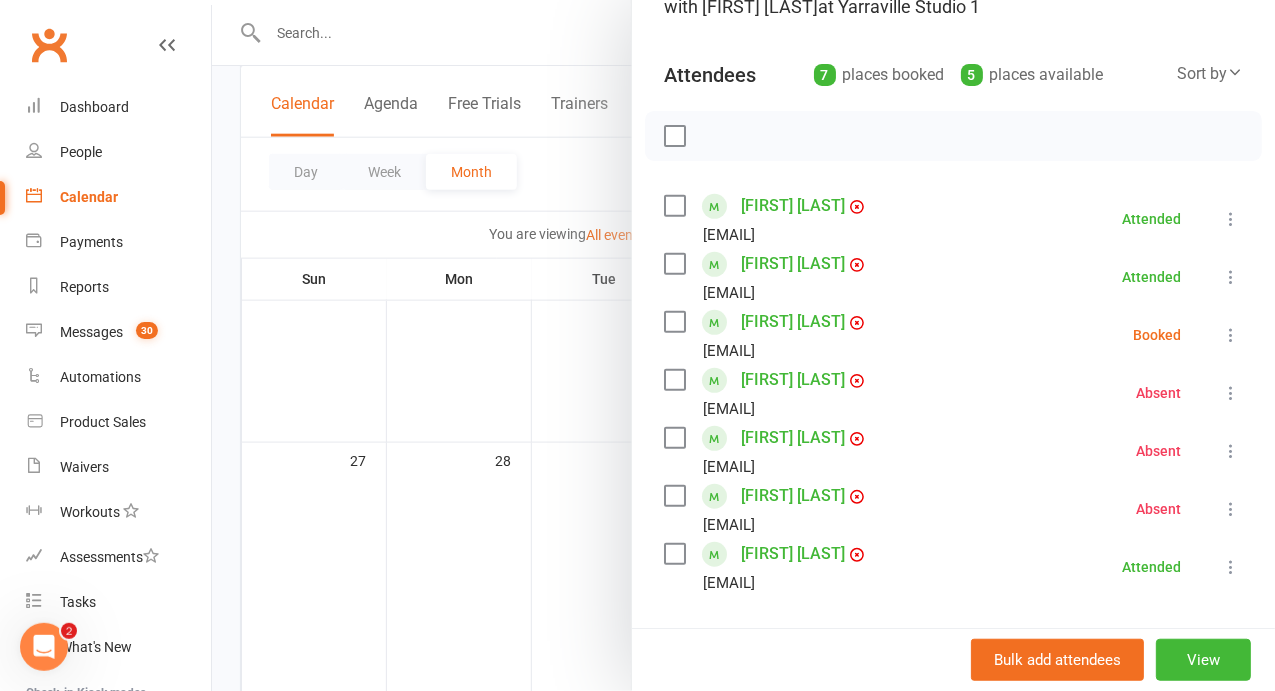 scroll, scrollTop: 184, scrollLeft: 0, axis: vertical 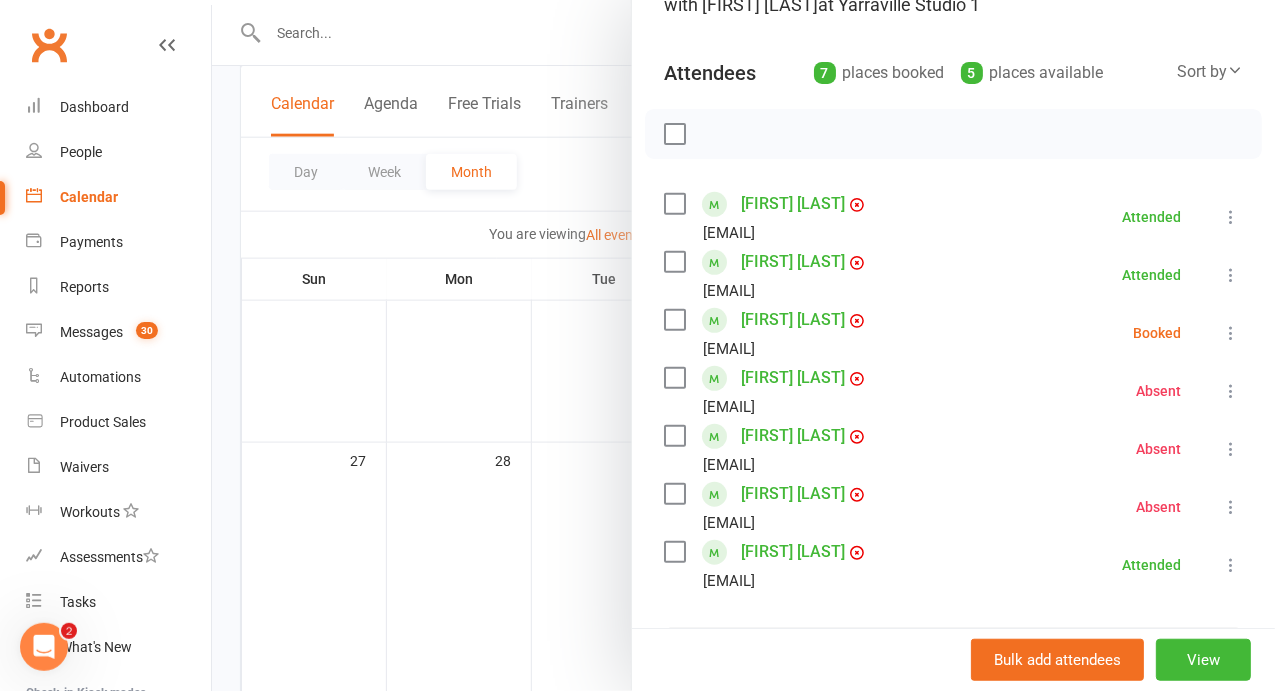 click at bounding box center [743, 345] 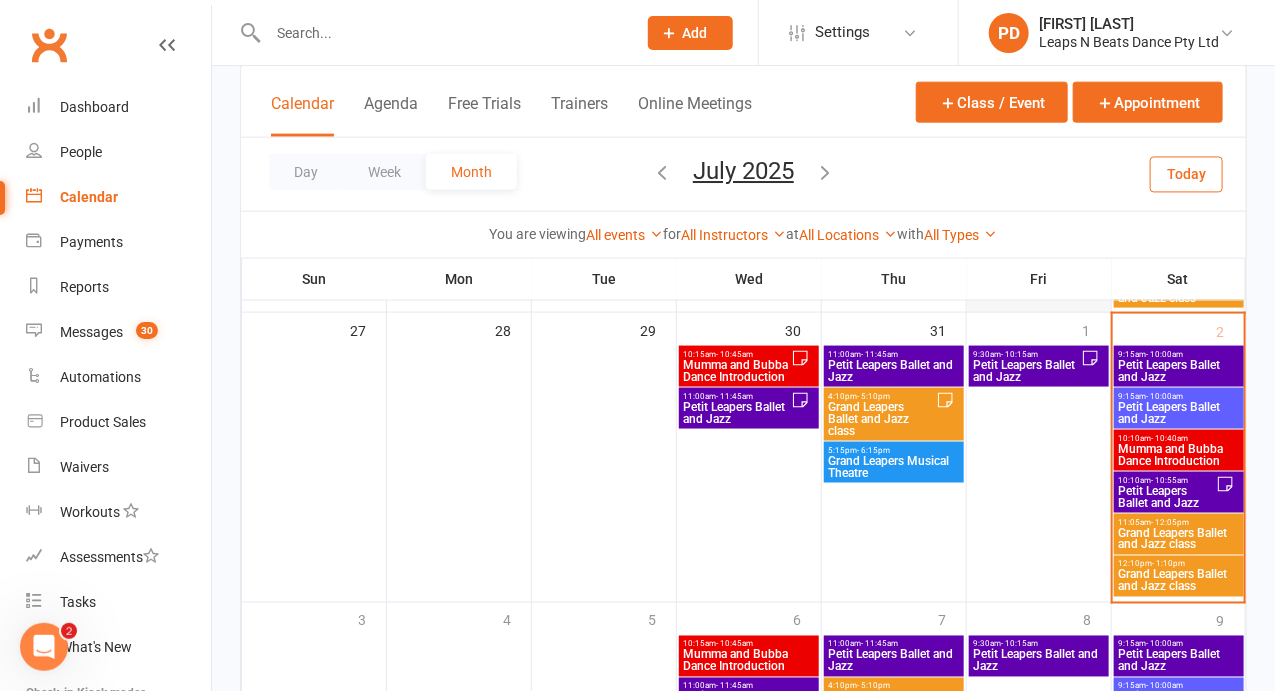 scroll, scrollTop: 952, scrollLeft: 0, axis: vertical 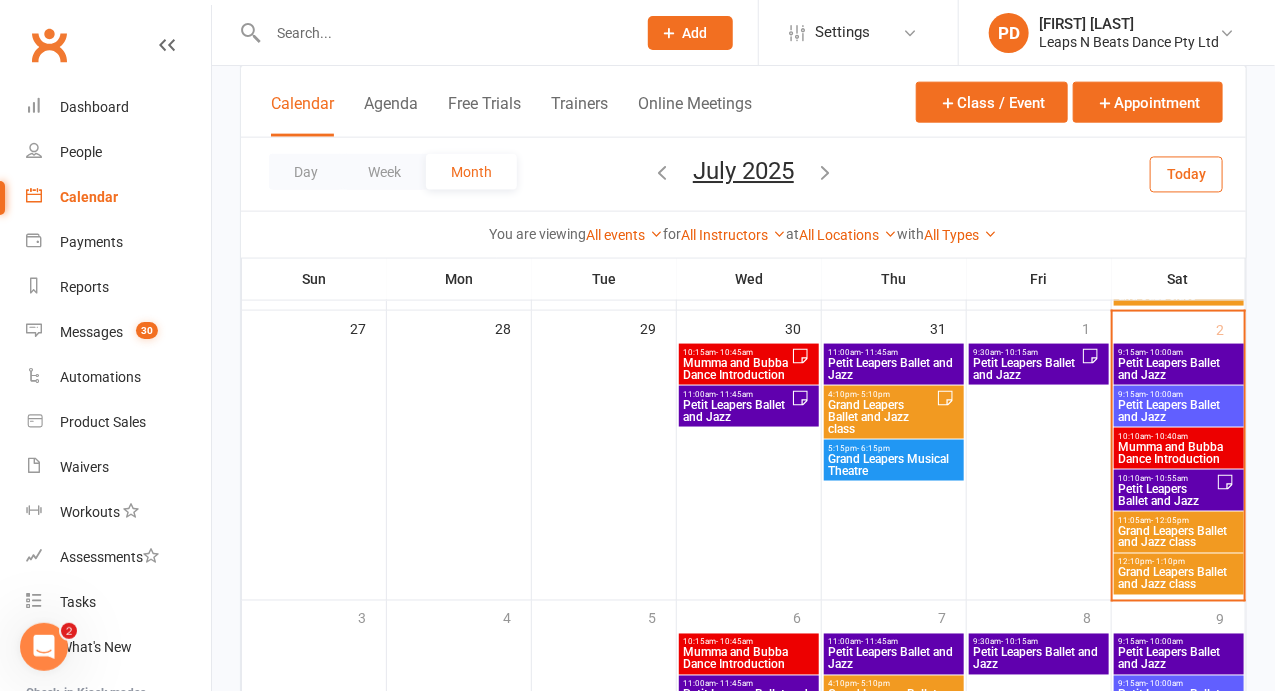 click on "- 10:55am" at bounding box center [1170, 478] 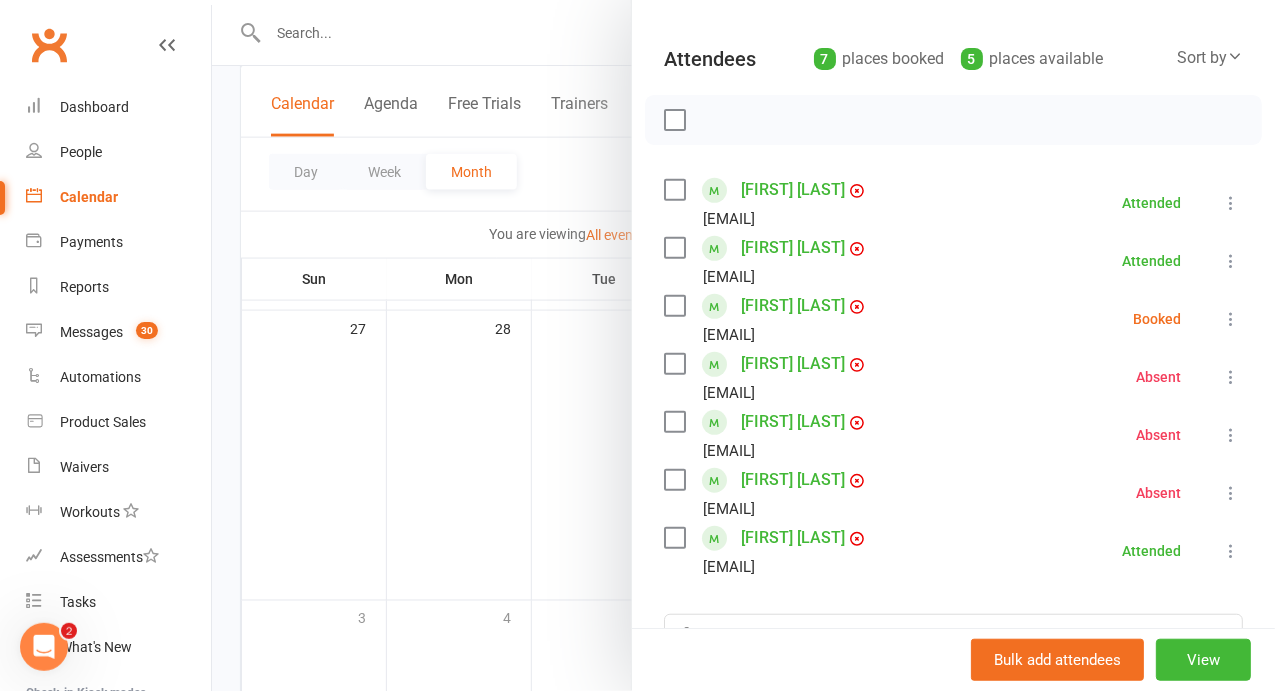 scroll, scrollTop: 201, scrollLeft: 0, axis: vertical 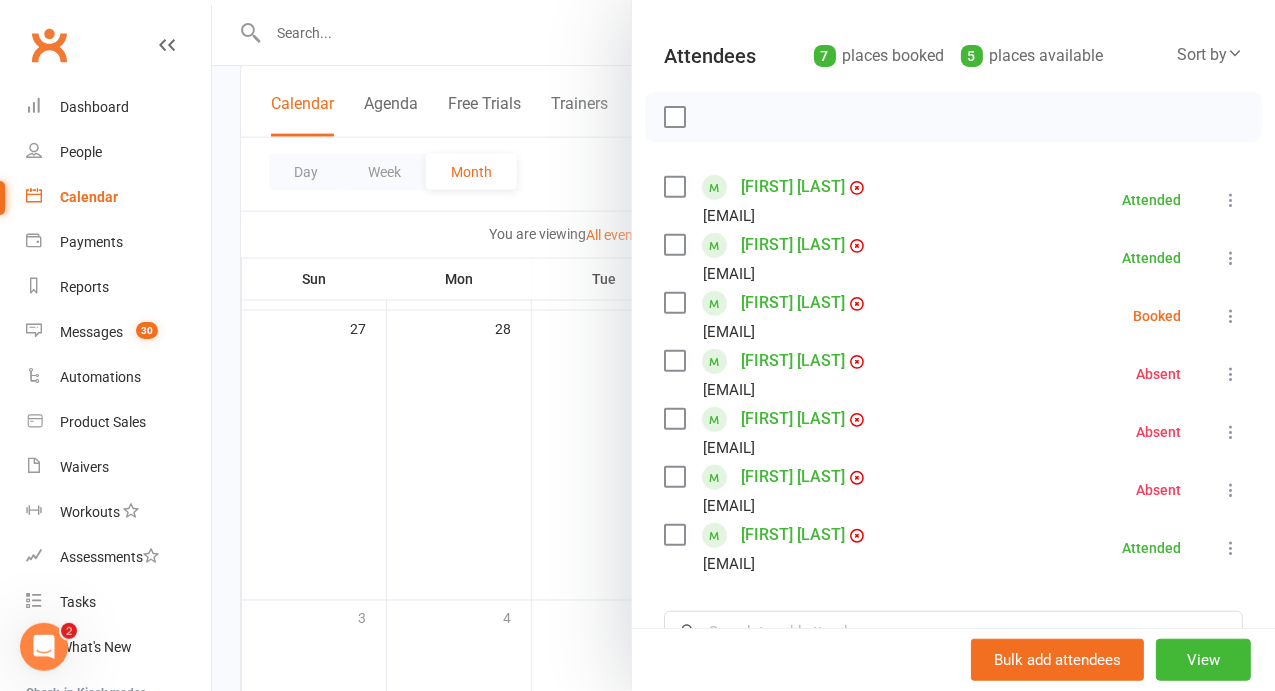 click at bounding box center [1231, 316] 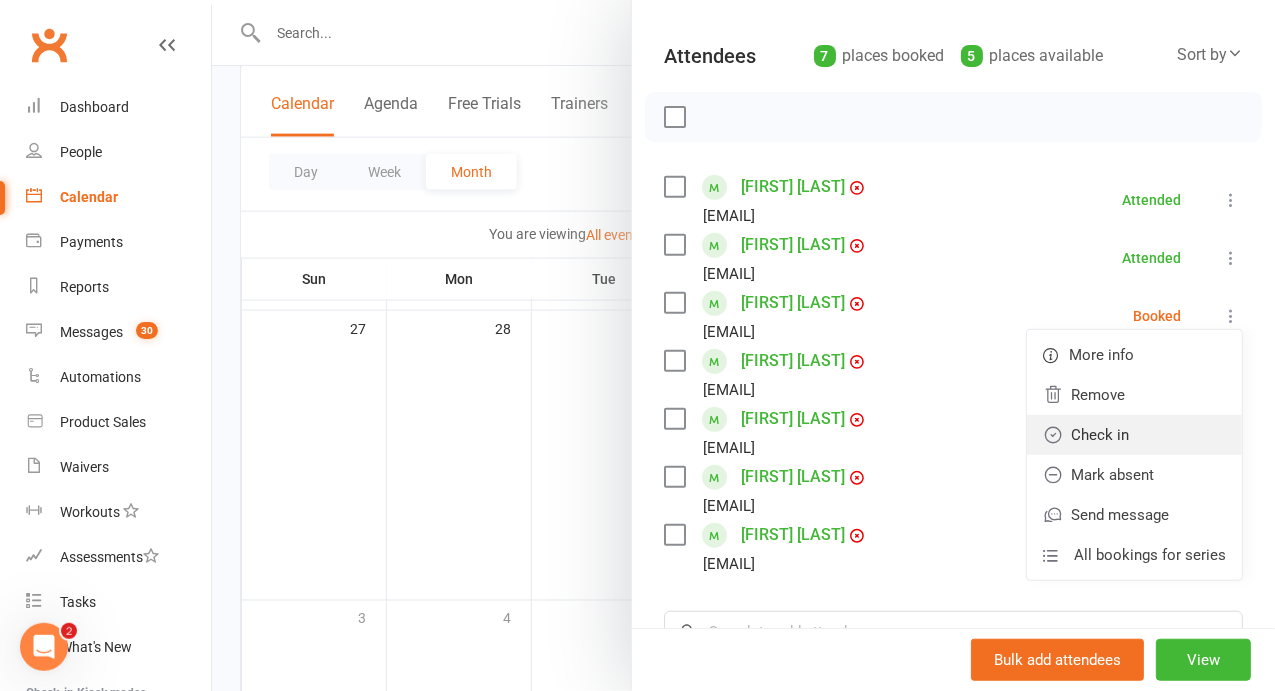 click on "Check in" at bounding box center [1134, 435] 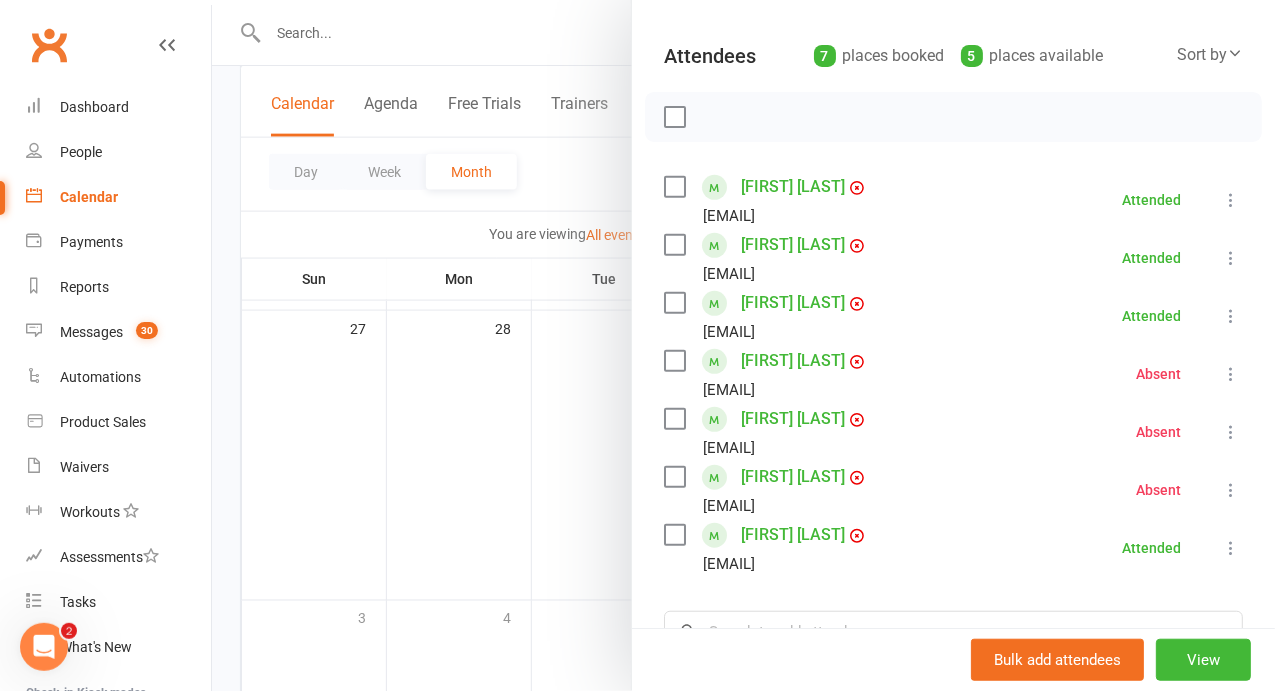 click at bounding box center (1231, 374) 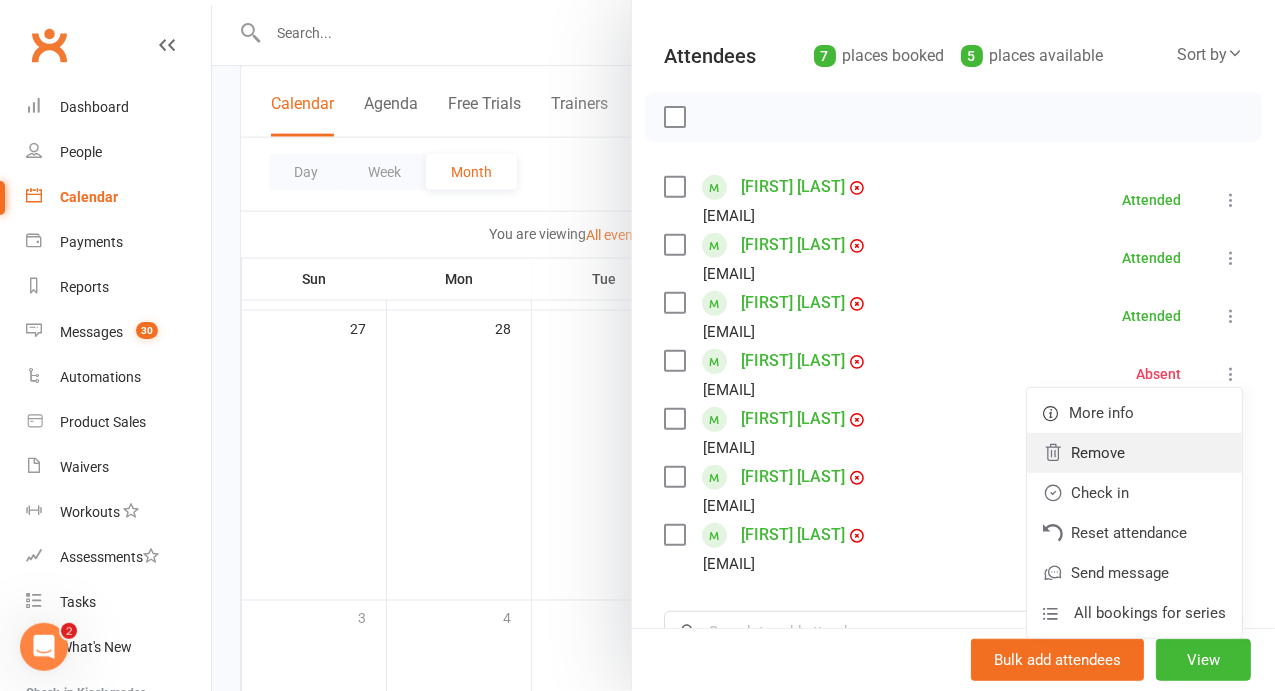 click on "Remove" at bounding box center [1134, 453] 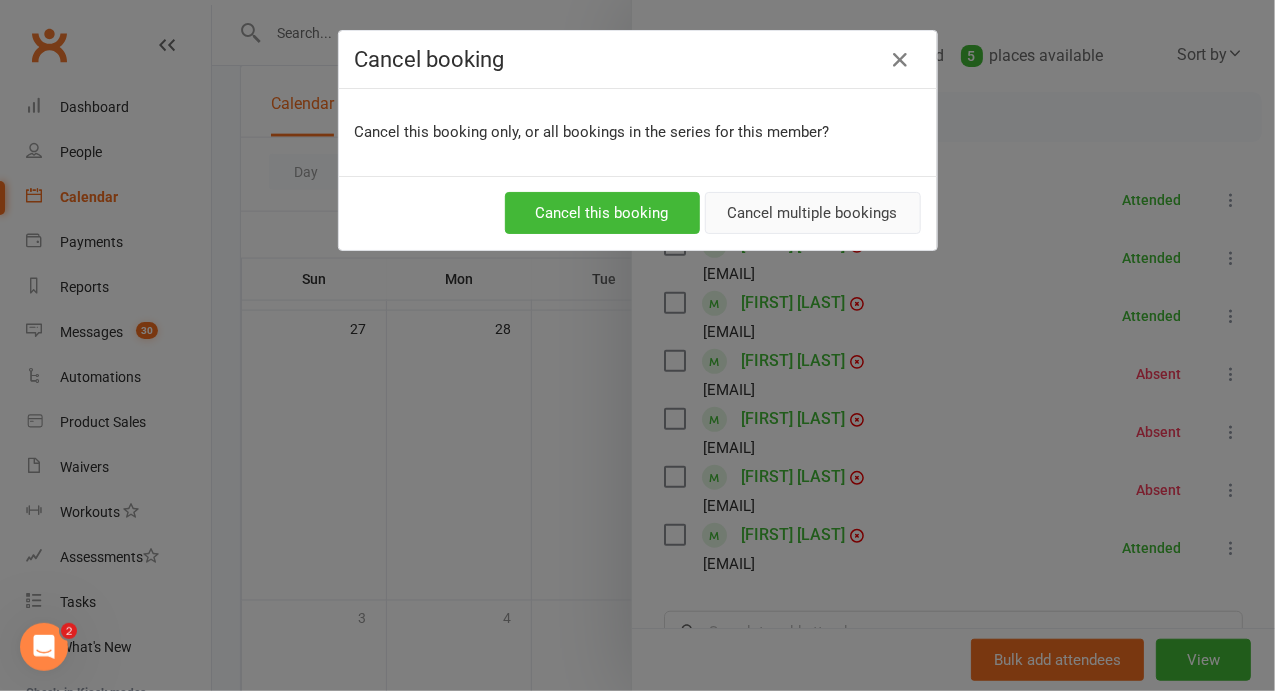 click on "Cancel multiple bookings" at bounding box center [813, 213] 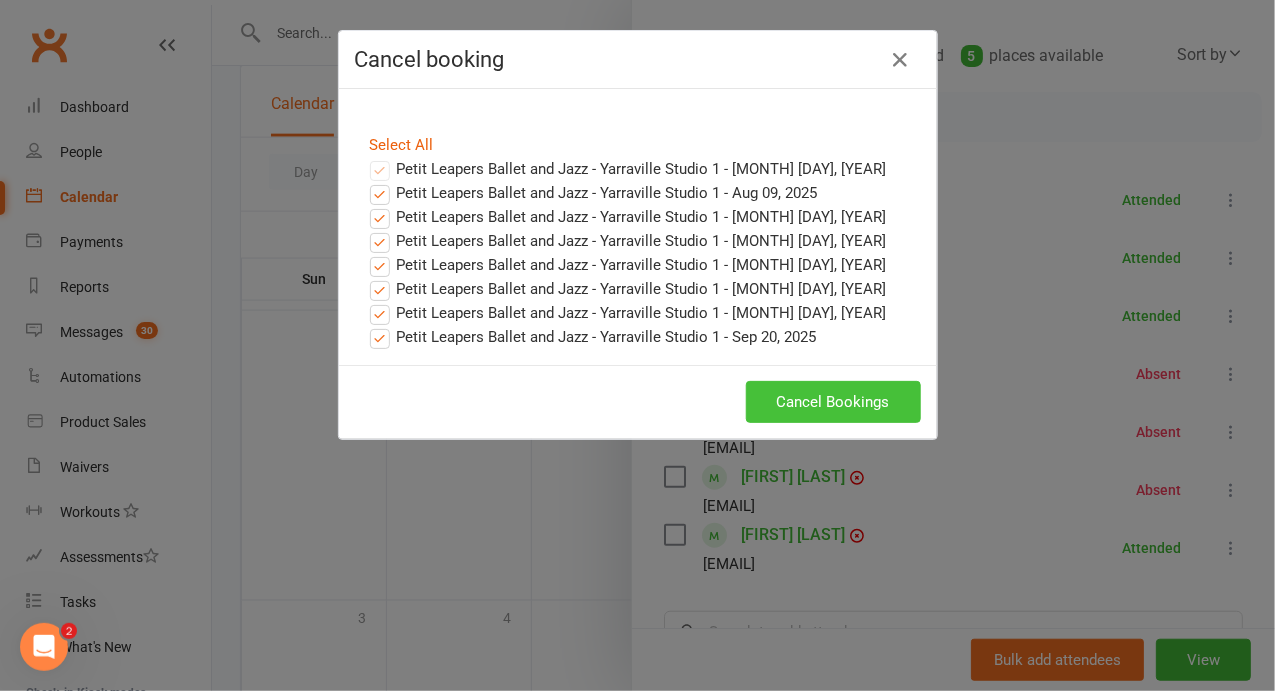 click on "Cancel Bookings" at bounding box center [833, 402] 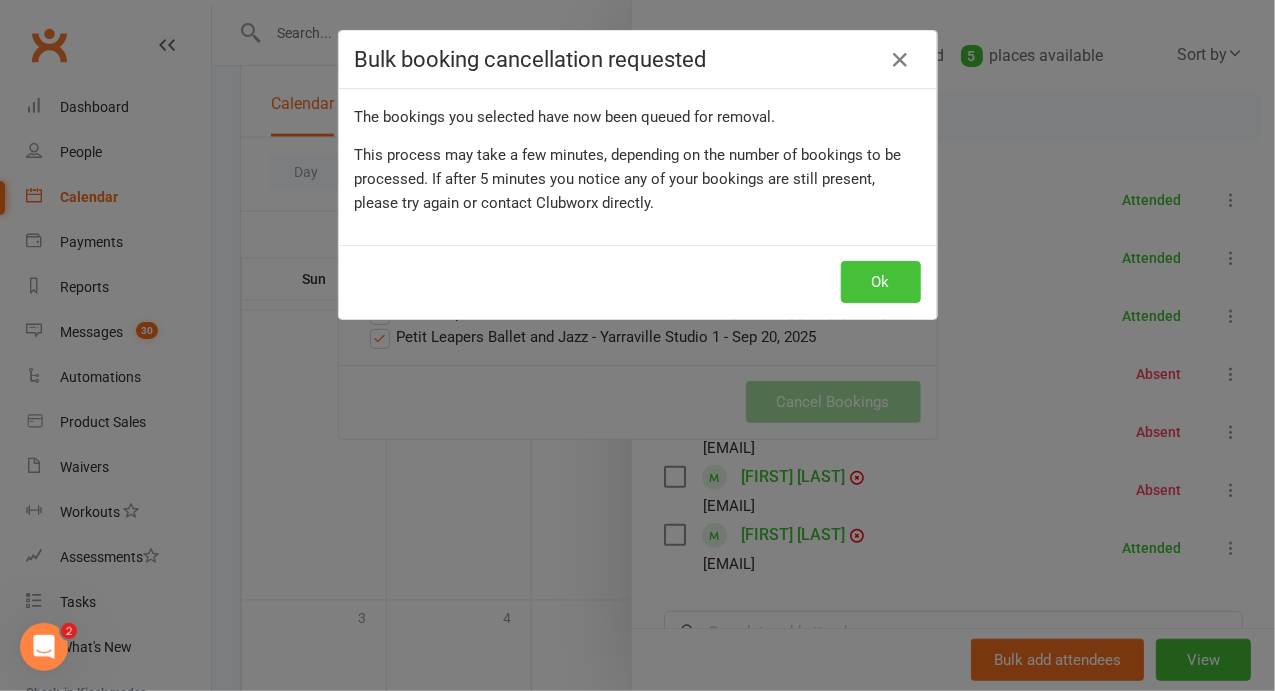 click on "Ok" at bounding box center (881, 282) 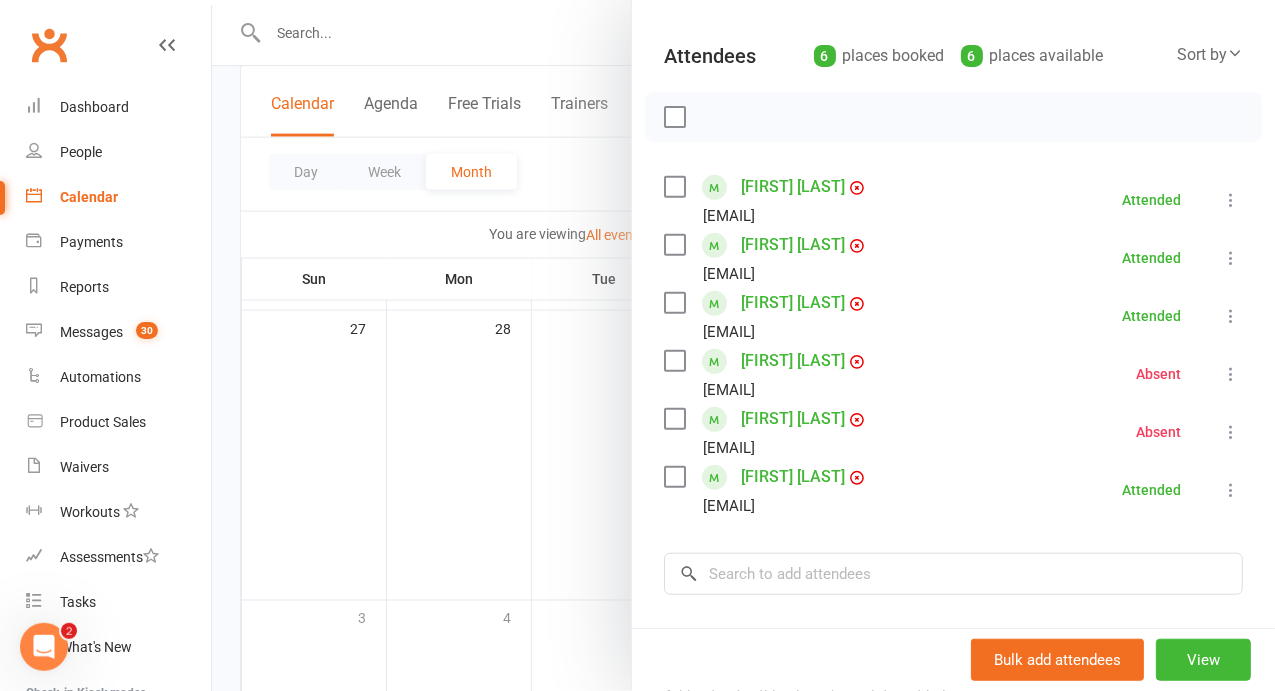 click at bounding box center [1231, 374] 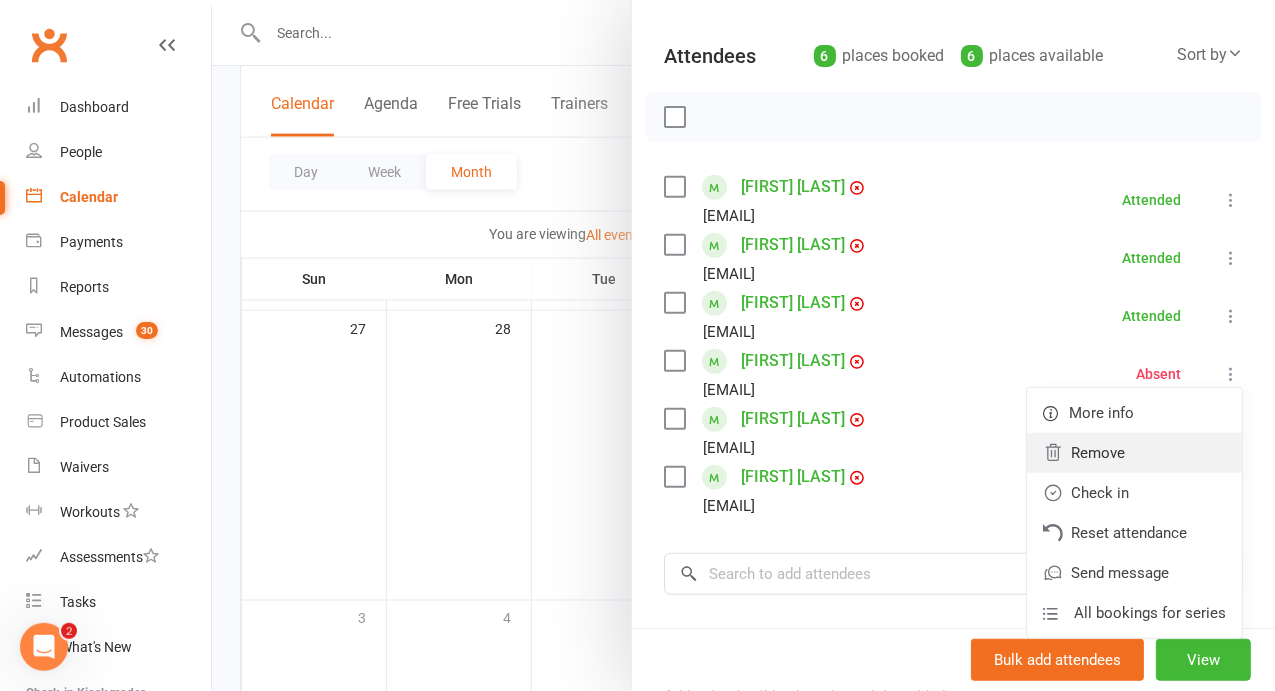 click on "Remove" at bounding box center [1134, 453] 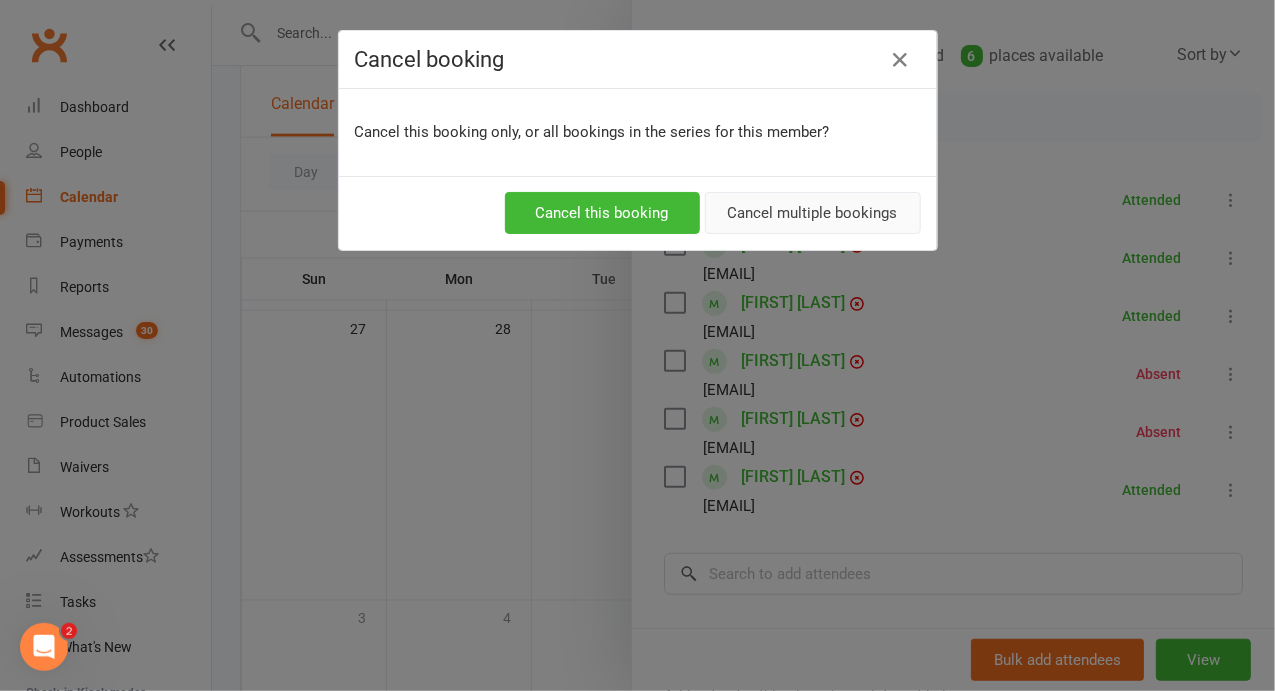 click on "Cancel multiple bookings" at bounding box center (813, 213) 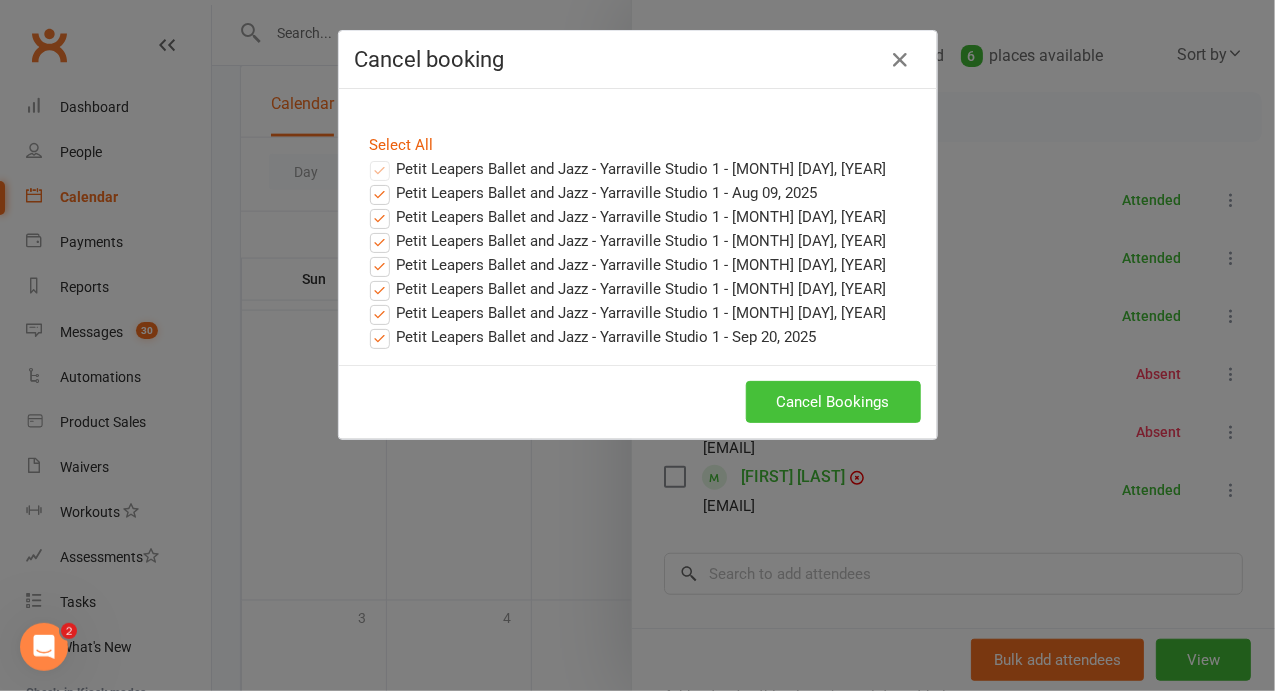 click on "Cancel Bookings" at bounding box center (833, 402) 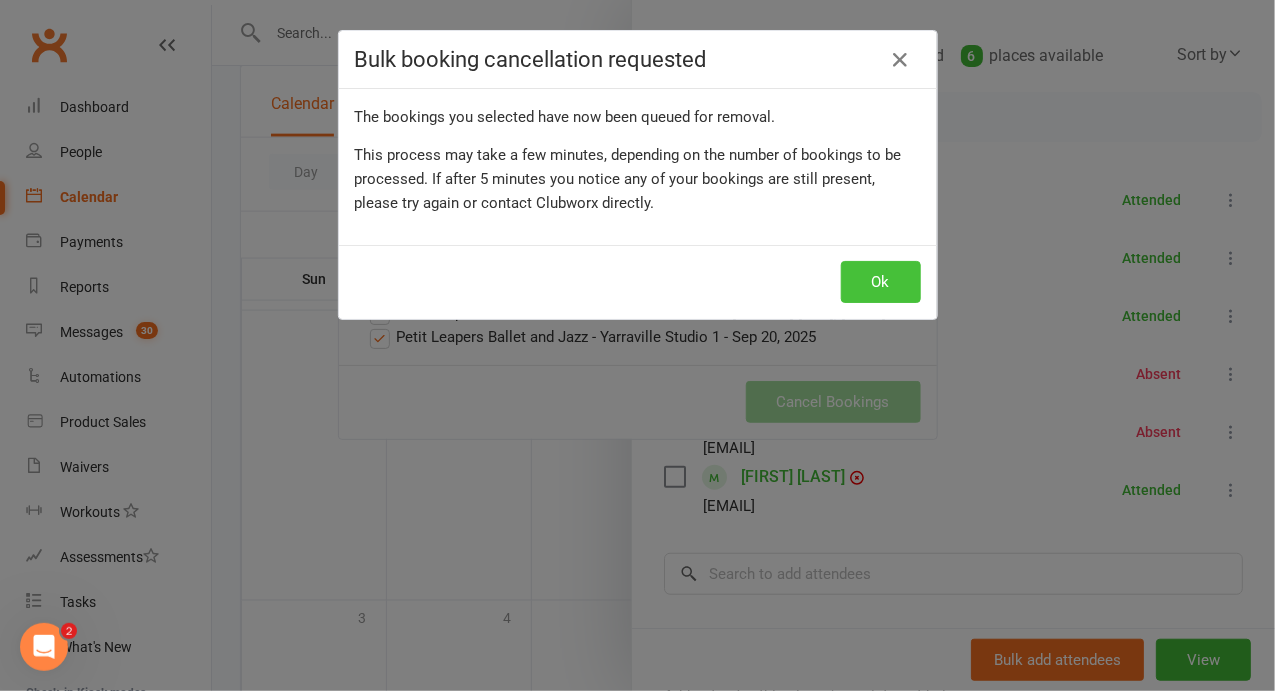 click on "Ok" at bounding box center [881, 282] 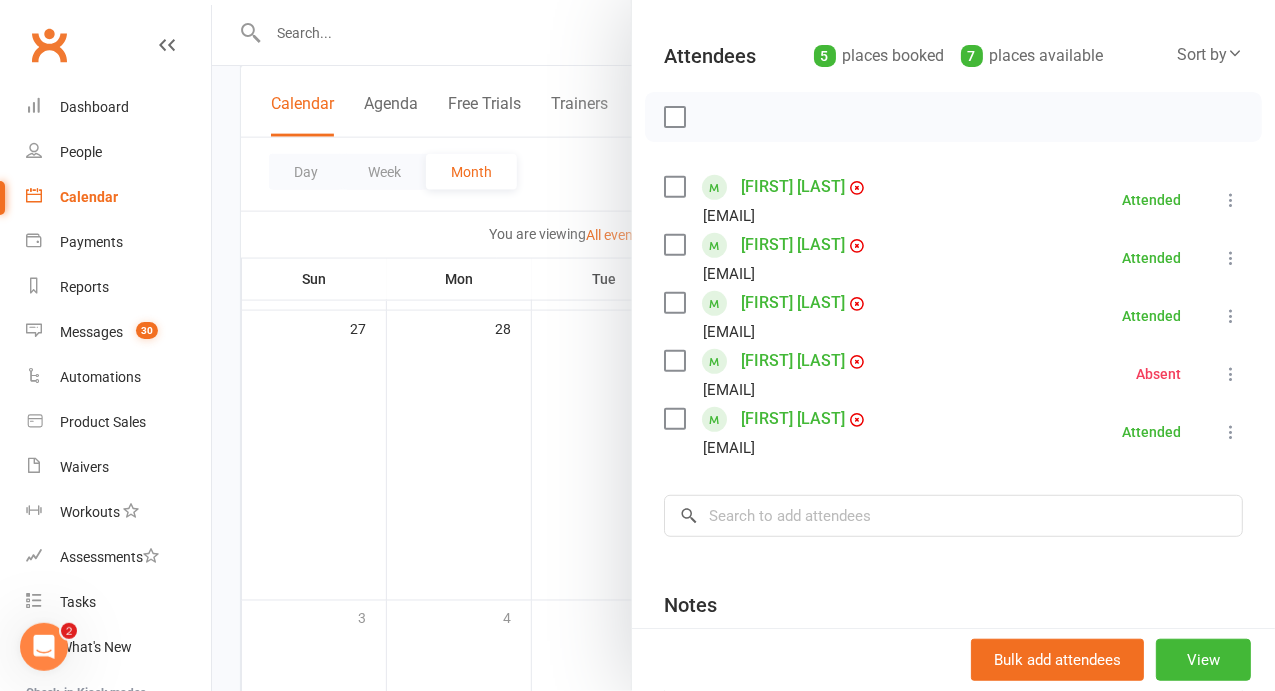click on "[FIRST] [LAST]  [EMAIL] Absent More info  Remove  Check in  Reset attendance  Send message  All bookings for series" at bounding box center [953, 374] 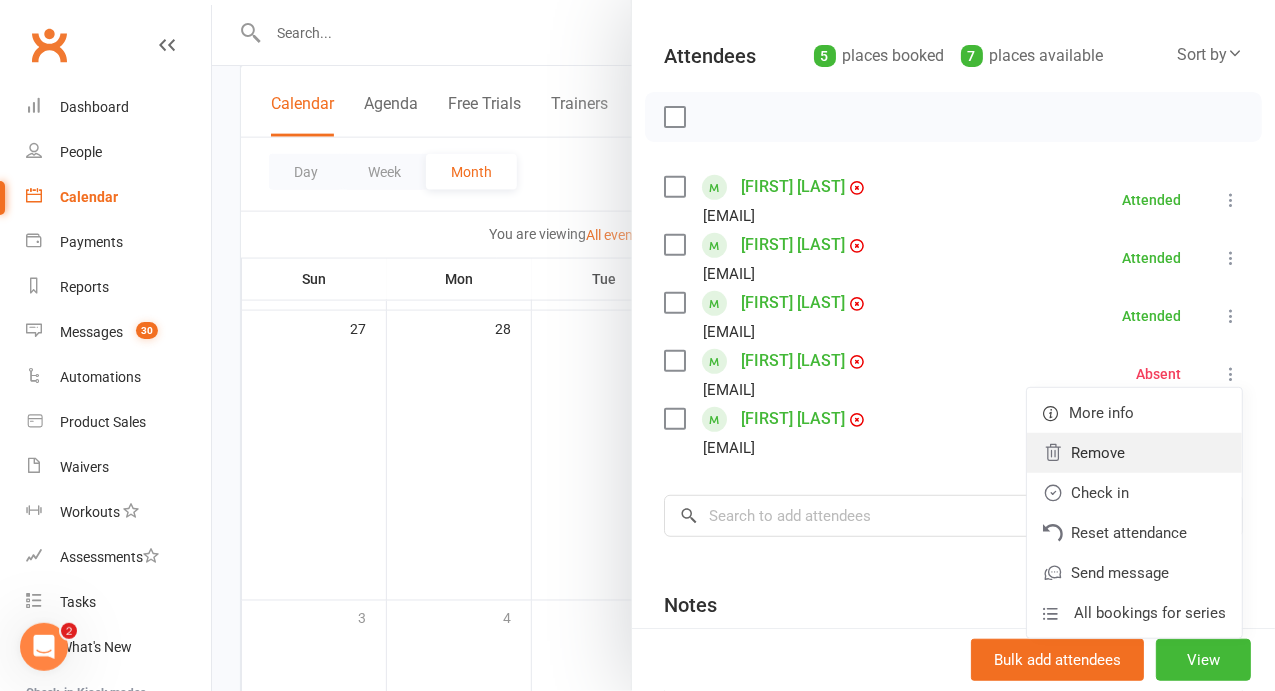 click on "Remove" at bounding box center [1134, 453] 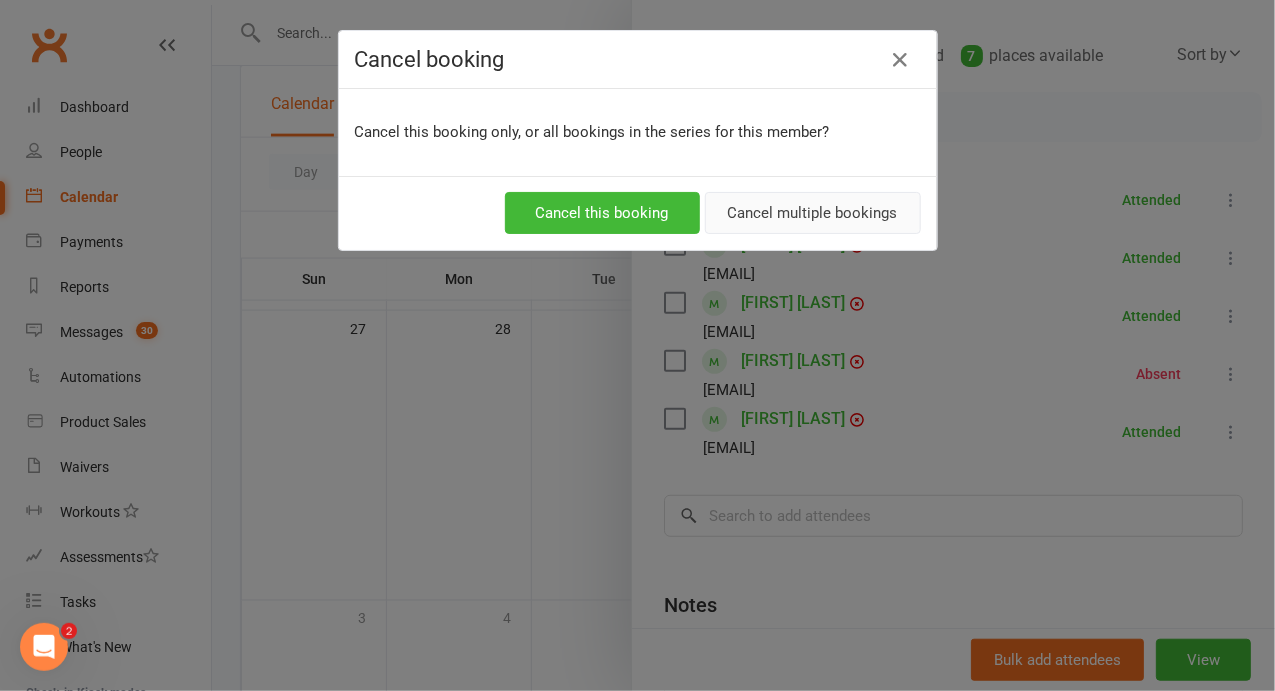 click on "Cancel multiple bookings" at bounding box center (813, 213) 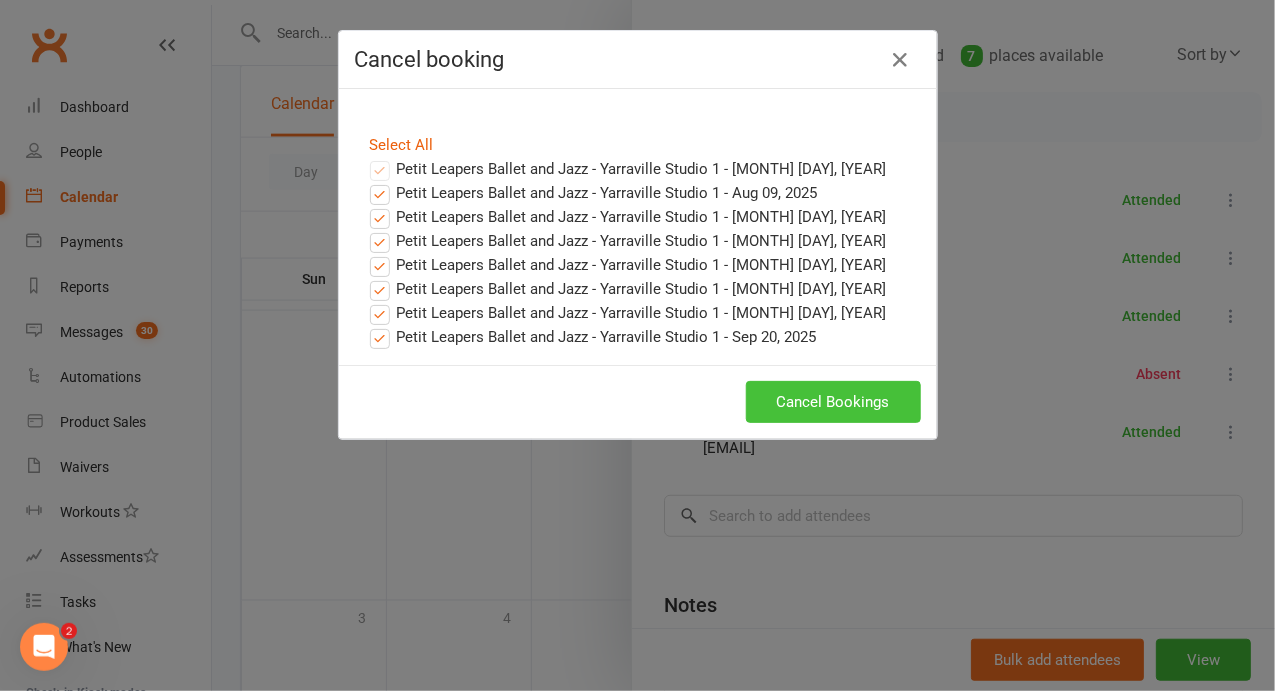 click on "Cancel Bookings" at bounding box center (833, 402) 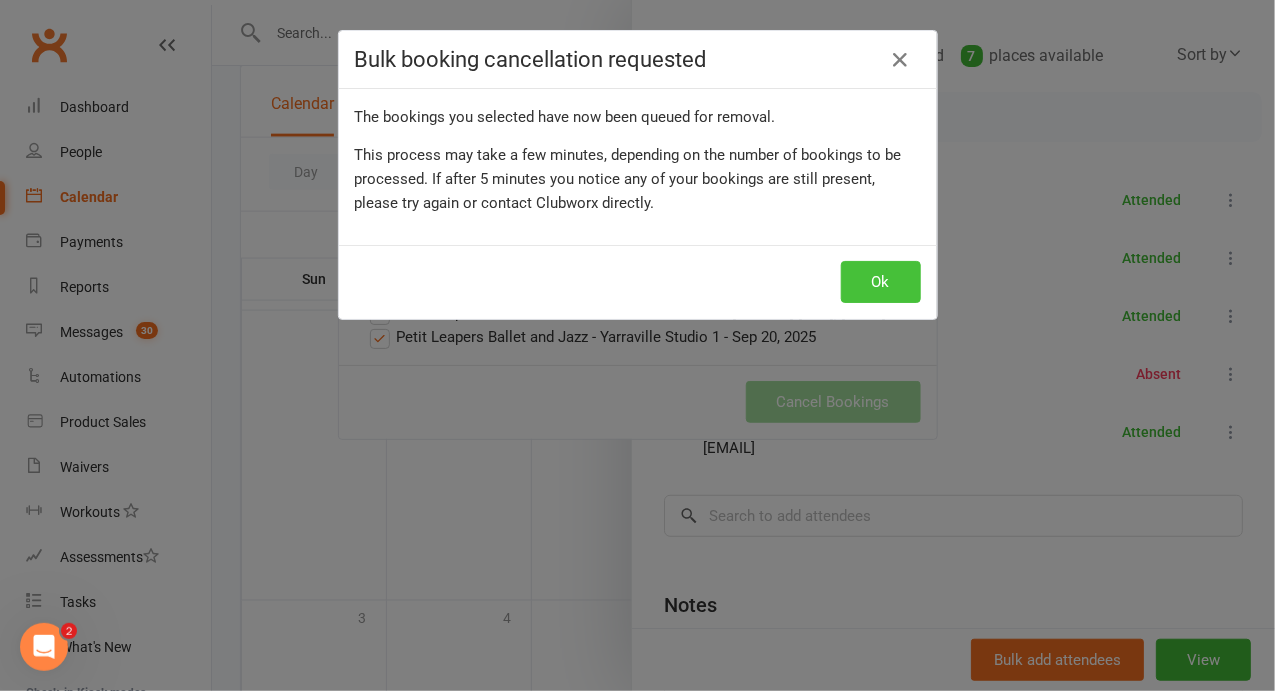 click on "Ok" at bounding box center [881, 282] 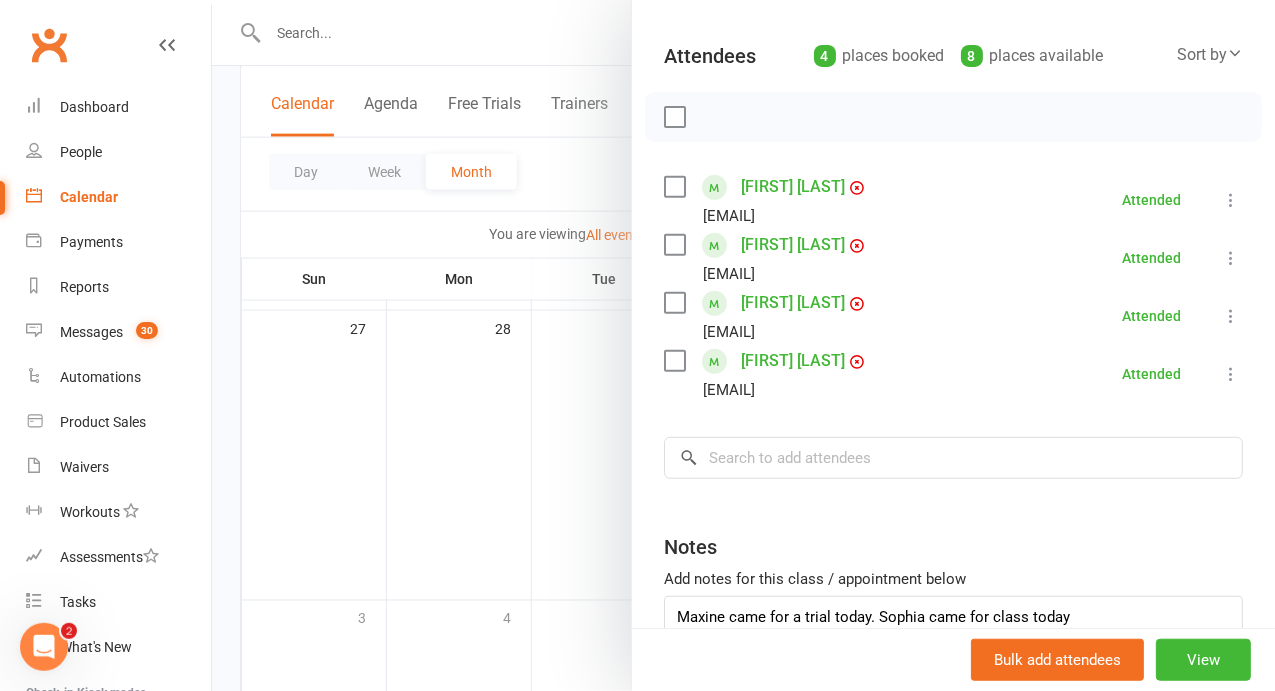 scroll, scrollTop: 196, scrollLeft: 0, axis: vertical 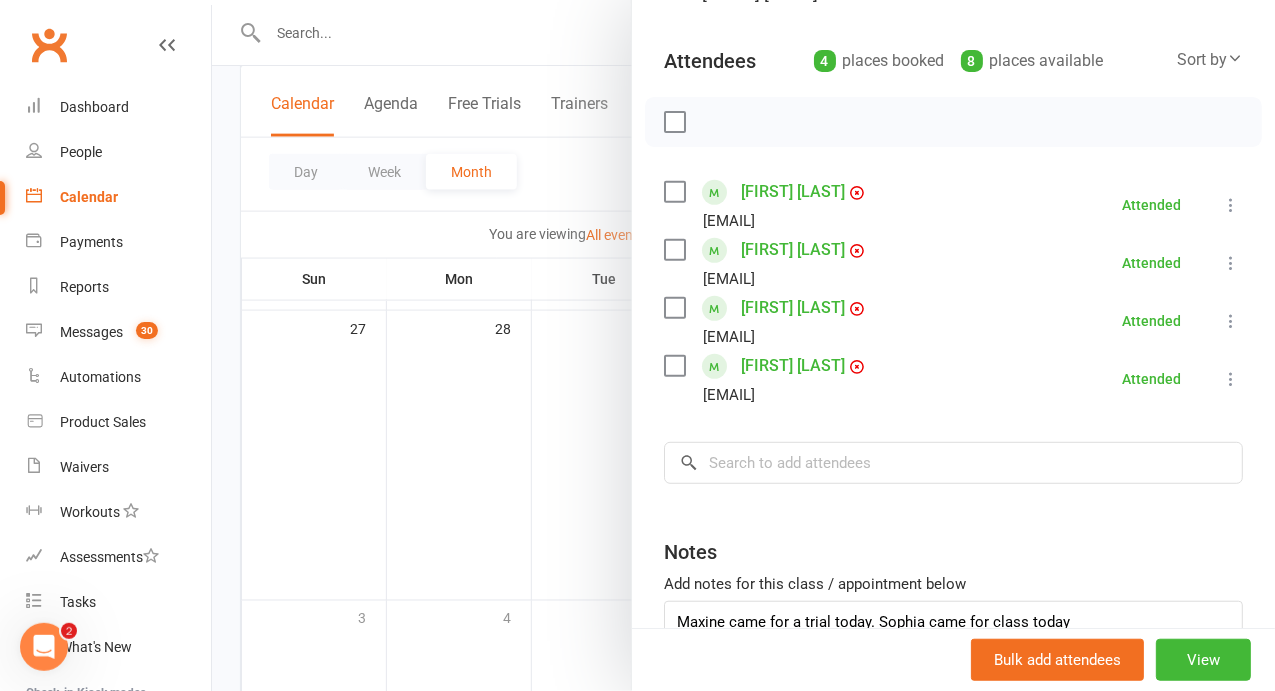 click at bounding box center [743, 345] 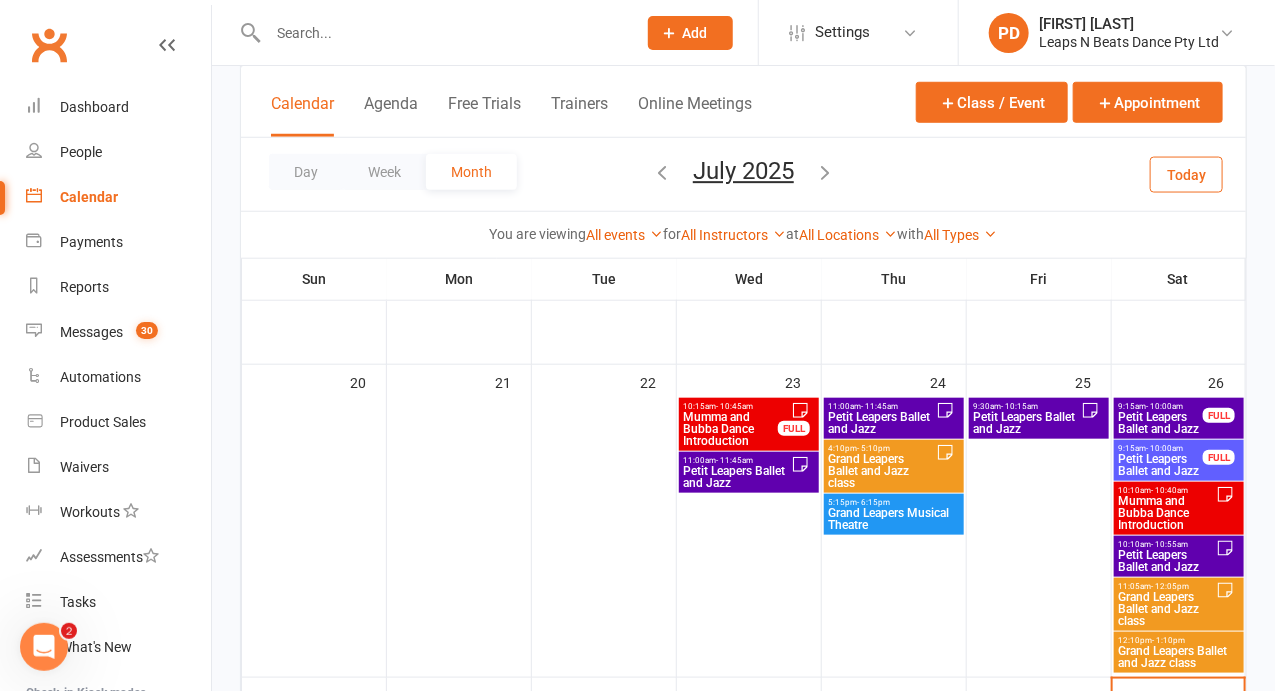 scroll, scrollTop: 584, scrollLeft: 0, axis: vertical 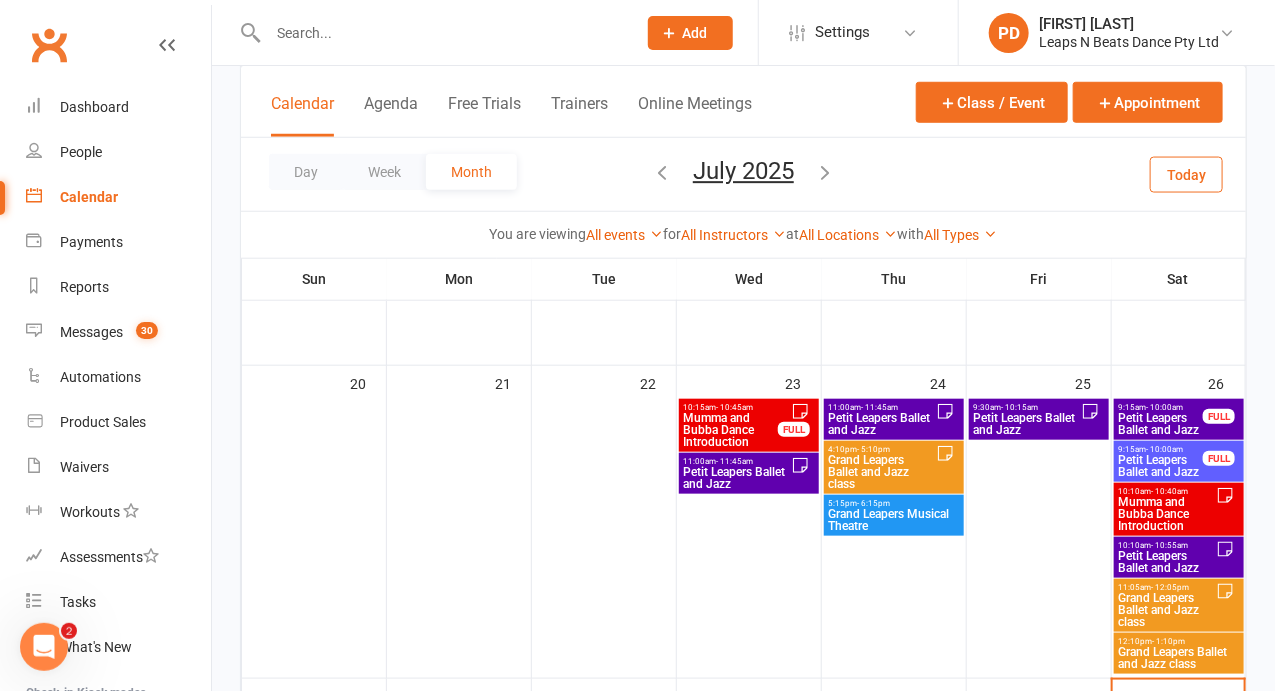 click on "Petit Leapers Ballet and Jazz" at bounding box center (1027, 424) 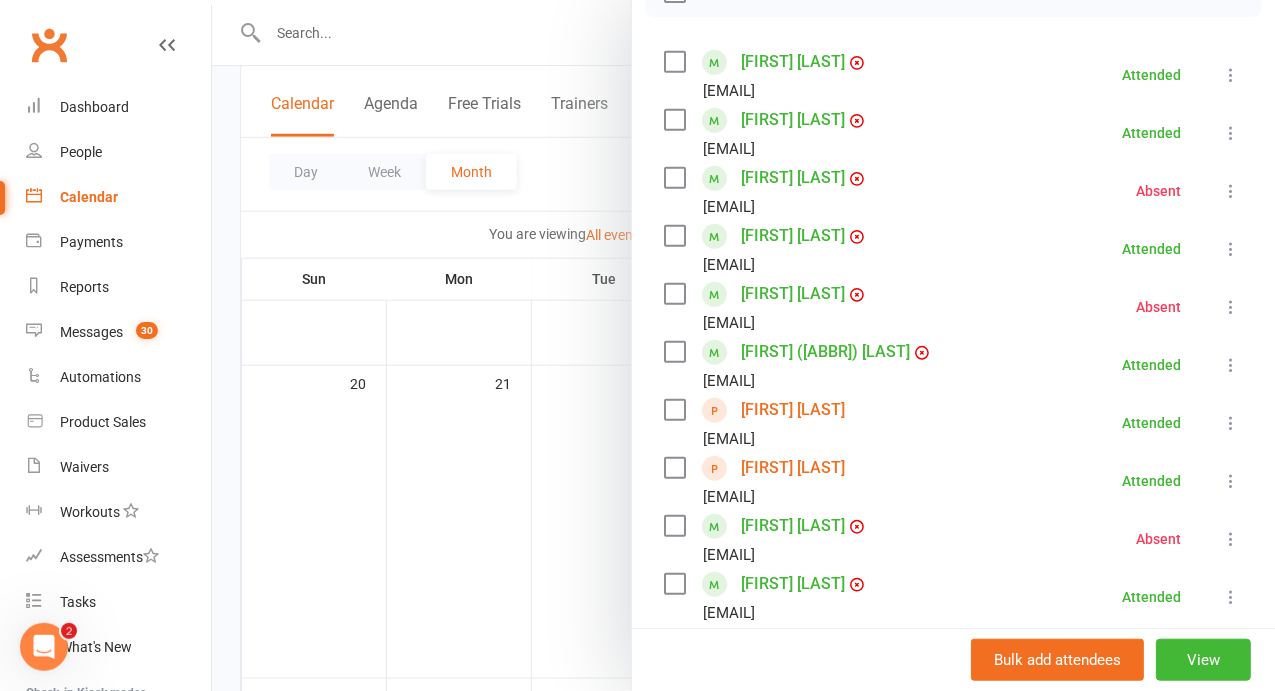 scroll, scrollTop: 330, scrollLeft: 0, axis: vertical 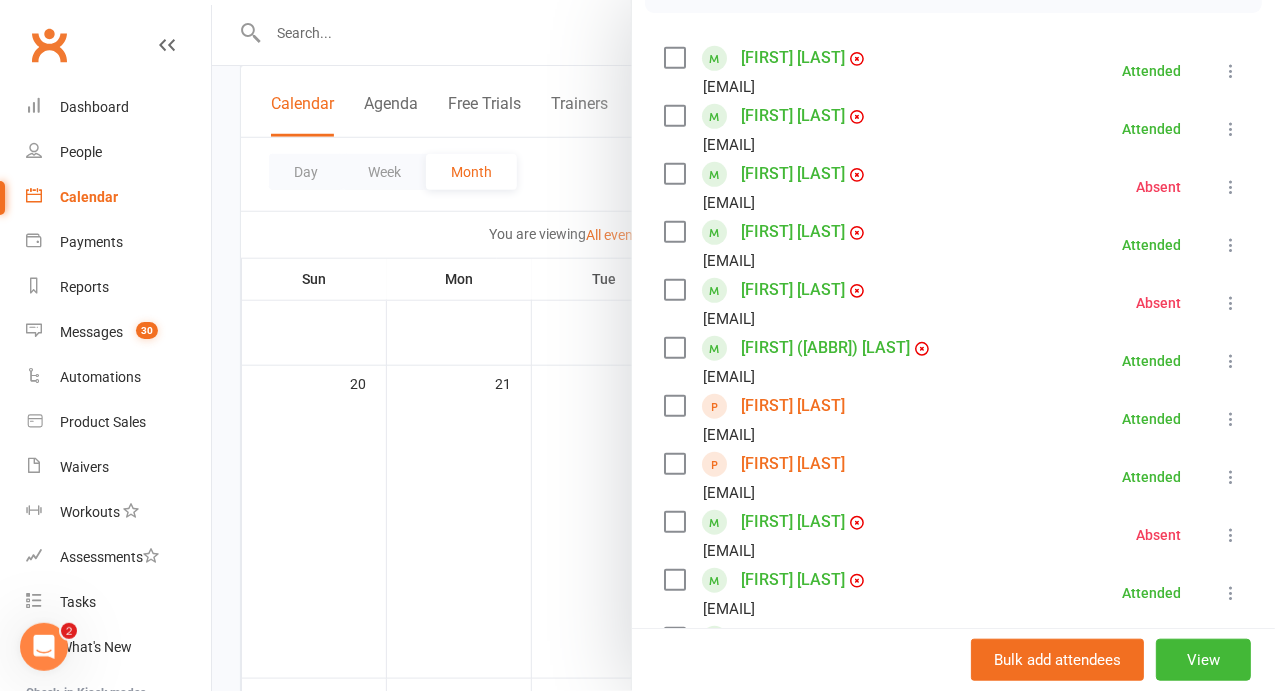 click at bounding box center [743, 345] 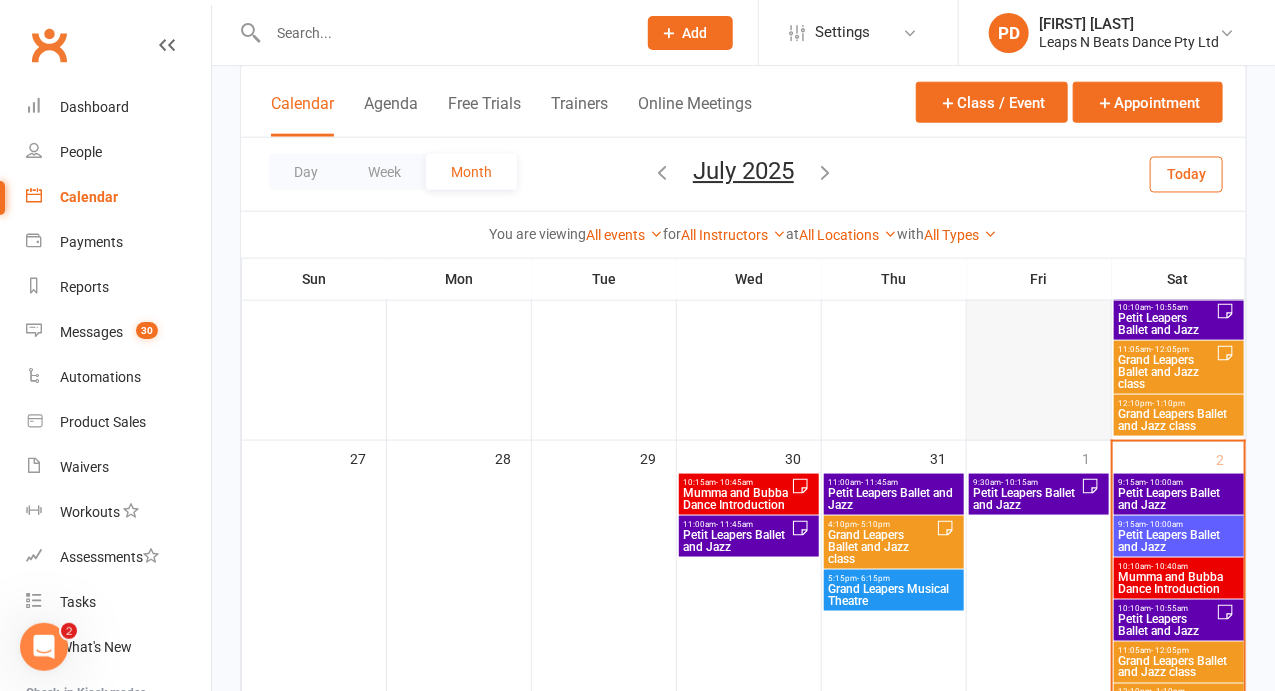 scroll, scrollTop: 849, scrollLeft: 0, axis: vertical 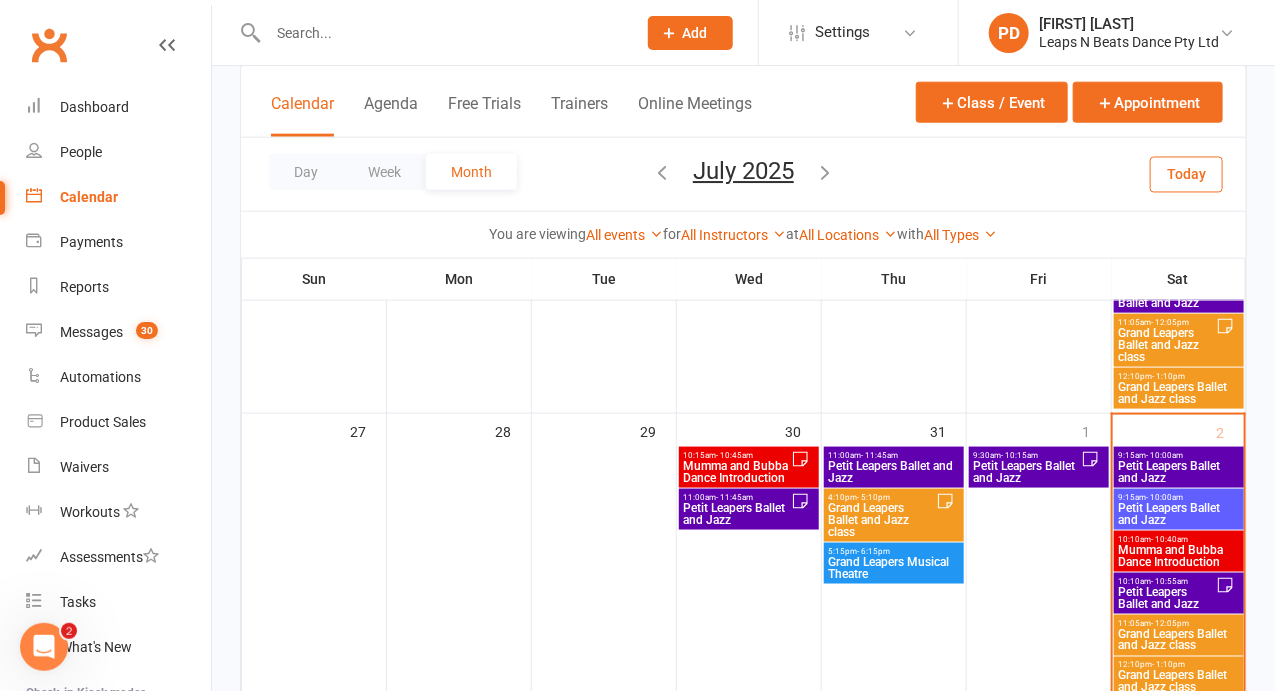 click on "Petit Leapers Ballet and Jazz" at bounding box center [1179, 472] 